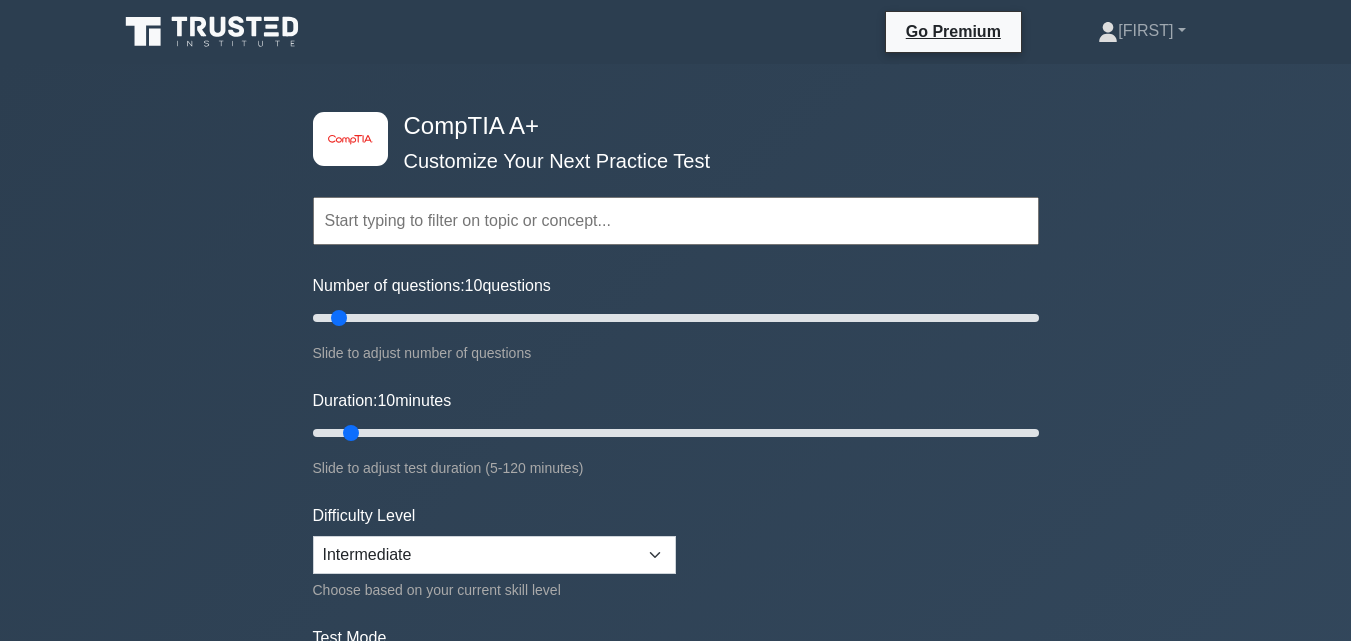 scroll, scrollTop: 0, scrollLeft: 0, axis: both 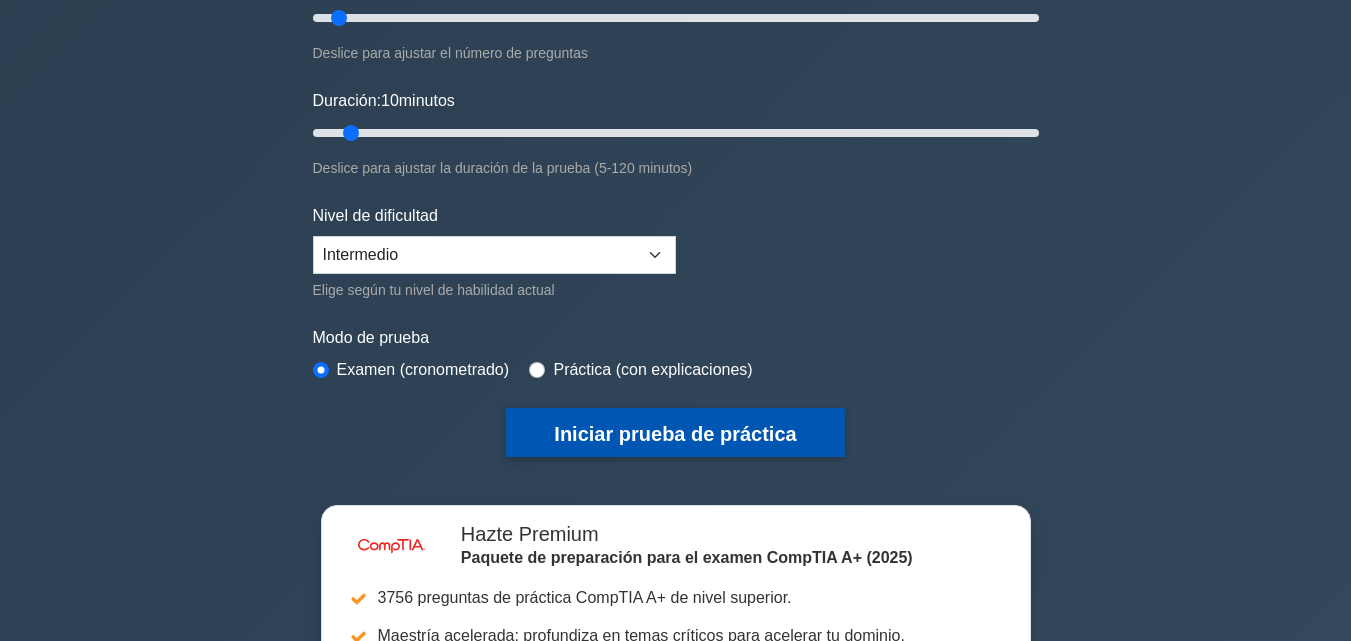 click on "Iniciar prueba de práctica" at bounding box center [675, 434] 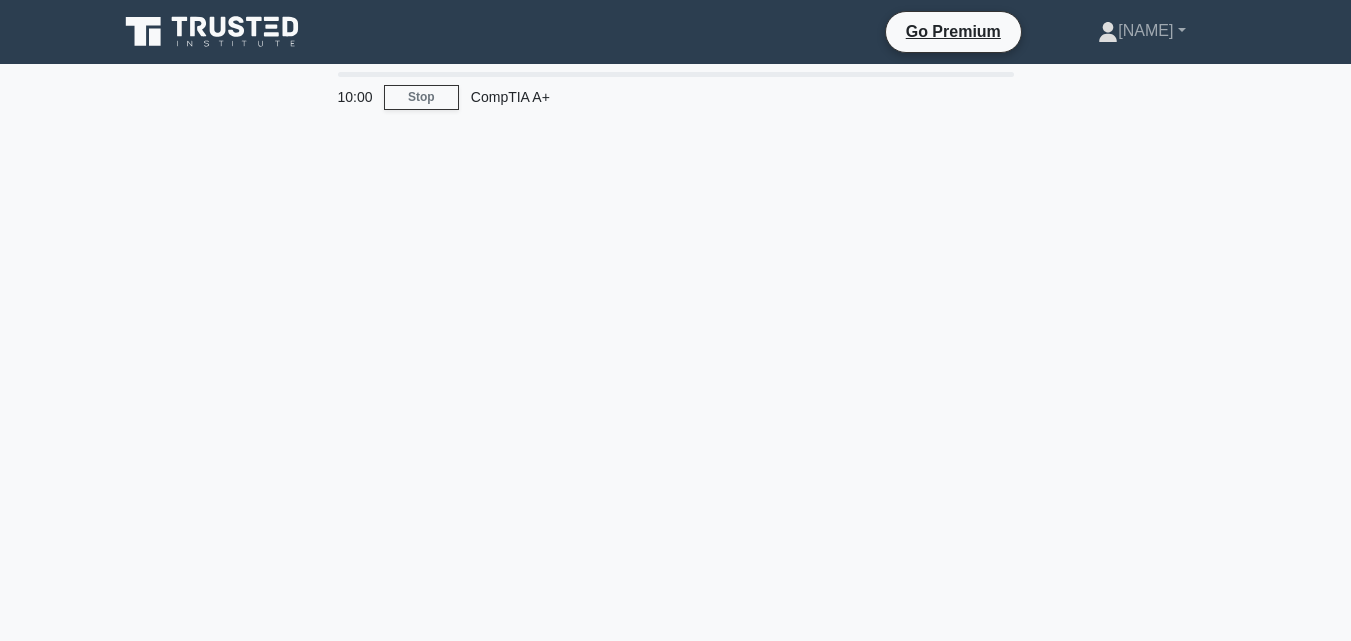scroll, scrollTop: 0, scrollLeft: 0, axis: both 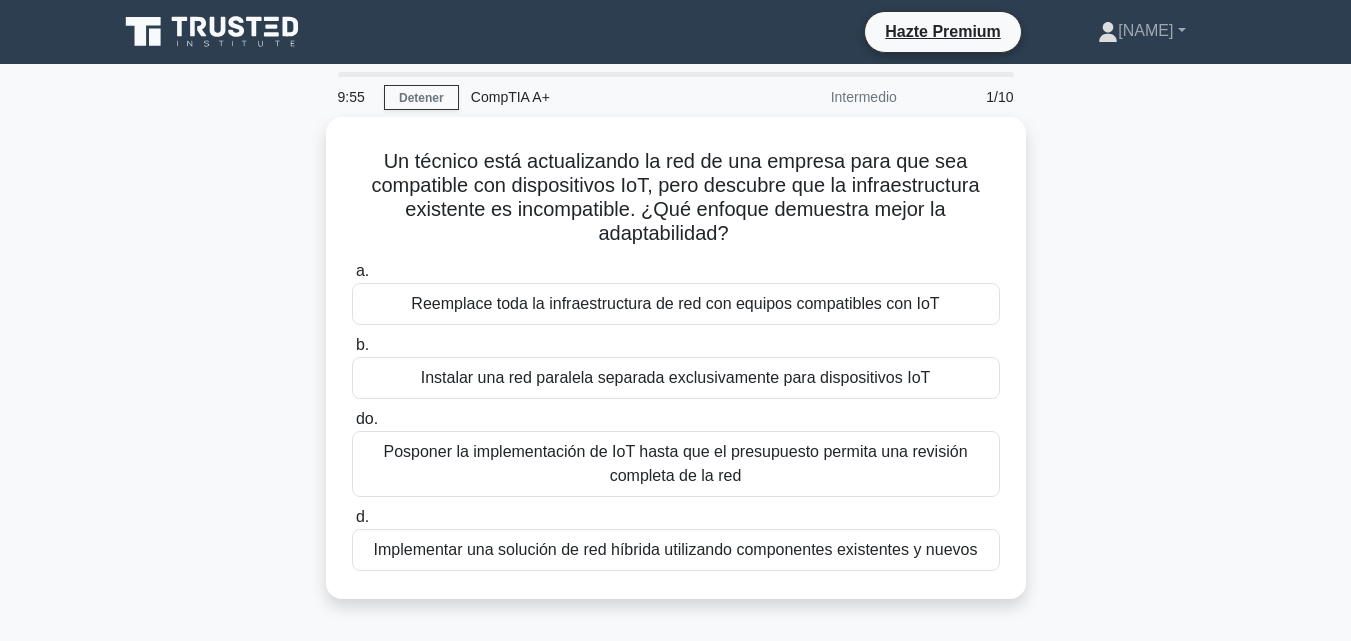 click on "Un técnico está actualizando la red de una empresa para que sea compatible con dispositivos IoT, pero descubre que la infraestructura existente es incompatible. ¿Qué enfoque demuestra mejor la adaptabilidad?
.spinner_0XTQ{transform-origin:center;animation:spinner_y6GP .75s linear infinite}@keyframes spinner_y6GP{100%{transform:rotate(360deg)}}
a.
b. do. d." at bounding box center [676, 370] 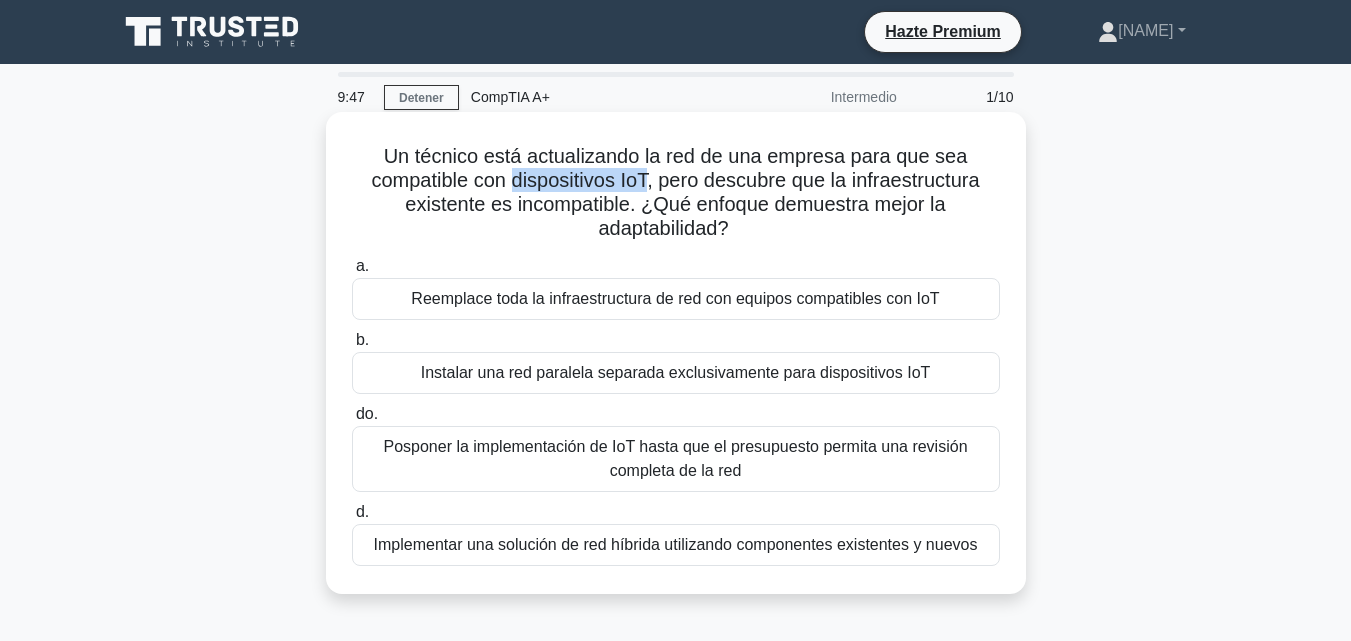 drag, startPoint x: 508, startPoint y: 180, endPoint x: 644, endPoint y: 174, distance: 136.1323 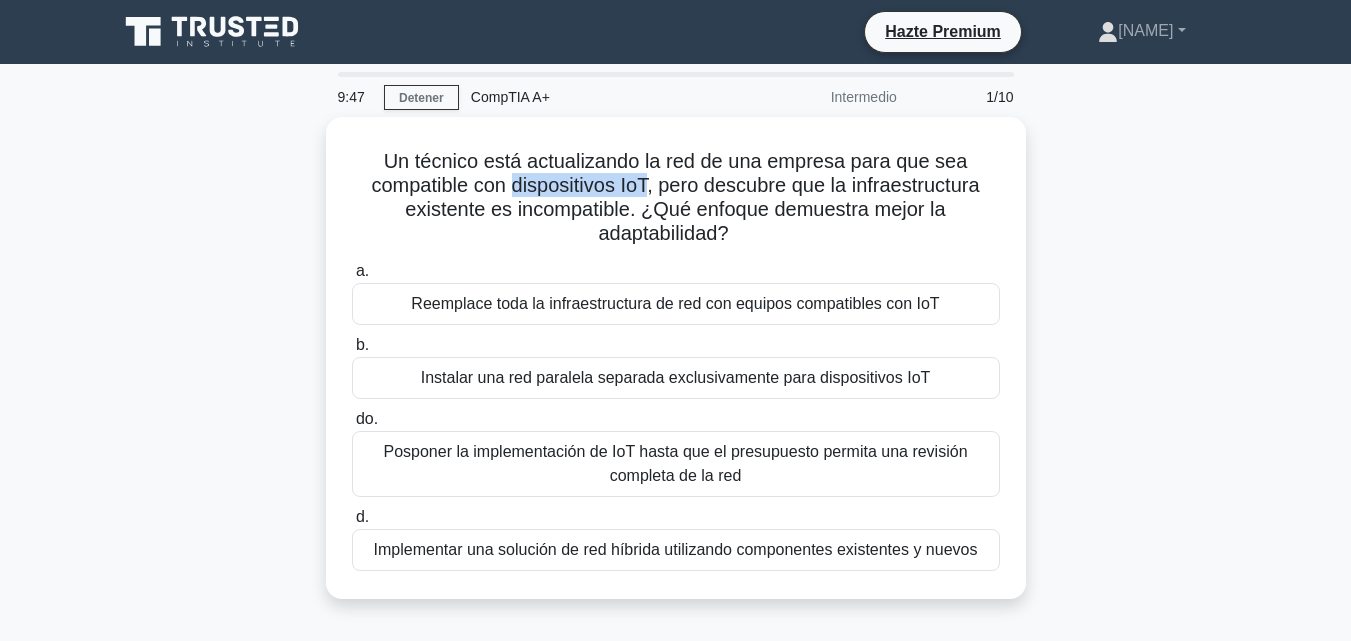 copy on "dispositivos IoT" 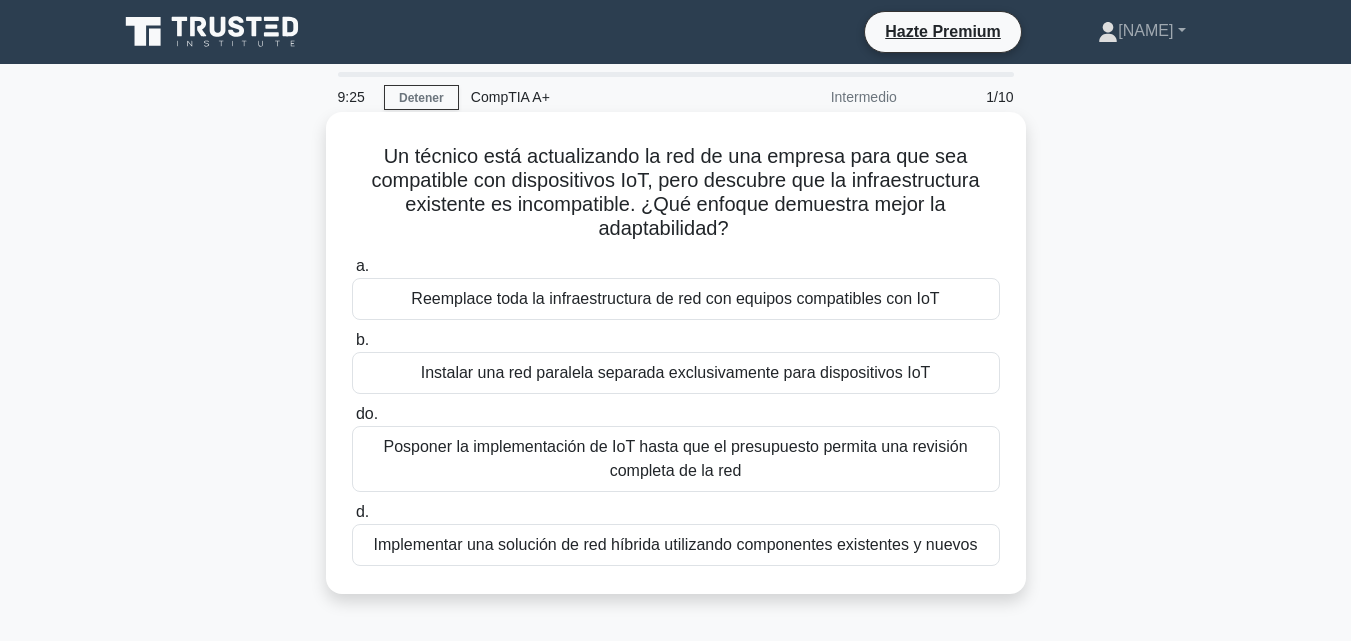 click on "Un técnico está actualizando la red de una empresa para que sea compatible con dispositivos IoT, pero descubre que la infraestructura existente es incompatible. ¿Qué enfoque demuestra mejor la adaptabilidad?" at bounding box center (675, 192) 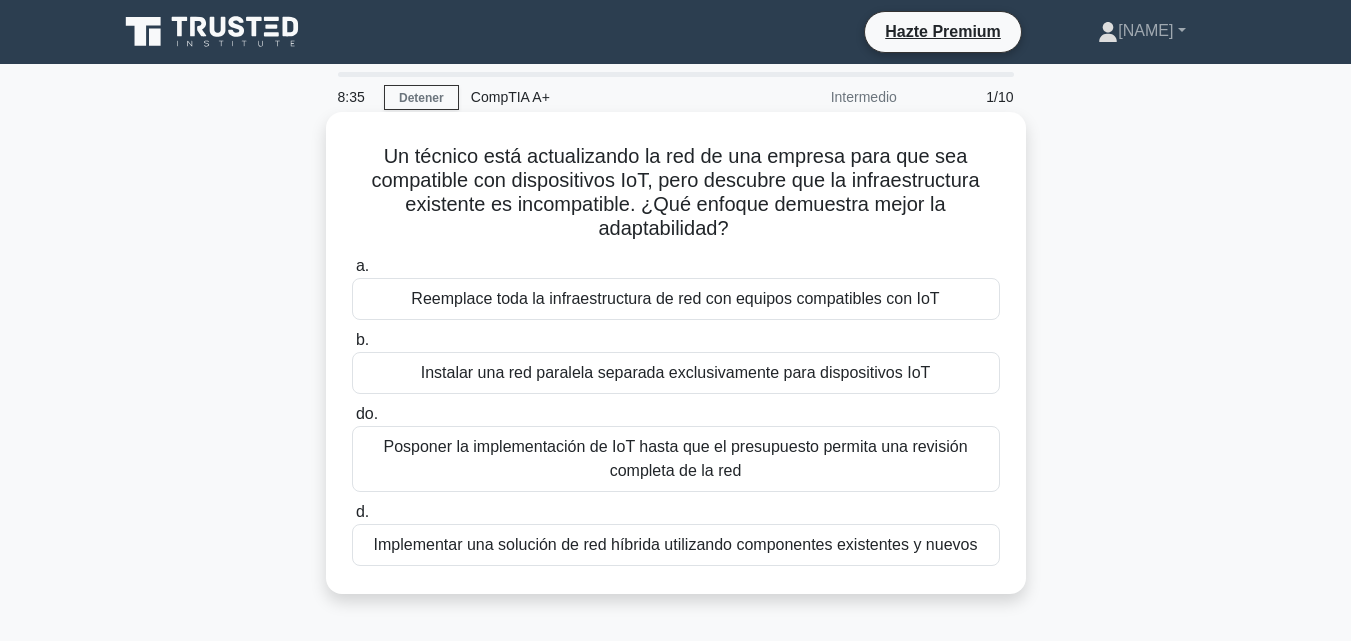 click on "Implementar una solución de red híbrida utilizando componentes existentes y nuevos" at bounding box center [676, 544] 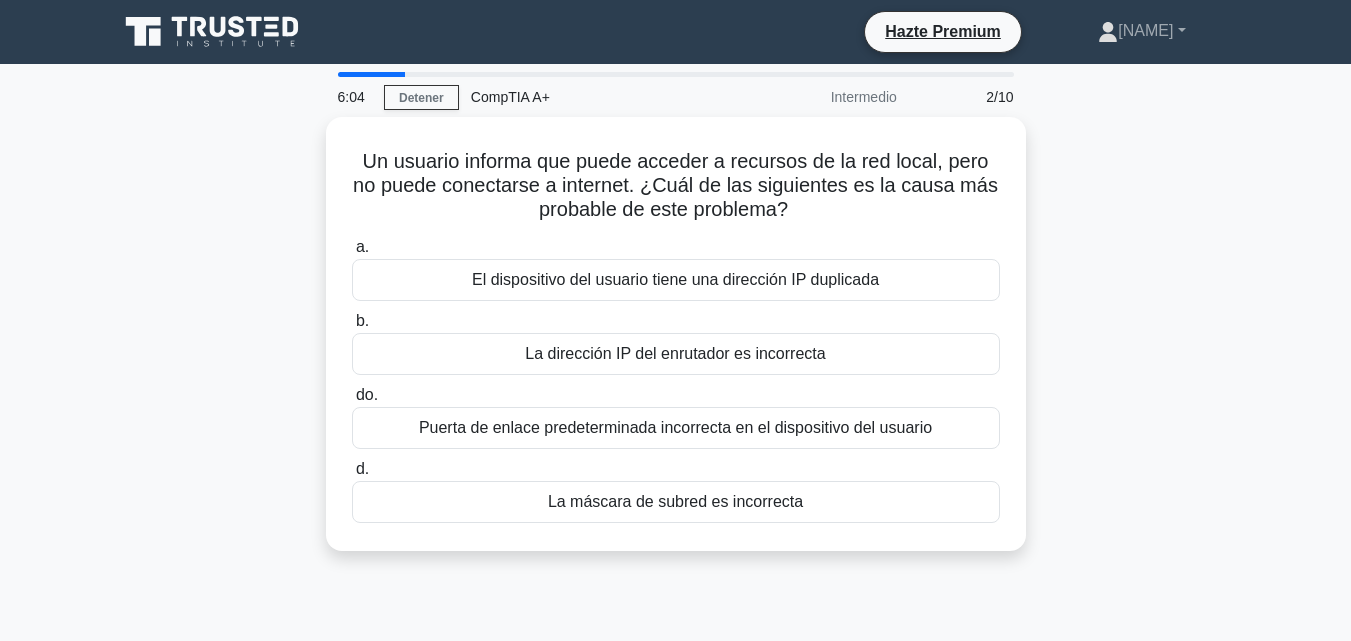click on "Un usuario informa que puede acceder a recursos de la red local, pero no puede conectarse a internet. ¿Cuál de las siguientes es la causa más probable de este problema?
.spinner_0XTQ{transform-origin:center;animation:spinner_y6GP .75s linear infinite}@keyframes spinner_y6GP{100%{transform:rotate(360deg)}}
a.
El dispositivo del usuario tiene una dirección IP duplicada" at bounding box center (676, 346) 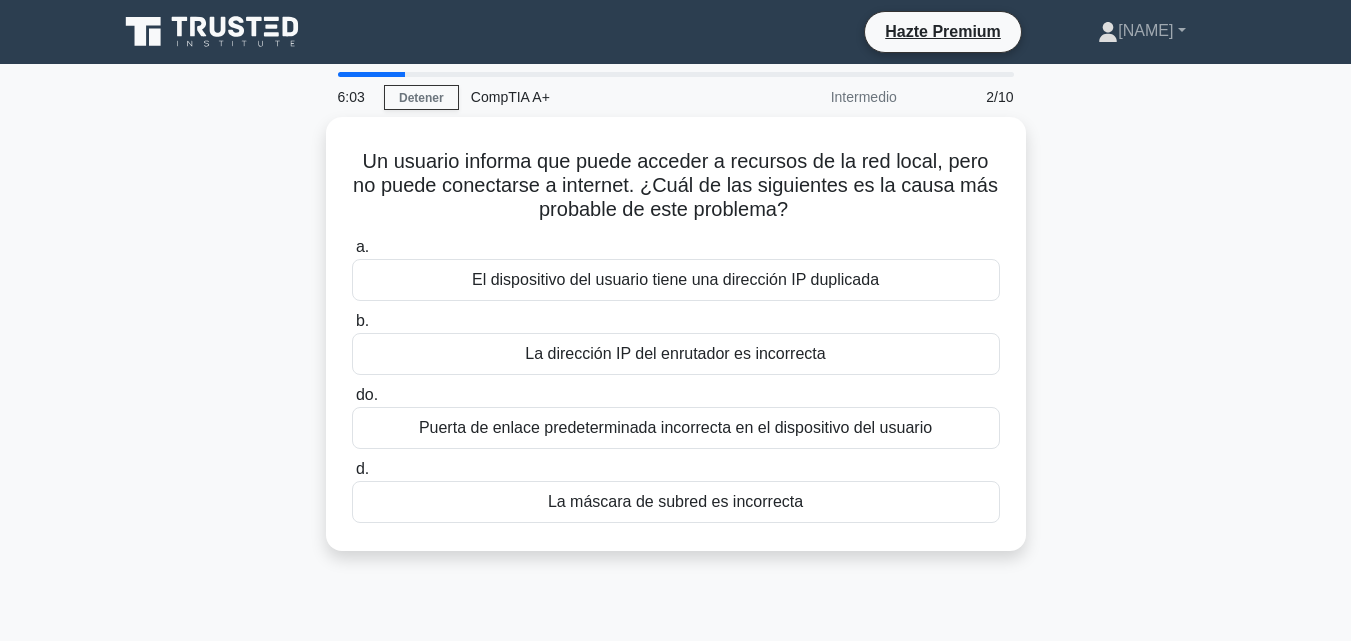 click on "Un usuario informa que puede acceder a recursos de la red local, pero no puede conectarse a internet. ¿Cuál de las siguientes es la causa más probable de este problema?
.spinner_0XTQ{transform-origin:center;animation:spinner_y6GP .75s linear infinite}@keyframes spinner_y6GP{100%{transform:rotate(360deg)}}
a.
El dispositivo del usuario tiene una dirección IP duplicada" at bounding box center (676, 346) 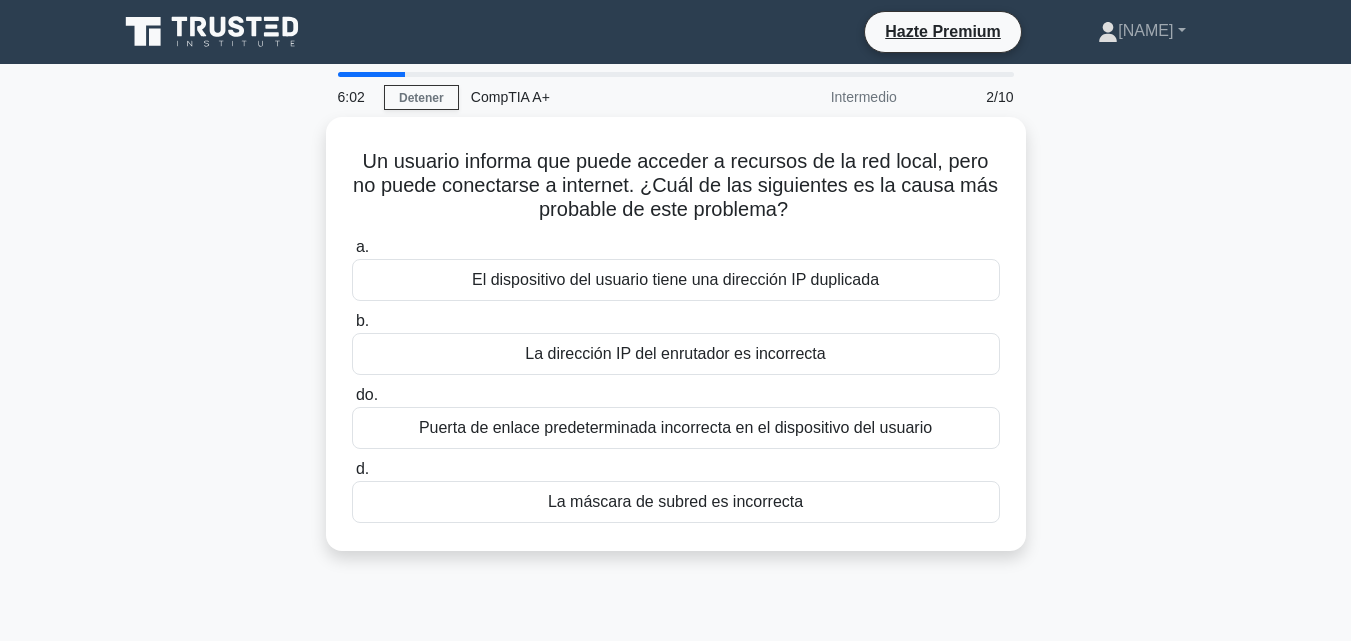 click on "Un usuario informa que puede acceder a recursos de la red local, pero no puede conectarse a internet. ¿Cuál de las siguientes es la causa más probable de este problema?
.spinner_0XTQ{transform-origin:center;animation:spinner_y6GP .75s linear infinite}@keyframes spinner_y6GP{100%{transform:rotate(360deg)}}
a.
El dispositivo del usuario tiene una dirección IP duplicada" at bounding box center [676, 346] 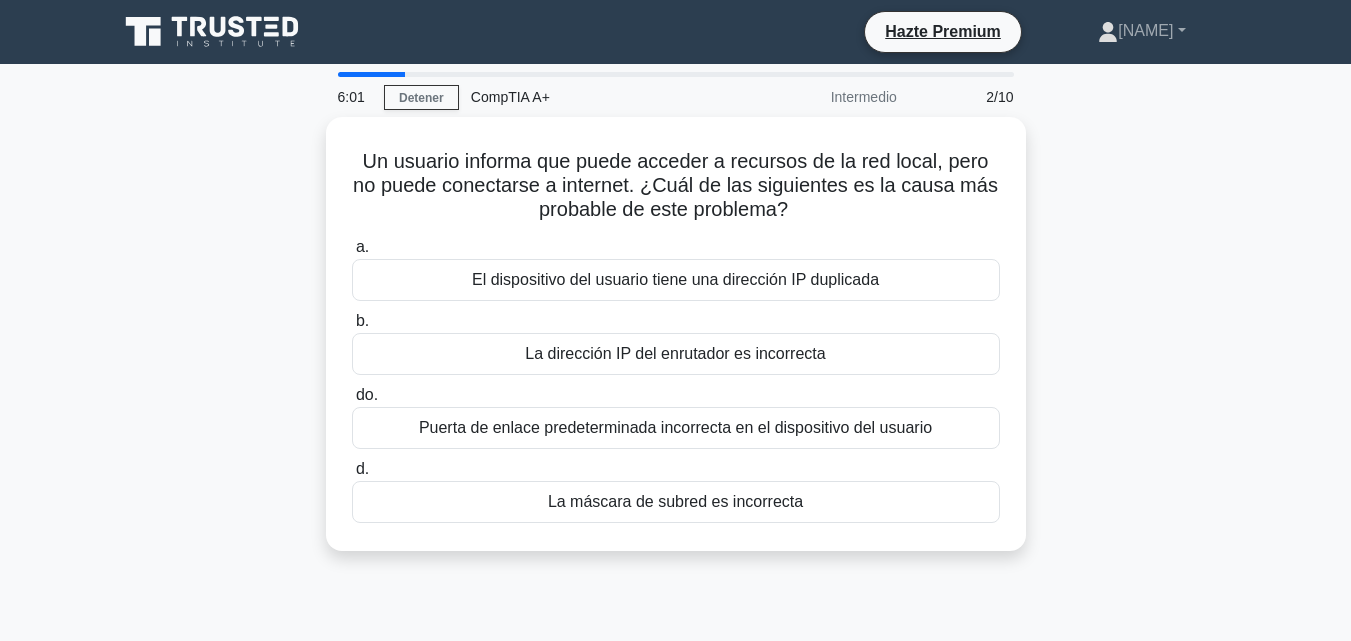click on "Un usuario informa que puede acceder a recursos de la red local, pero no puede conectarse a internet. ¿Cuál de las siguientes es la causa más probable de este problema?
.spinner_0XTQ{transform-origin:center;animation:spinner_y6GP .75s linear infinite}@keyframes spinner_y6GP{100%{transform:rotate(360deg)}}
a.
El dispositivo del usuario tiene una dirección IP duplicada" at bounding box center (676, 346) 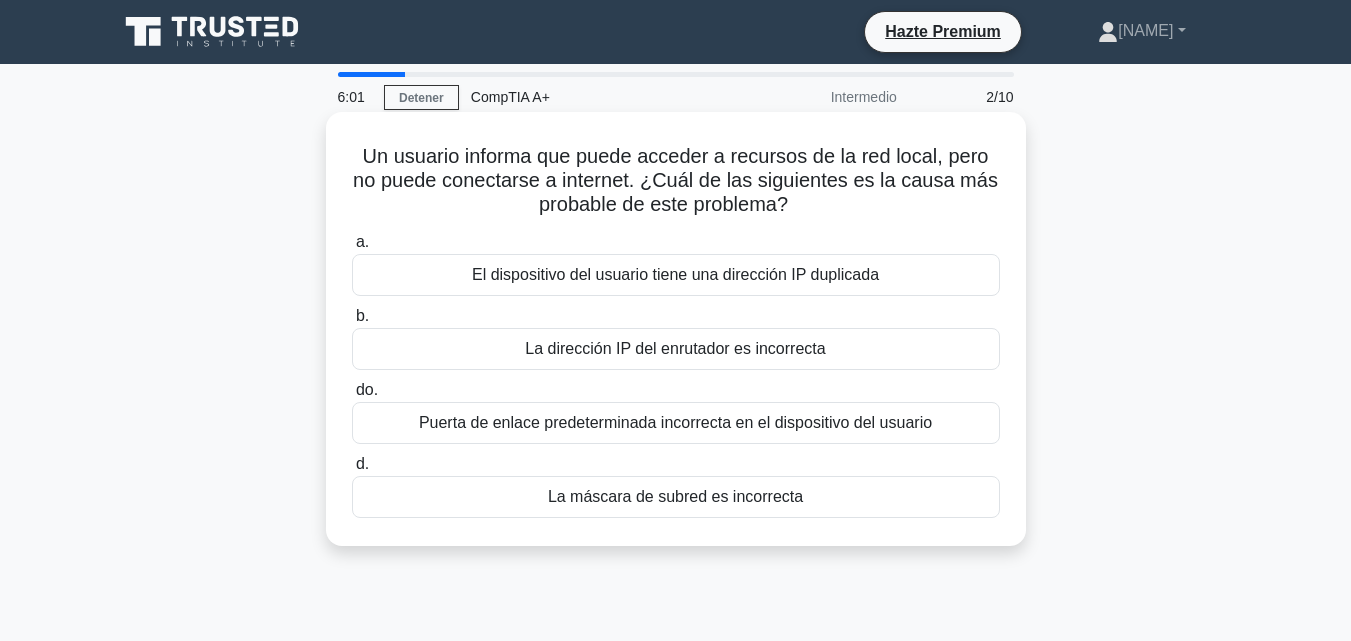 drag, startPoint x: 1077, startPoint y: 287, endPoint x: 1010, endPoint y: 232, distance: 86.683334 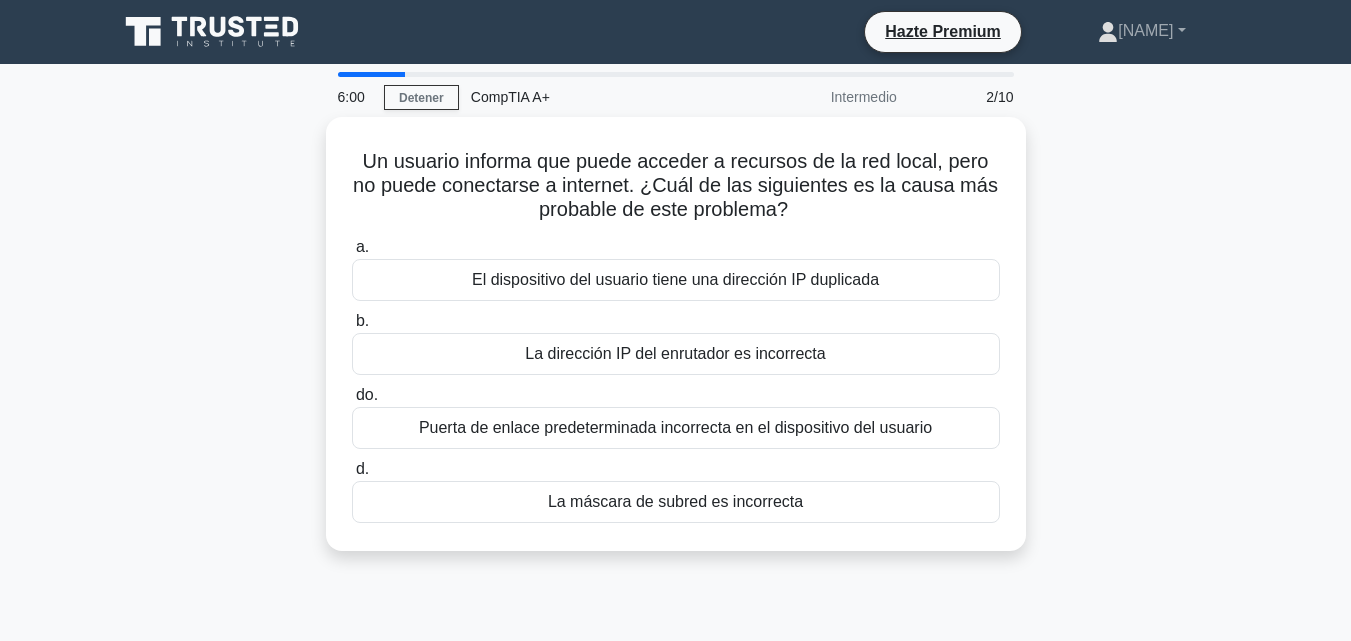 click on "Un usuario informa que puede acceder a recursos de la red local, pero no puede conectarse a internet. ¿Cuál de las siguientes es la causa más probable de este problema?
.spinner_0XTQ{transform-origin:center;animation:spinner_y6GP .75s linear infinite}@keyframes spinner_y6GP{100%{transform:rotate(360deg)}}
a.
El dispositivo del usuario tiene una dirección IP duplicada" at bounding box center [676, 346] 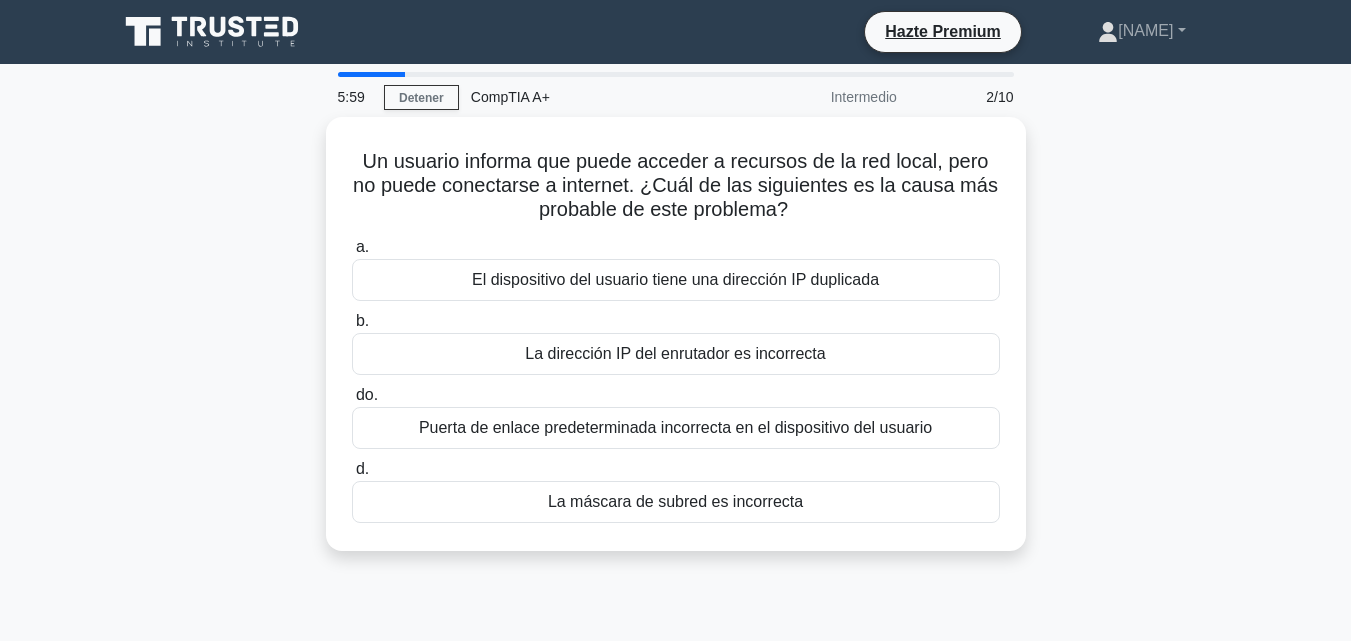 click on "Un usuario informa que puede acceder a recursos de la red local, pero no puede conectarse a internet. ¿Cuál de las siguientes es la causa más probable de este problema?
.spinner_0XTQ{transform-origin:center;animation:spinner_y6GP .75s linear infinite}@keyframes spinner_y6GP{100%{transform:rotate(360deg)}}
a.
El dispositivo del usuario tiene una dirección IP duplicada" at bounding box center [676, 346] 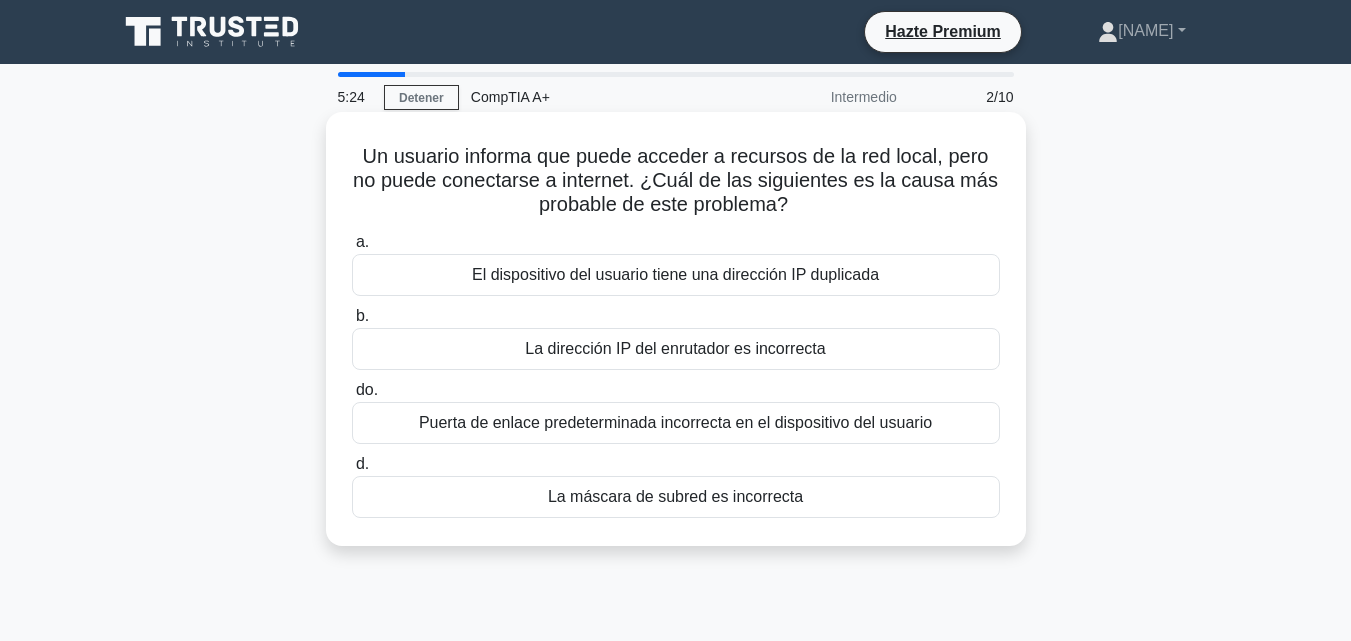 click on "El dispositivo del usuario tiene una dirección IP duplicada" at bounding box center (675, 274) 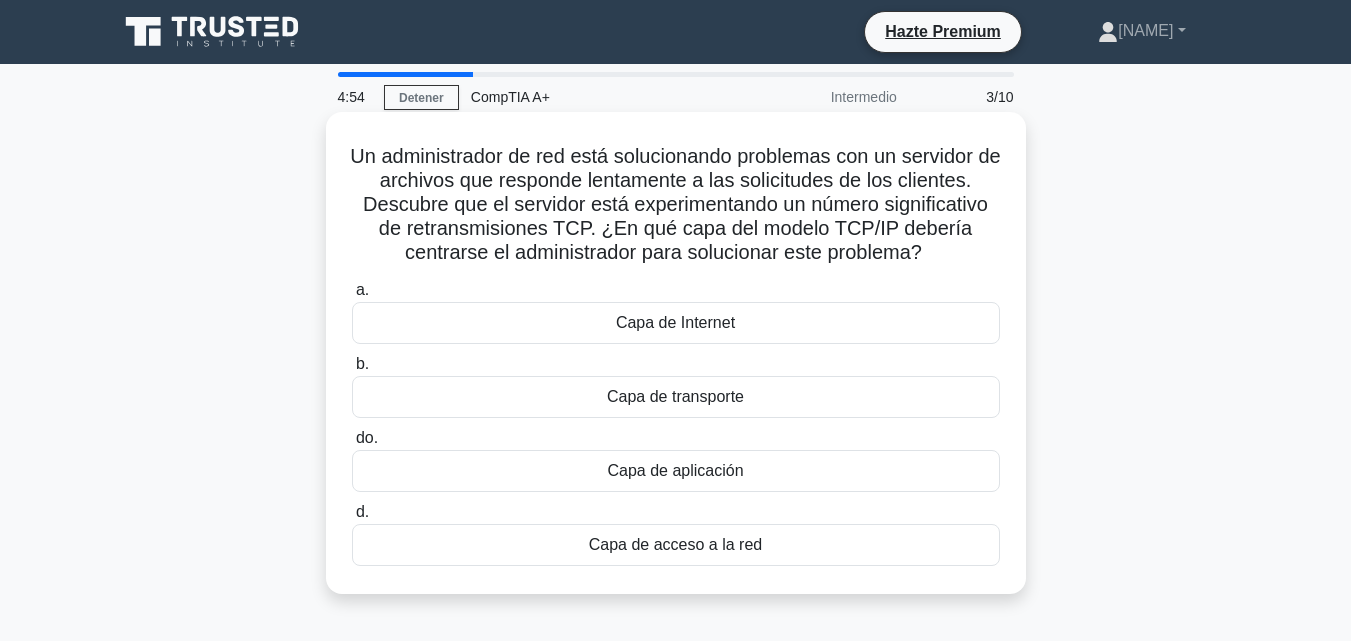 click on "Capa de transporte" at bounding box center [676, 397] 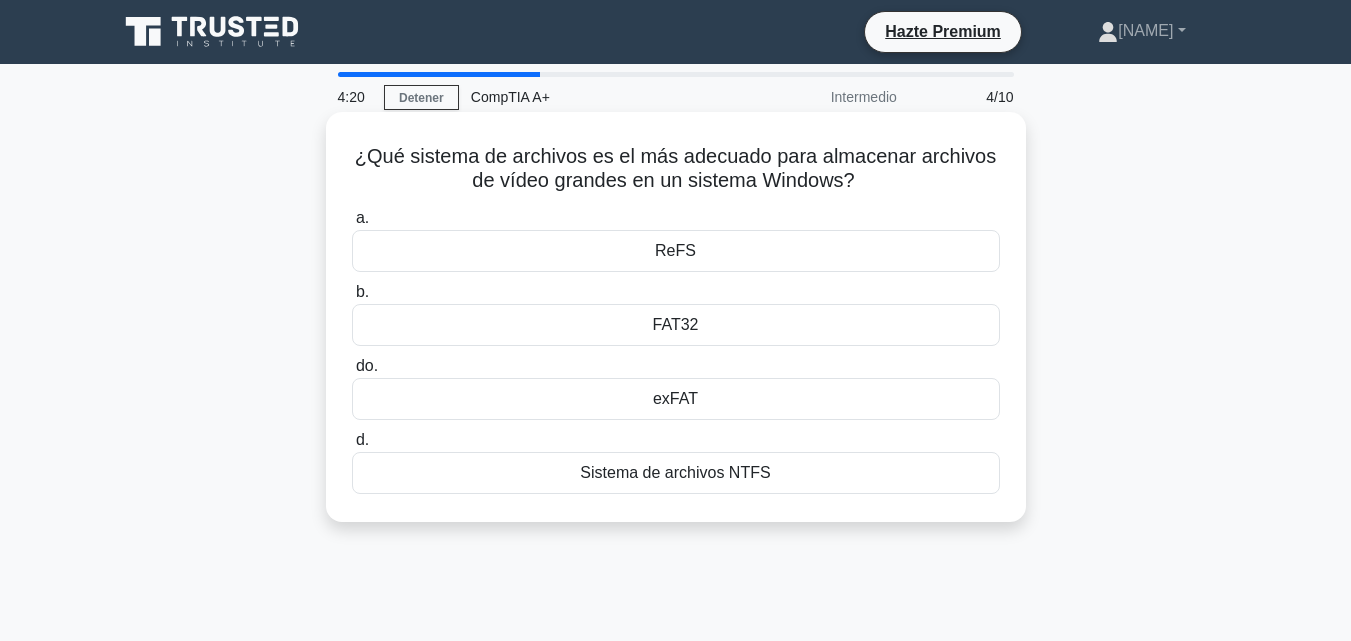 drag, startPoint x: 867, startPoint y: 183, endPoint x: 376, endPoint y: 150, distance: 492.1077 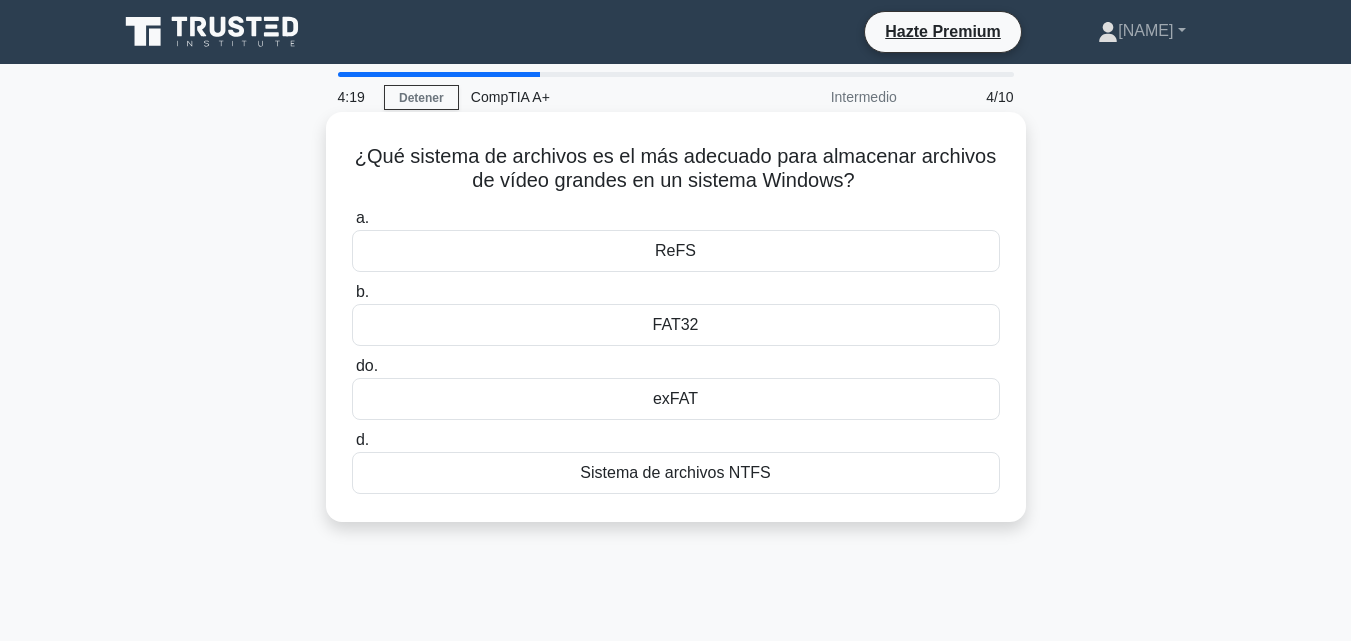 drag, startPoint x: 354, startPoint y: 155, endPoint x: 870, endPoint y: 195, distance: 517.5481 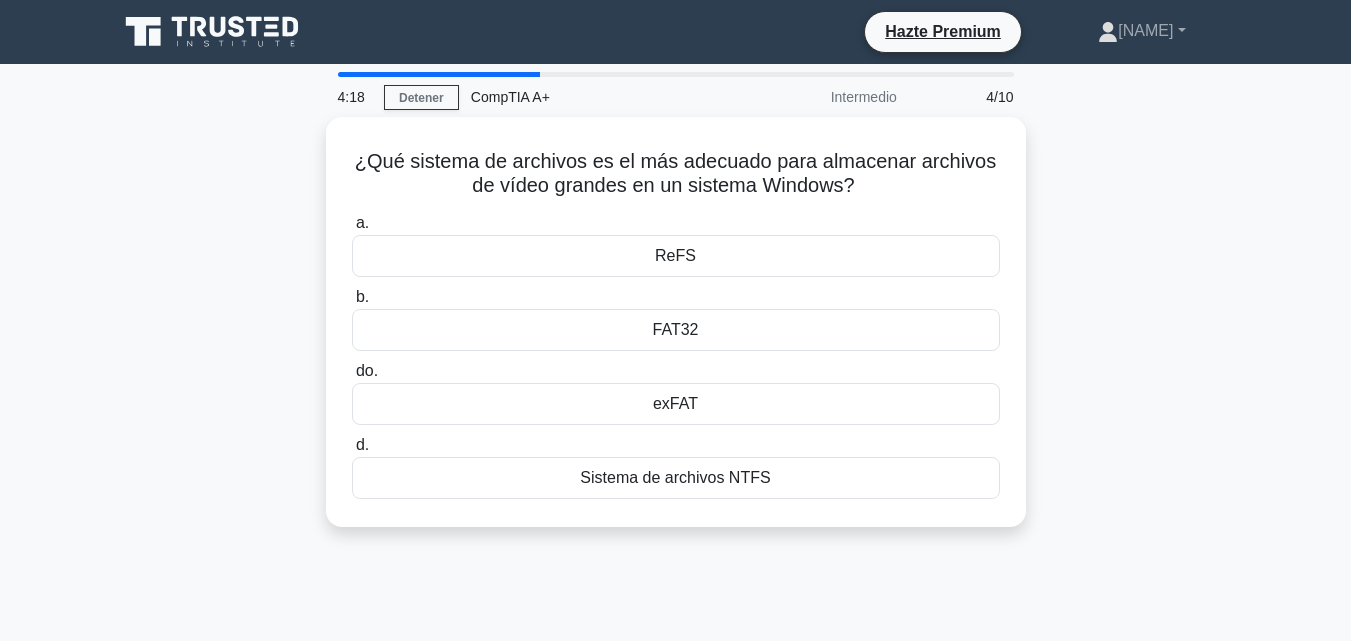 copy on "¿Qué sistema de archivos es el más adecuado para almacenar archivos de vídeo grandes en un sistema Windows?" 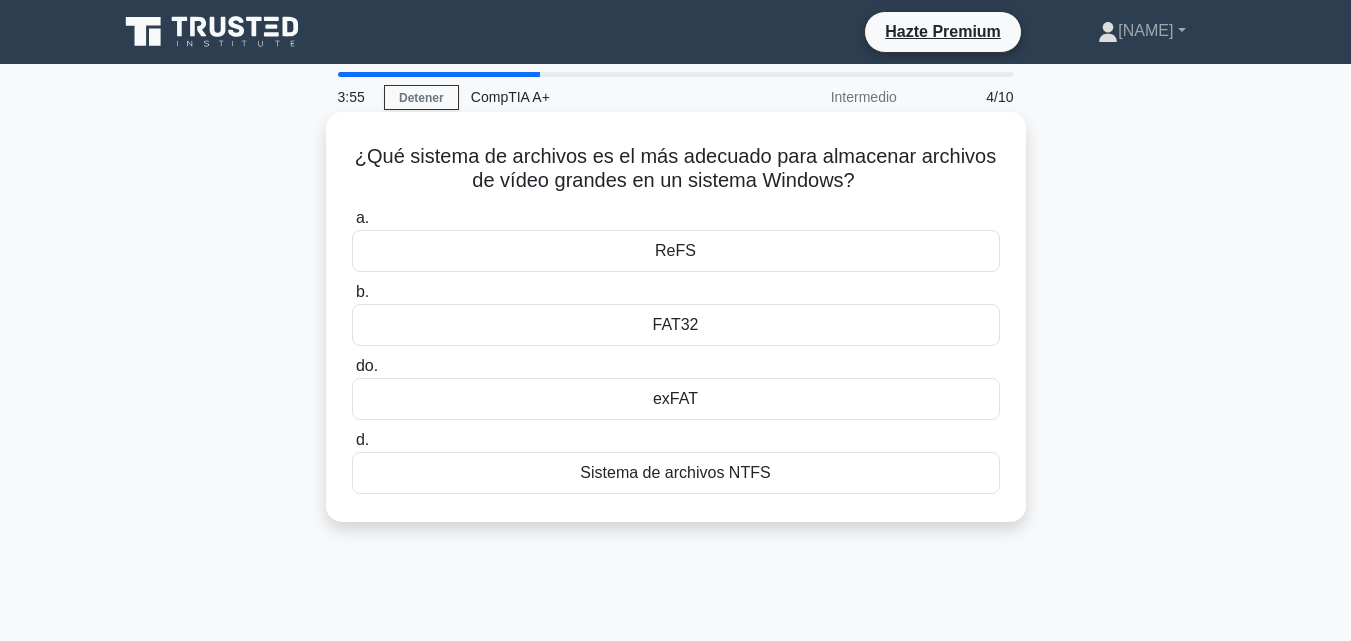 click on "¿Qué sistema de archivos es el más adecuado para almacenar archivos de vídeo grandes en un sistema Windows?
.spinner_0XTQ{transform-origin:center;animation:spinner_y6GP .75s linear infinite}@keyframes spinner_y6GP{100%{transform:rotate(360deg)}}
a.
ReFS
b. do. d." at bounding box center [676, 317] 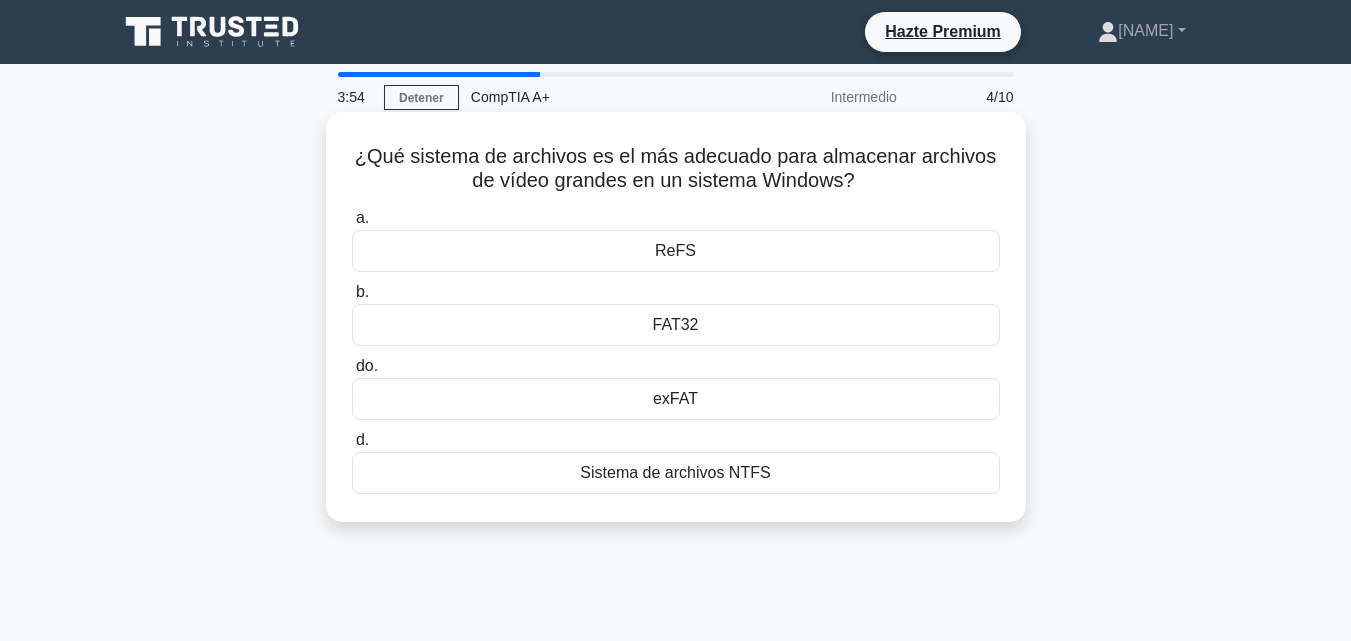 click on "Sistema de archivos NTFS" at bounding box center [675, 472] 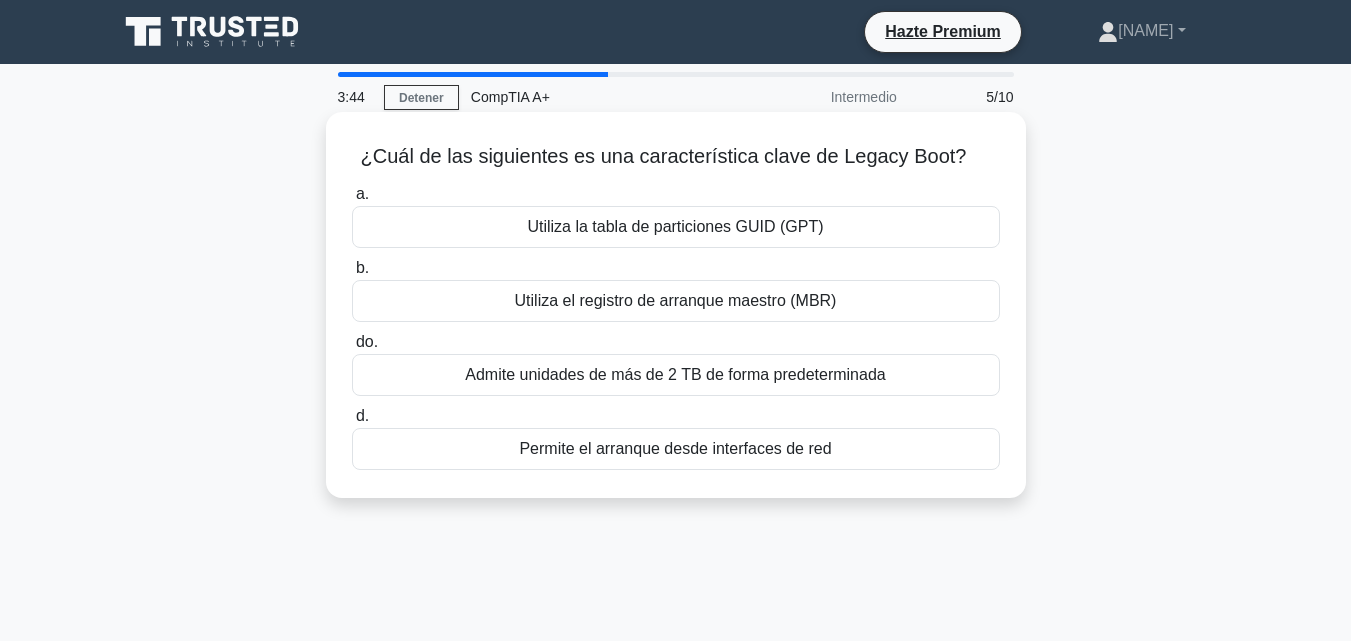 click on "Utiliza el registro de arranque maestro (MBR)" at bounding box center [676, 300] 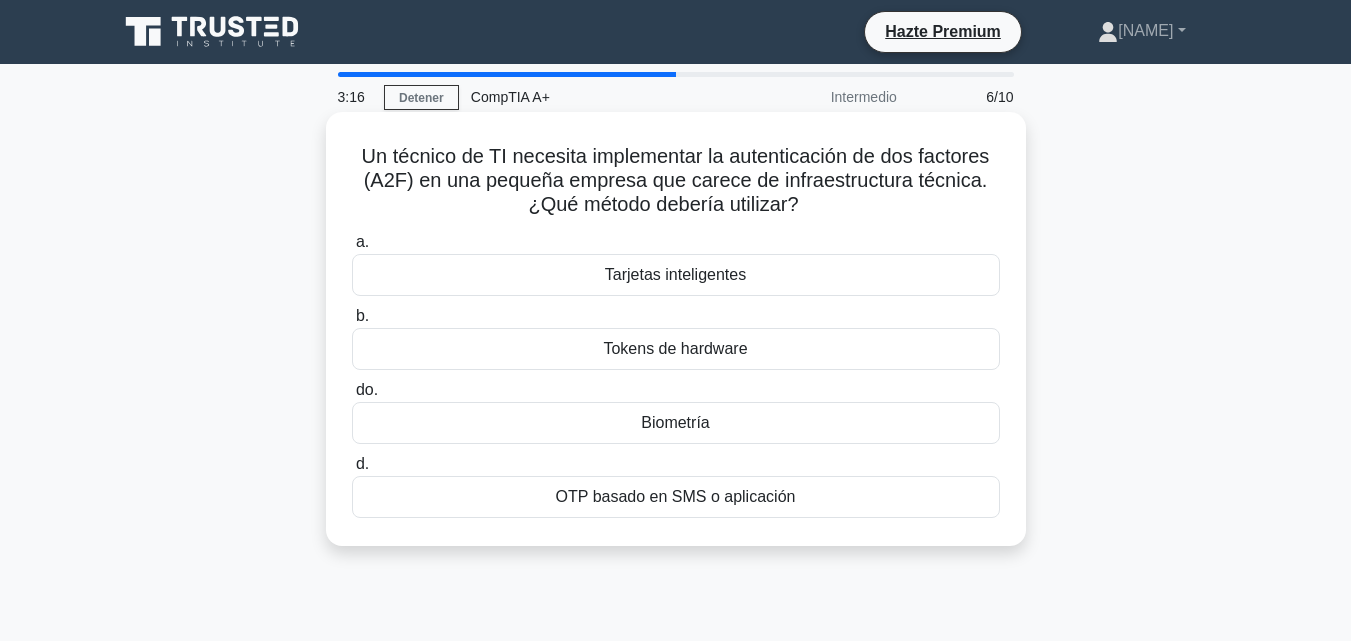 click on "OTP basado en SMS o aplicación" at bounding box center [676, 496] 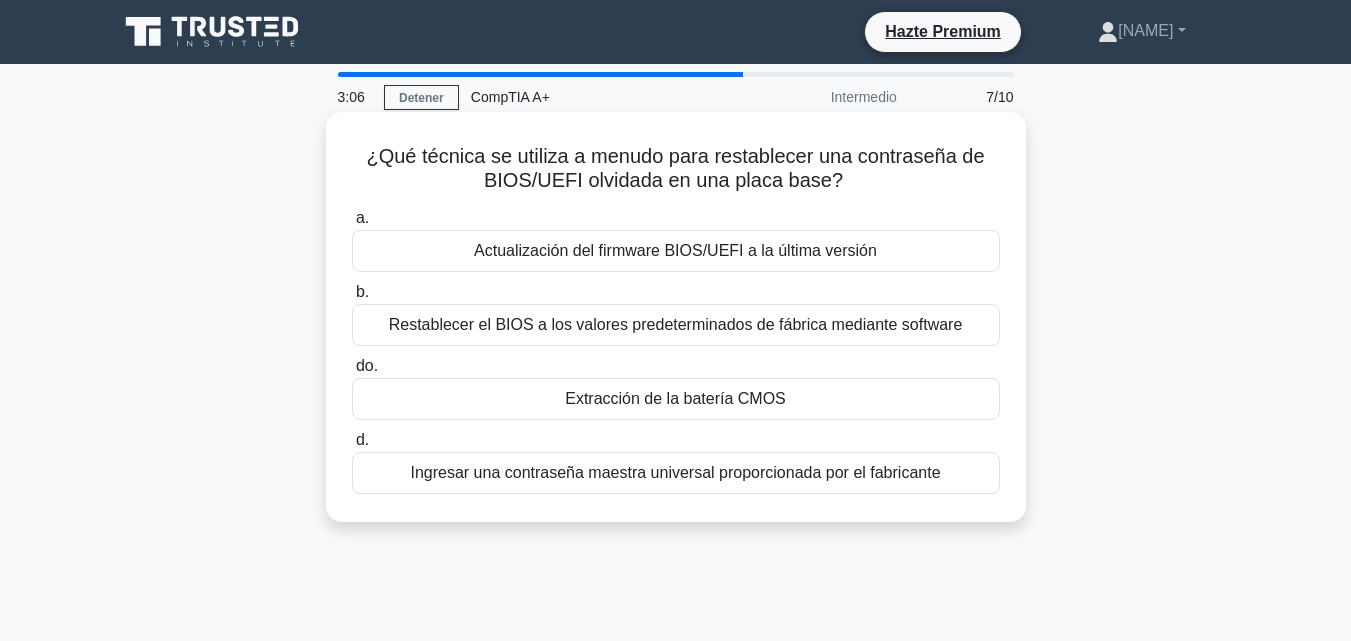 click on "Extracción de la batería CMOS" at bounding box center [676, 399] 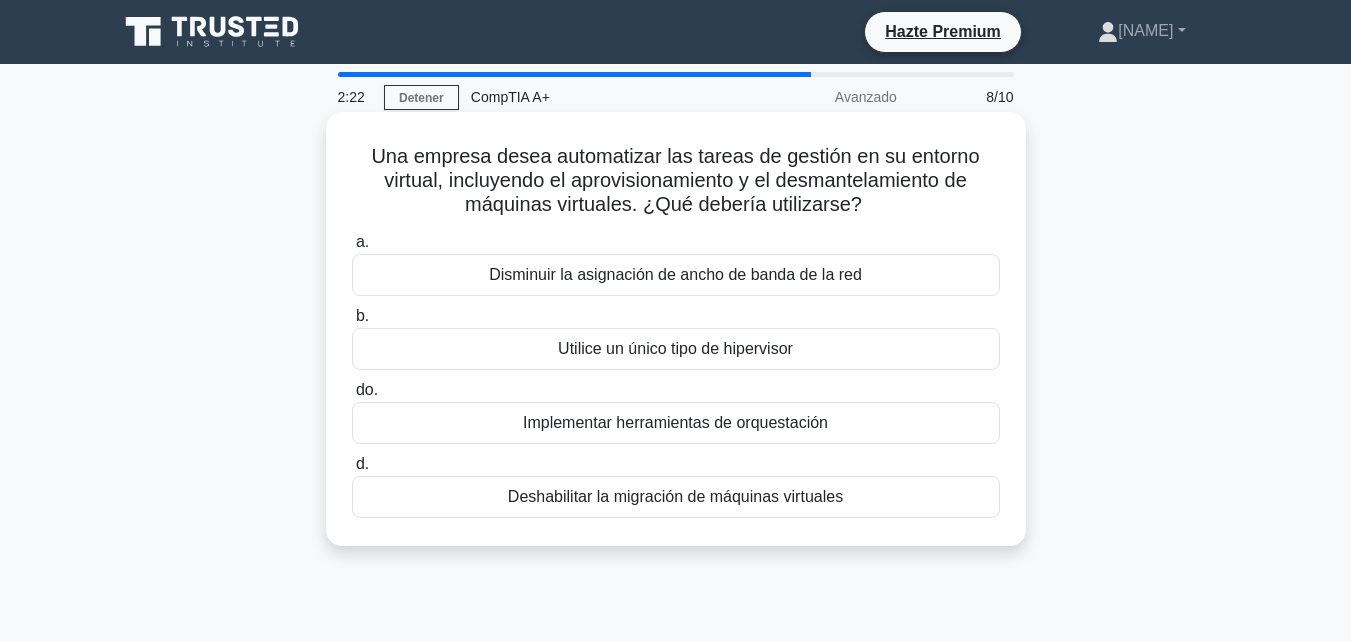 click on "Implementar herramientas de orquestación" at bounding box center [675, 423] 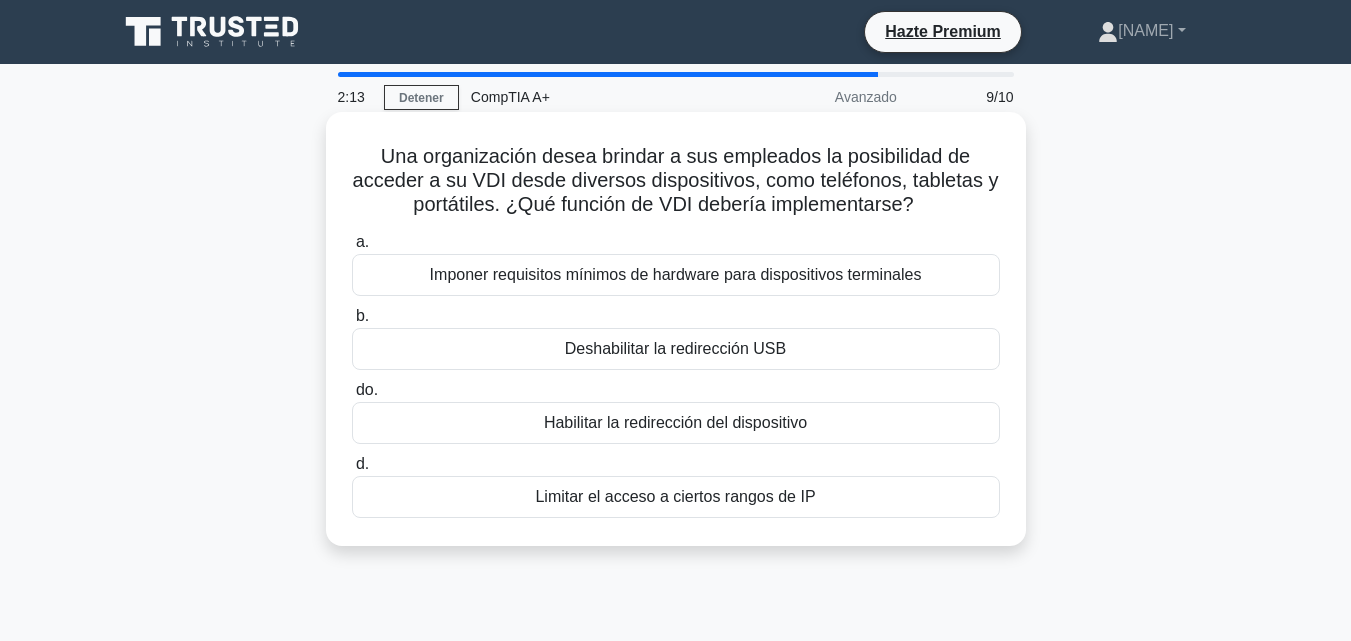 click on "Imponer requisitos mínimos de hardware para dispositivos terminales" at bounding box center [676, 274] 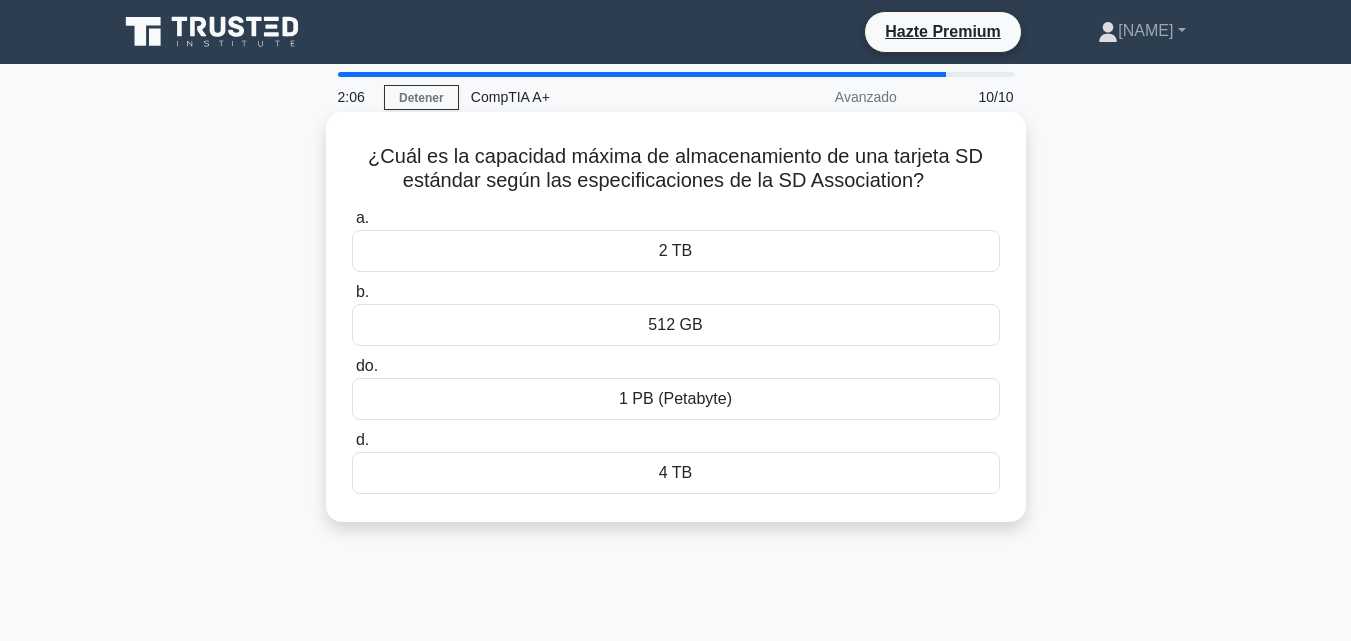 click on "2 TB" at bounding box center (676, 250) 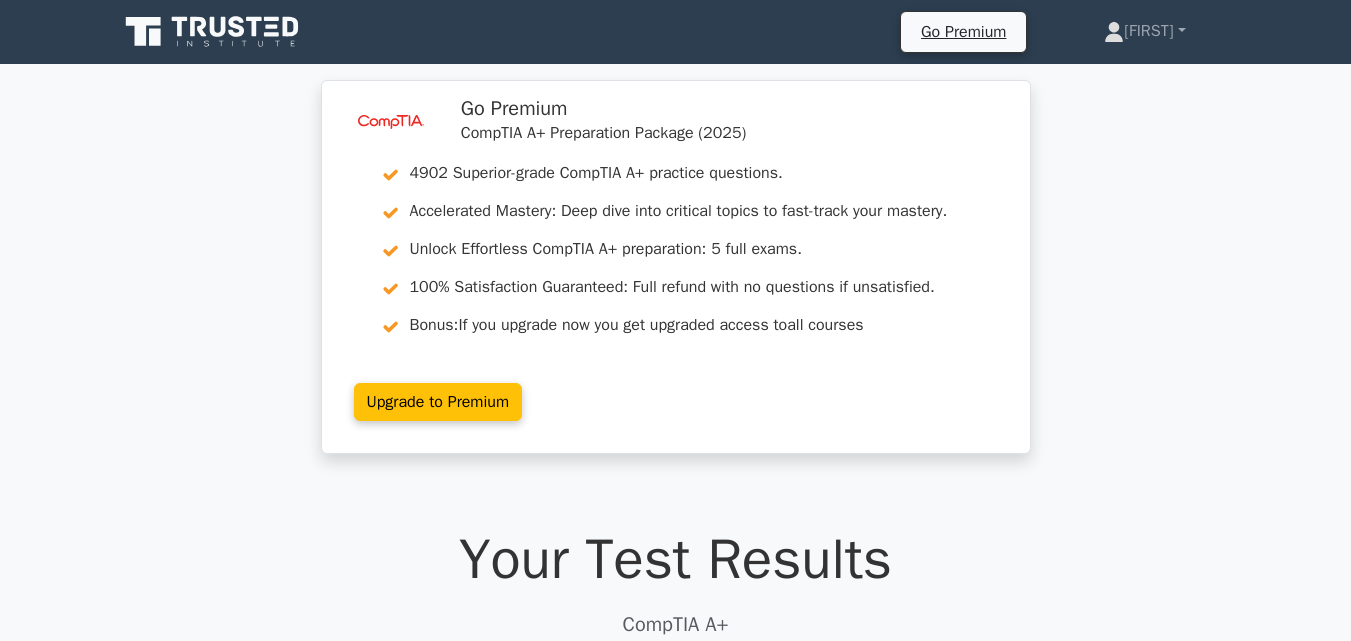 scroll, scrollTop: 0, scrollLeft: 0, axis: both 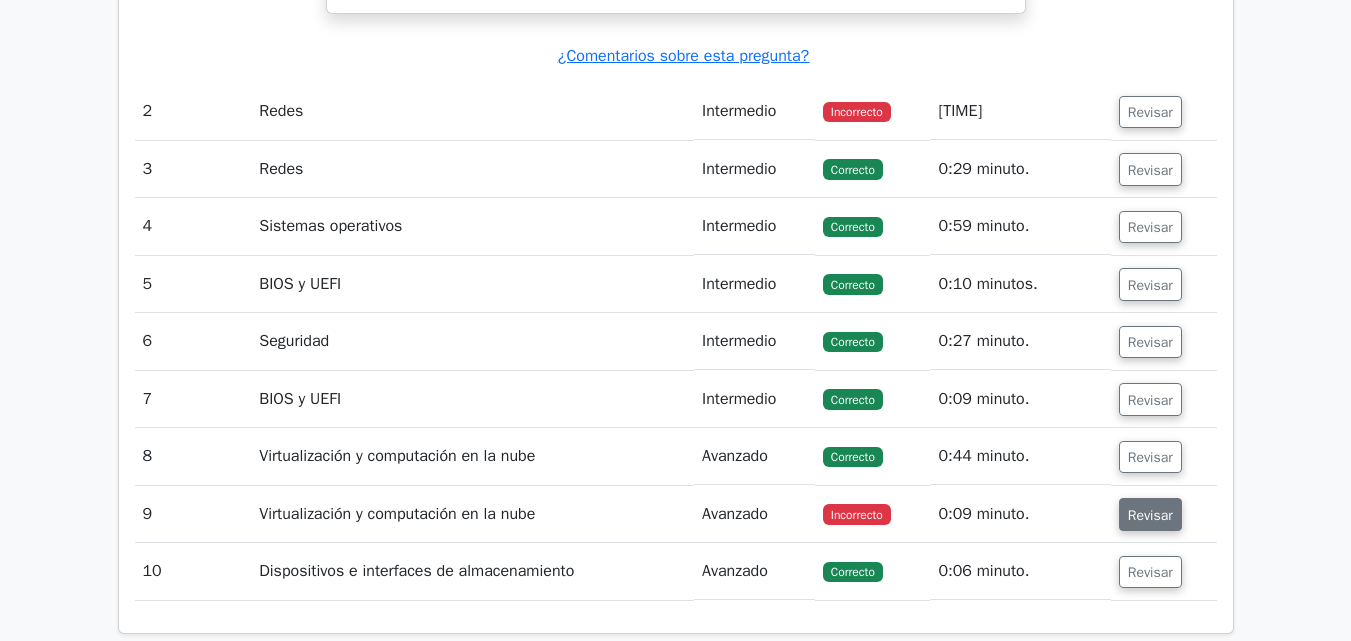 click on "Revisar" at bounding box center (1150, 515) 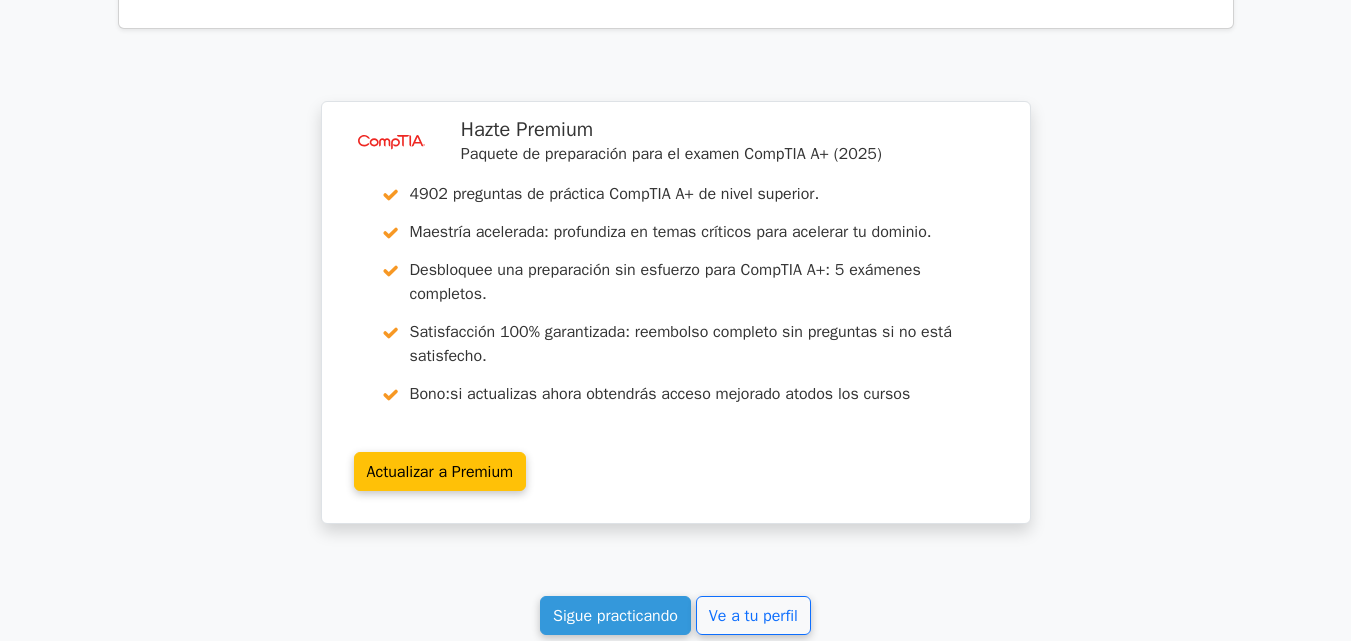 scroll, scrollTop: 4646, scrollLeft: 0, axis: vertical 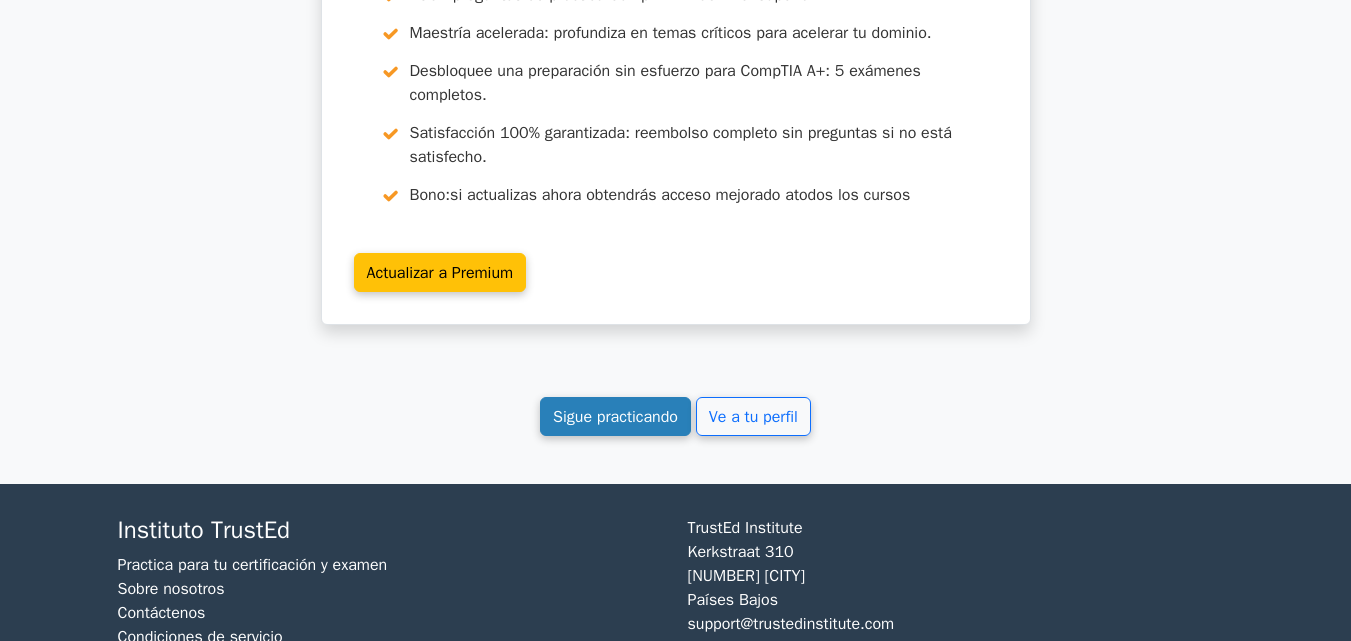 click on "Sigue practicando" at bounding box center (615, 417) 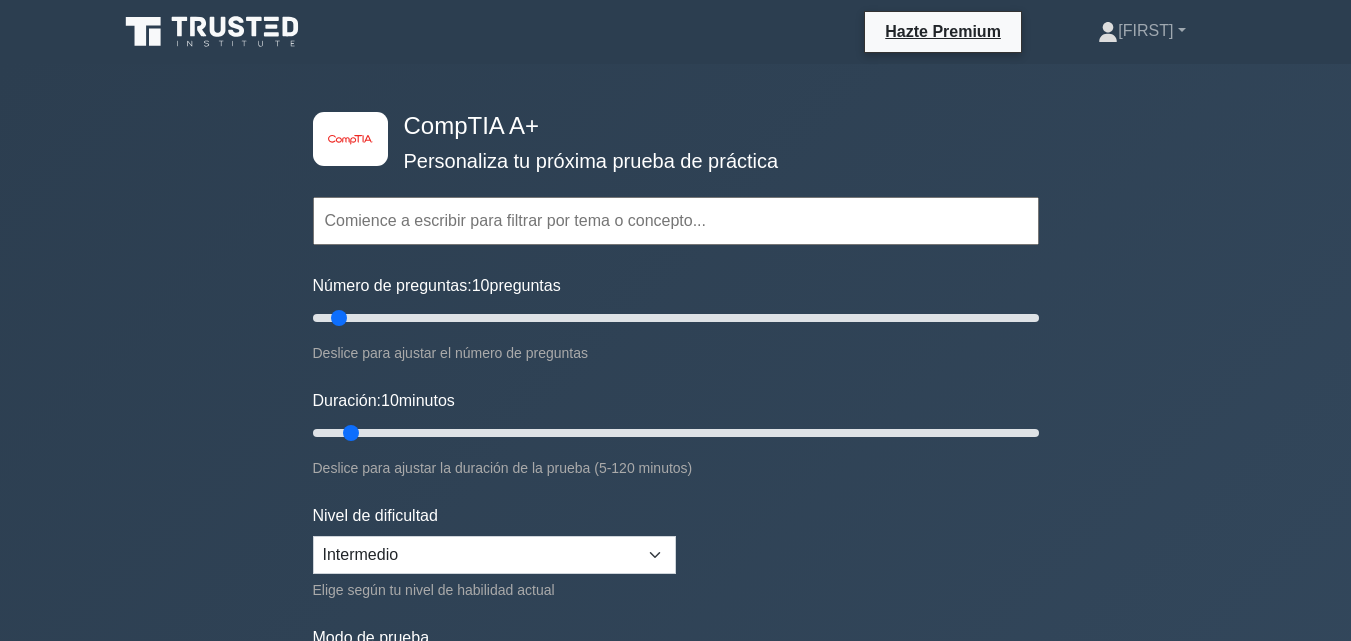 scroll, scrollTop: 0, scrollLeft: 0, axis: both 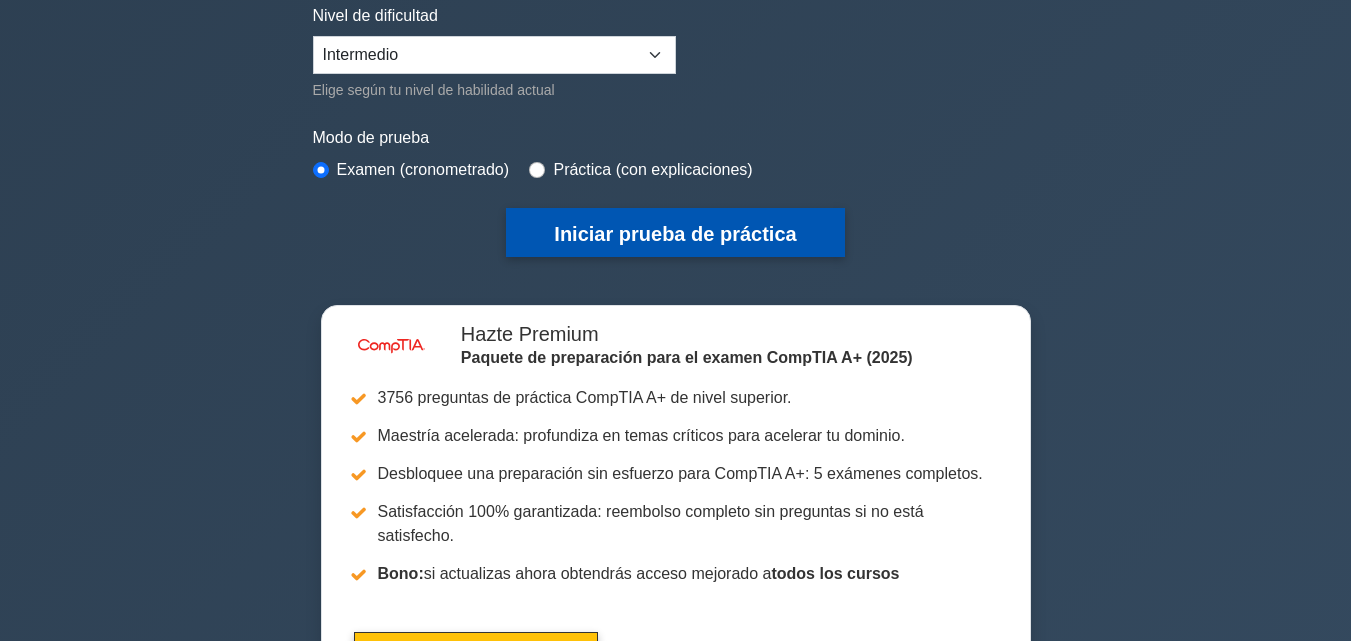 click on "Iniciar prueba de práctica" at bounding box center (675, 234) 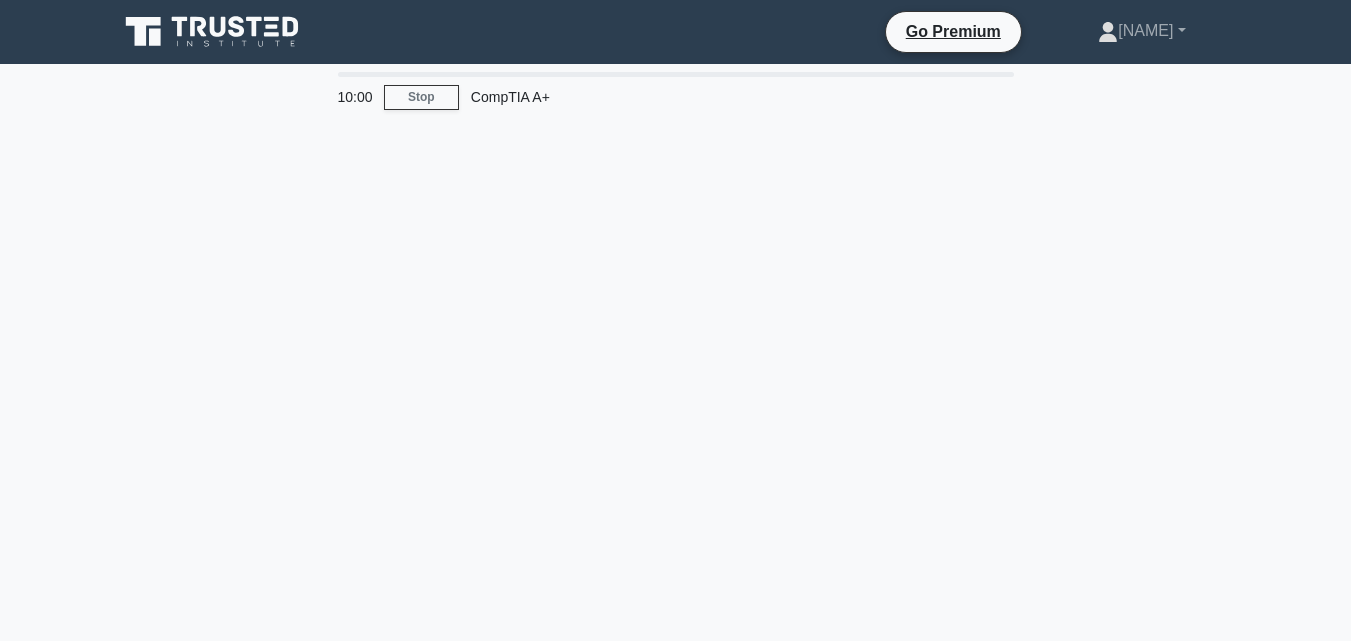 scroll, scrollTop: 0, scrollLeft: 0, axis: both 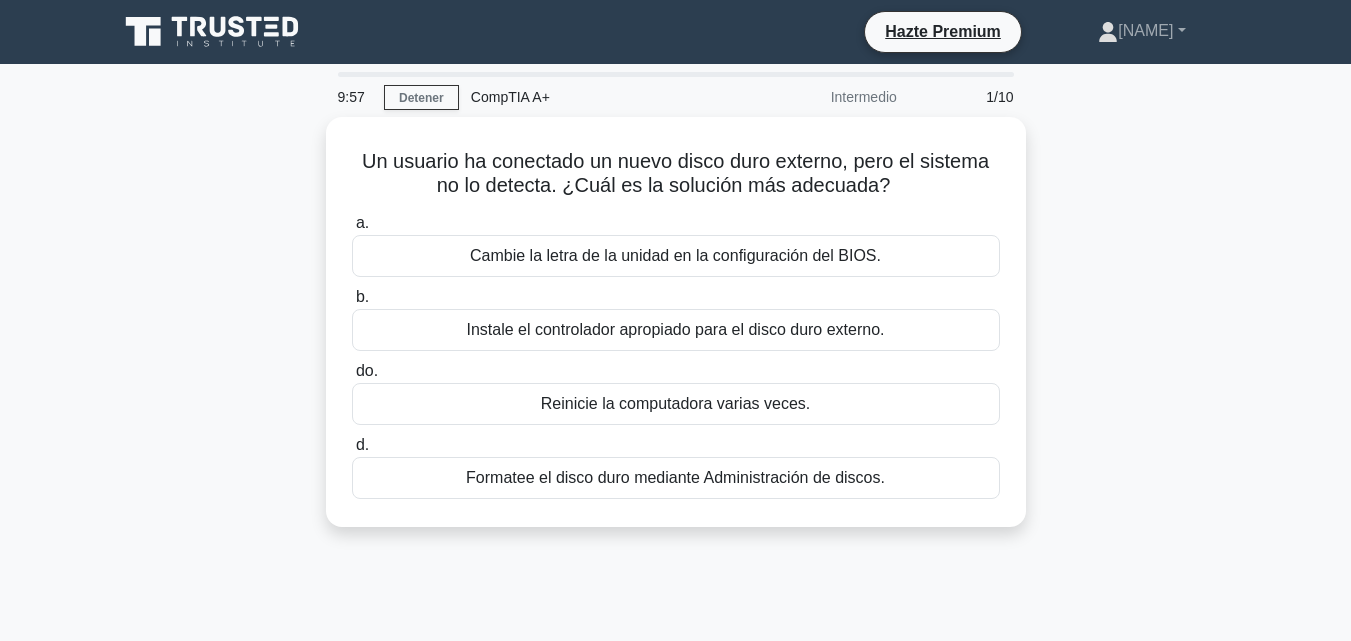 click on "Un usuario ha conectado un nuevo disco duro externo, pero el sistema no lo detecta. ¿Cuál es la solución más adecuada?
.spinner_0XTQ{transform-origin:center;animation:spinner_y6GP .75s linear infinite}@keyframes spinner_y6GP{100%{transform:rotate(360deg)}}
a.
Cambie la letra de la unidad en la configuración del BIOS.
b. do. d." at bounding box center [676, 334] 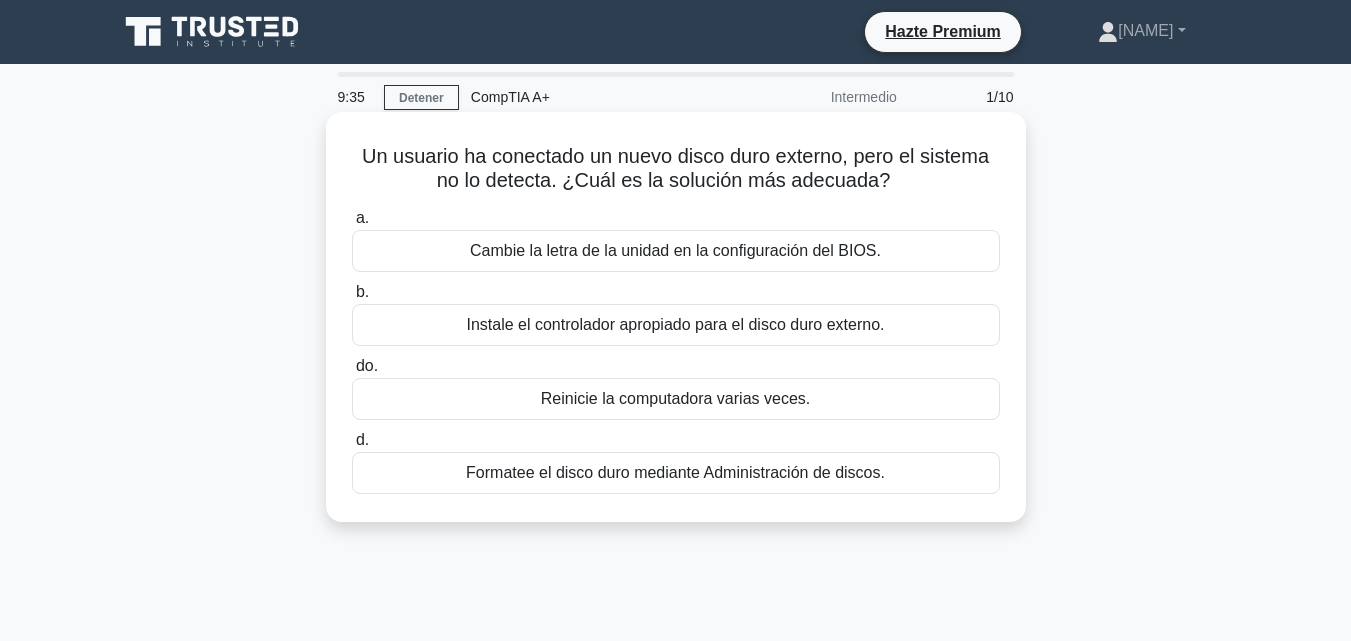 click on "Instale el controlador apropiado para el disco duro externo." at bounding box center [675, 324] 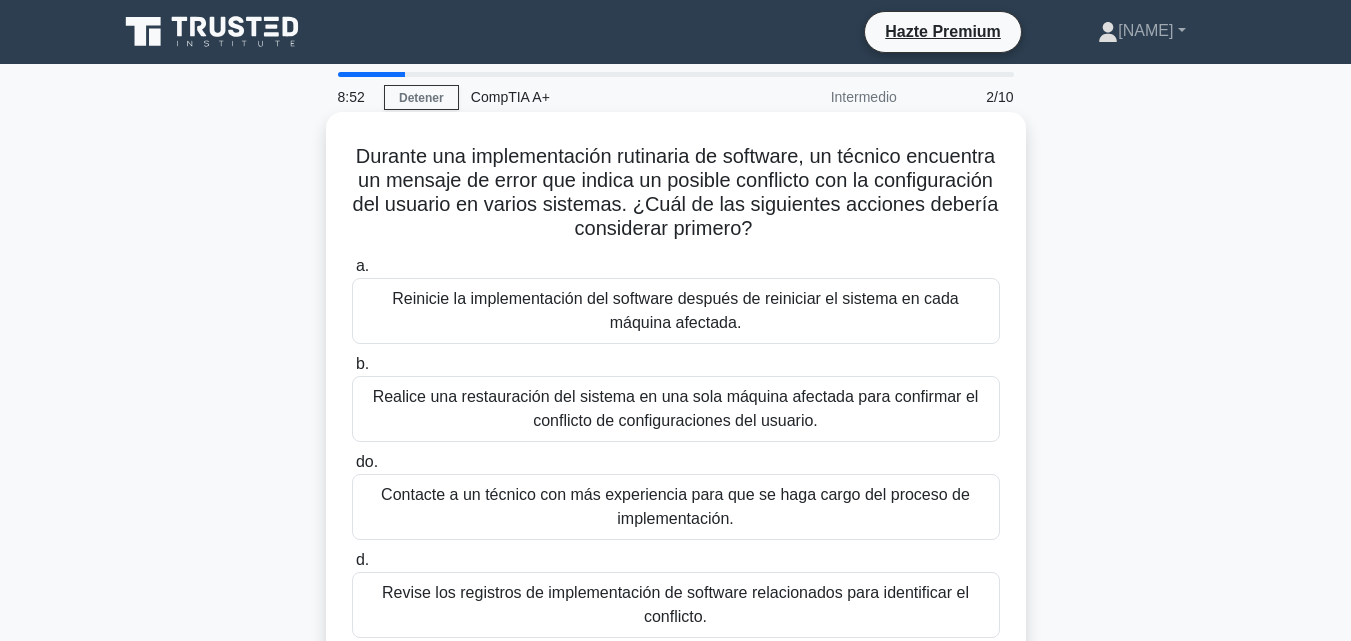 click on "Revise los registros de implementación de software relacionados para identificar el conflicto." at bounding box center [675, 604] 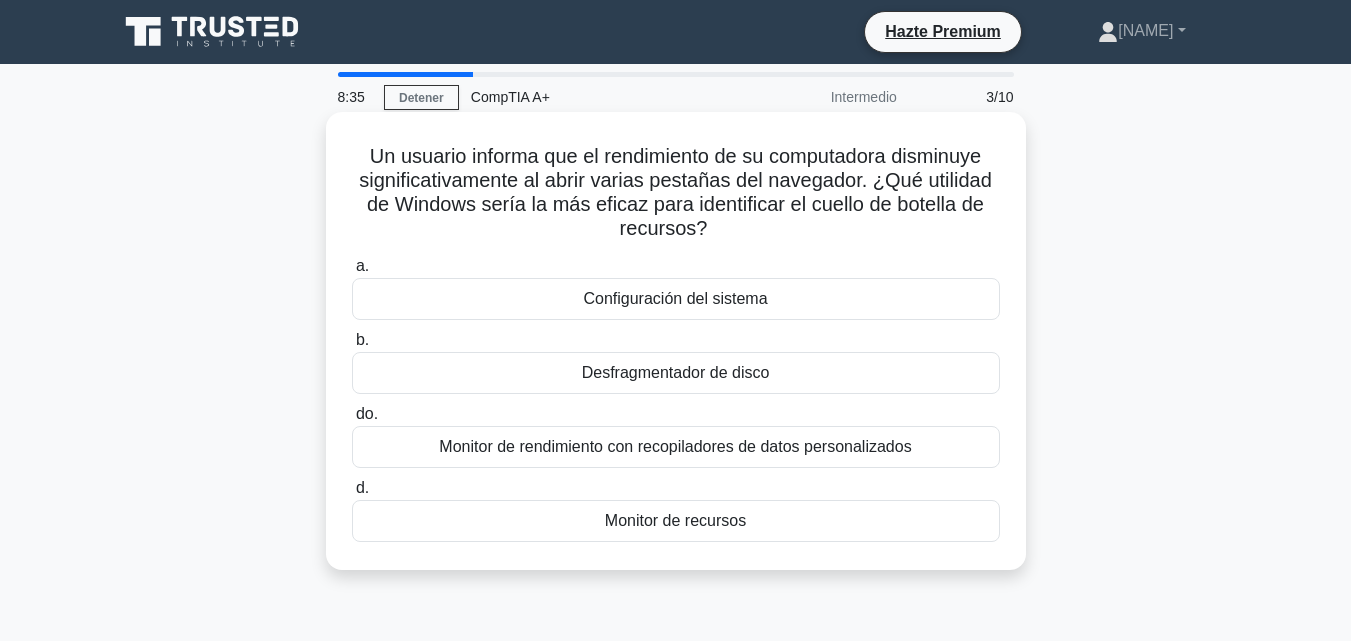 click on "Monitor de recursos" at bounding box center [675, 520] 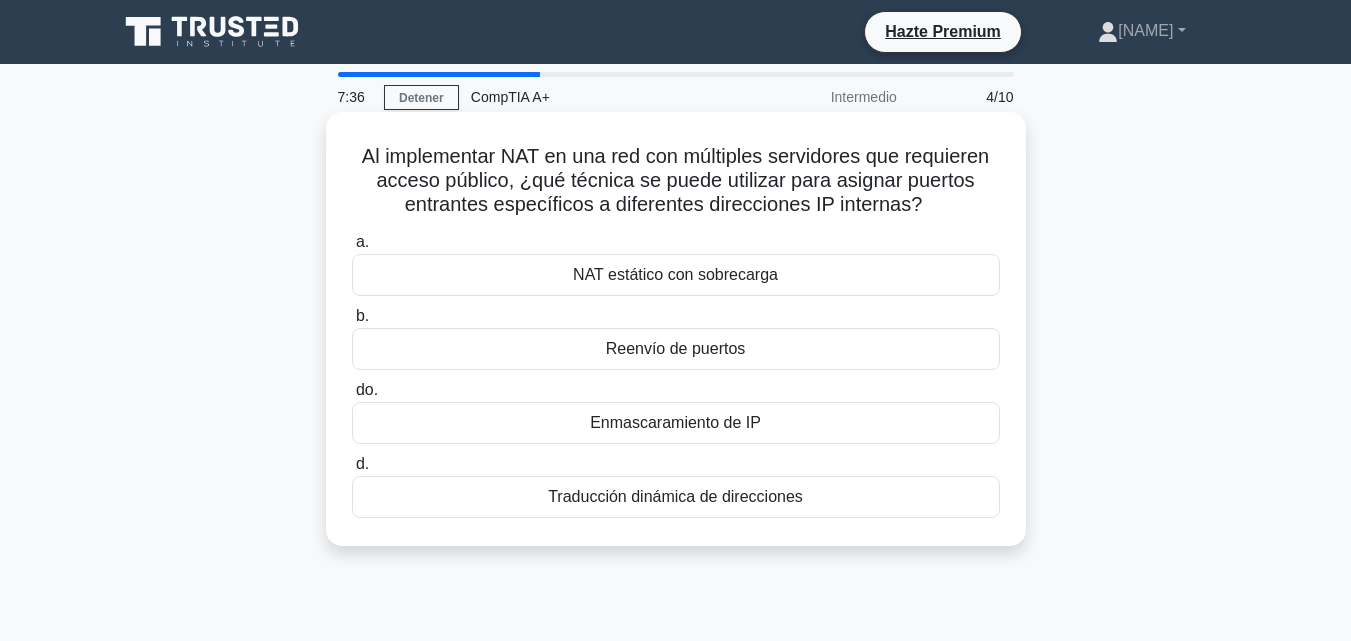 click on "Al implementar NAT en una red con múltiples servidores que requieren acceso público, ¿qué técnica se puede utilizar para asignar puertos entrantes específicos a diferentes direcciones IP internas?" at bounding box center [675, 180] 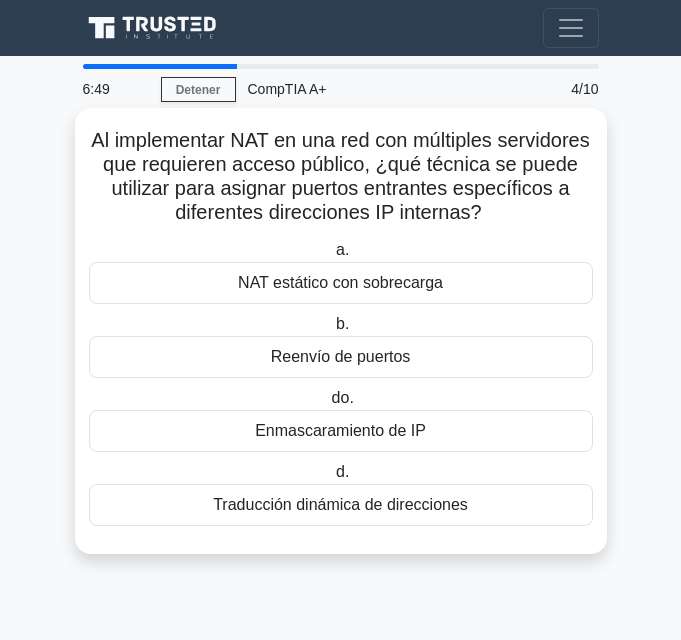 click on "Reenvío de puertos" at bounding box center (341, 356) 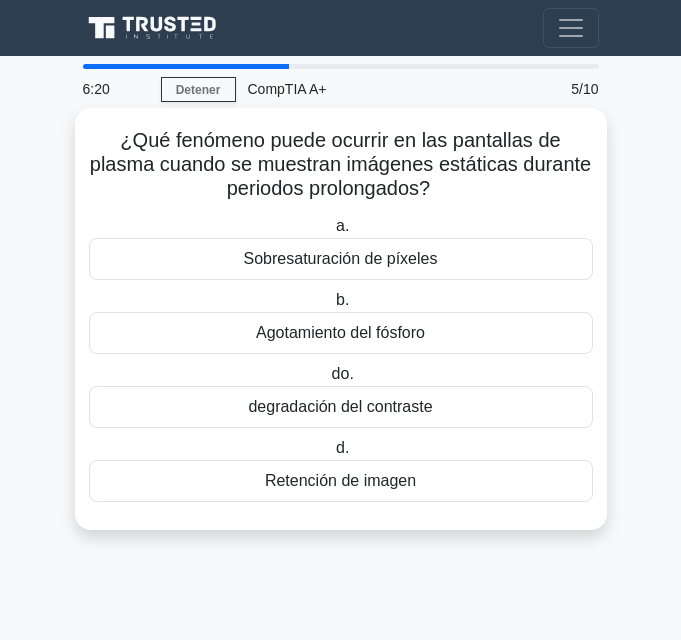 click on "Retención de imagen" at bounding box center [340, 480] 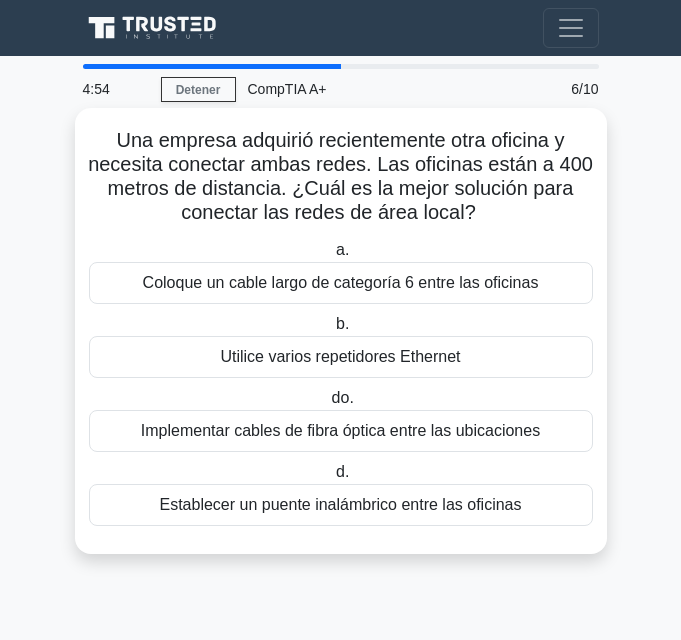 click on "Implementar cables de fibra óptica entre las ubicaciones" at bounding box center (340, 430) 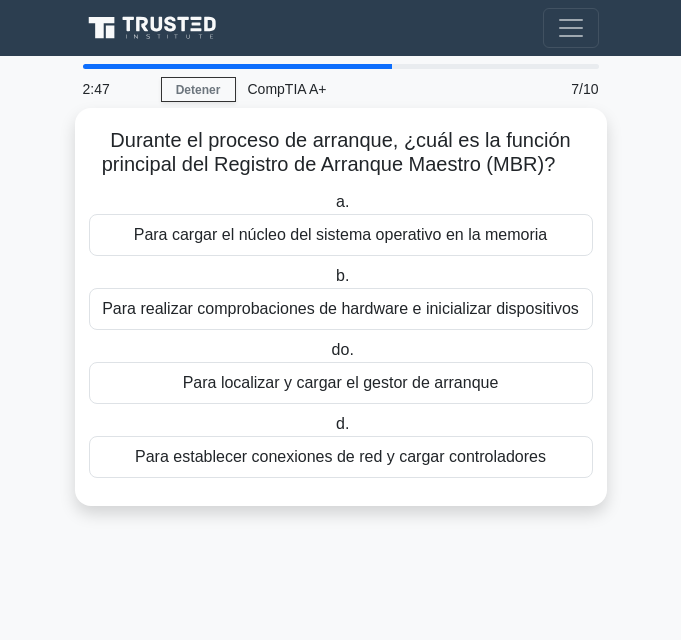click on "Para localizar y cargar el gestor de arranque" at bounding box center (341, 382) 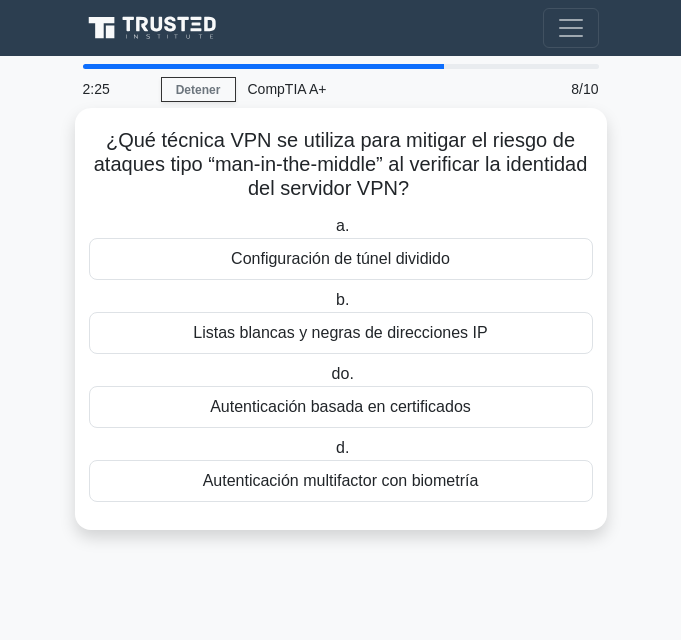 click on "Autenticación basada en certificados" at bounding box center [340, 406] 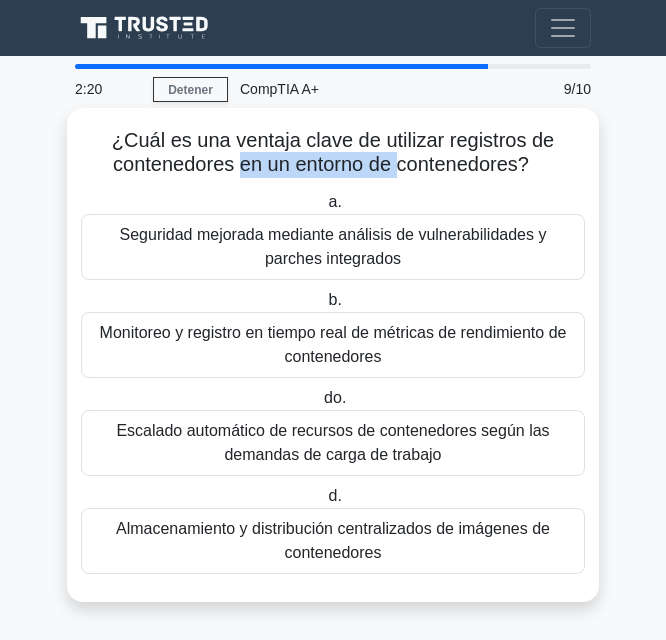 drag, startPoint x: 238, startPoint y: 160, endPoint x: 423, endPoint y: 168, distance: 185.1729 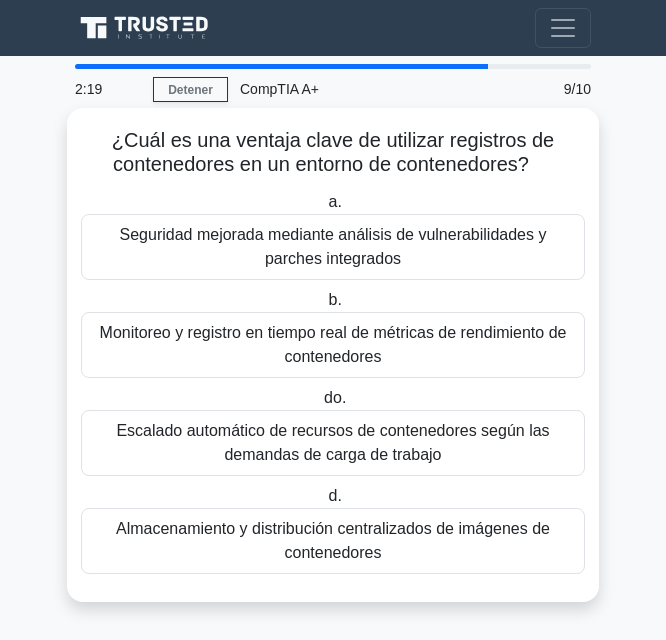 click on "¿Cuál es una ventaja clave de utilizar registros de contenedores en un entorno de contenedores?" at bounding box center [333, 152] 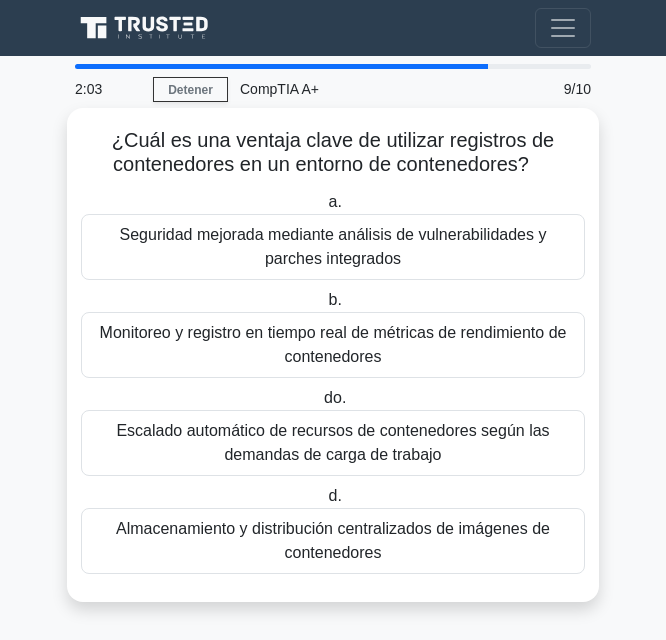 click on "Seguridad mejorada mediante análisis de vulnerabilidades y parches integrados" at bounding box center [333, 247] 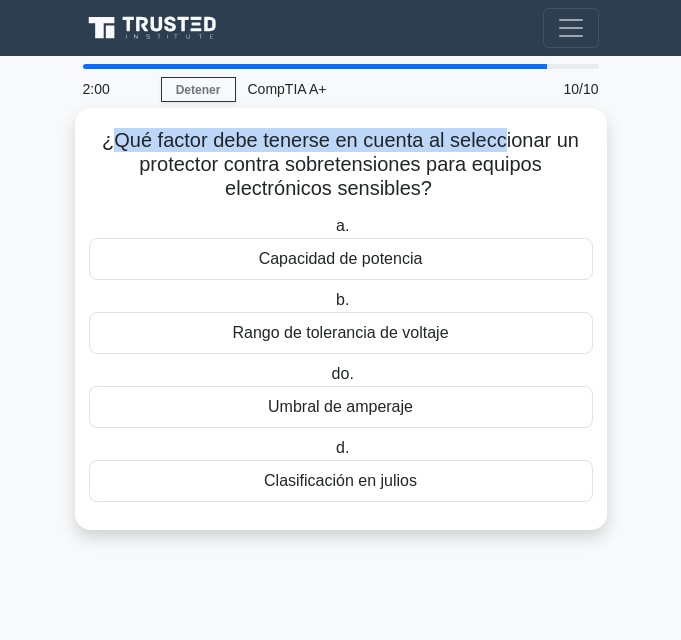 drag, startPoint x: 114, startPoint y: 141, endPoint x: 506, endPoint y: 148, distance: 392.0625 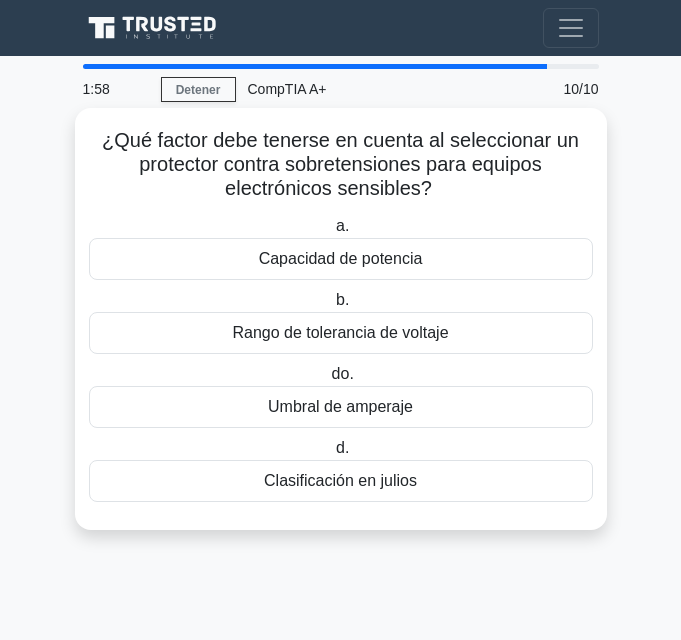click on "¿Qué factor debe tenerse en cuenta al seleccionar un protector contra sobretensiones para equipos electrónicos sensibles?" at bounding box center [340, 164] 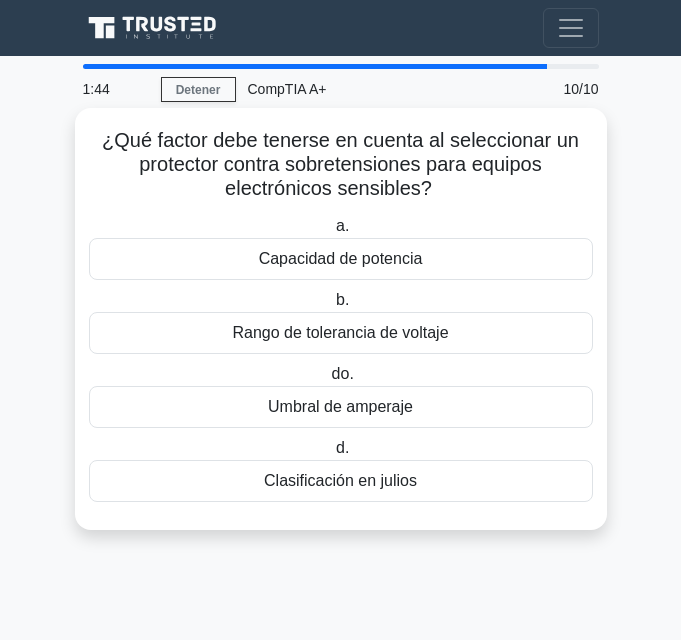 click on "Capacidad de potencia" at bounding box center [341, 258] 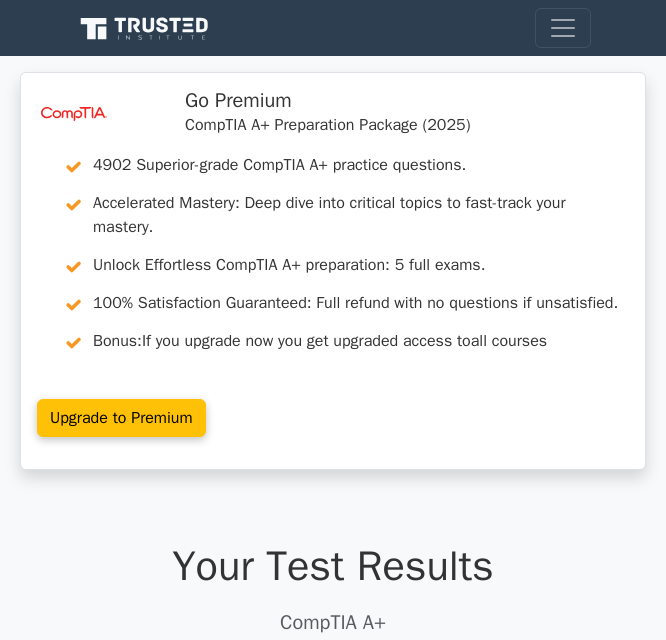 scroll, scrollTop: 0, scrollLeft: 0, axis: both 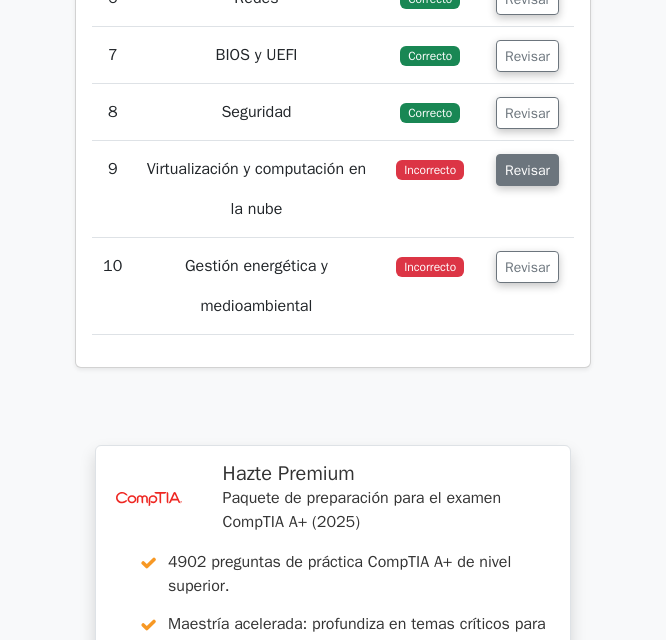 click on "Revisar" at bounding box center [527, 170] 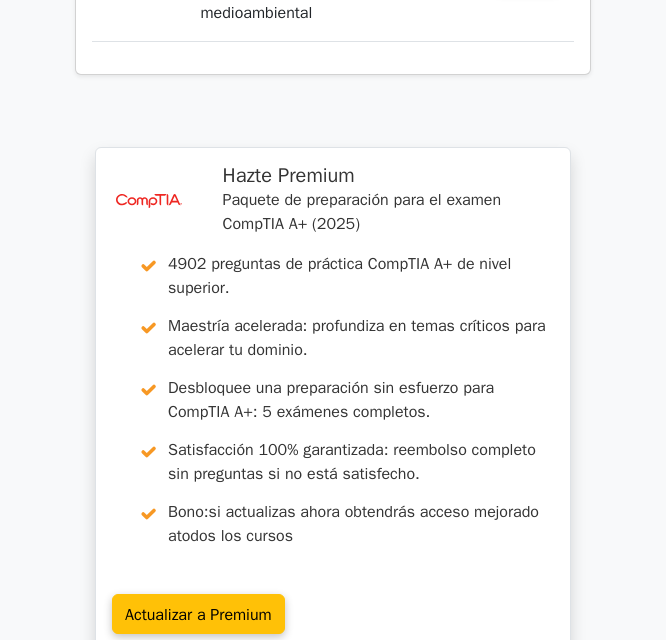 scroll, scrollTop: 5000, scrollLeft: 0, axis: vertical 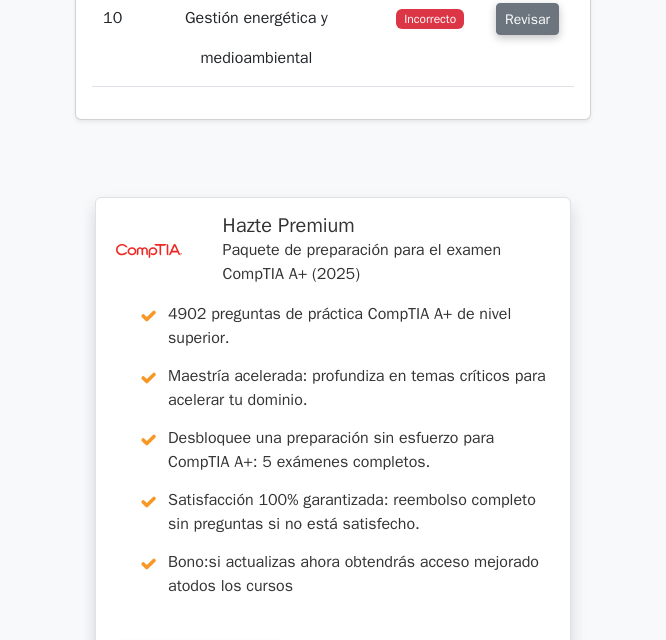 click on "Revisar" at bounding box center (527, 19) 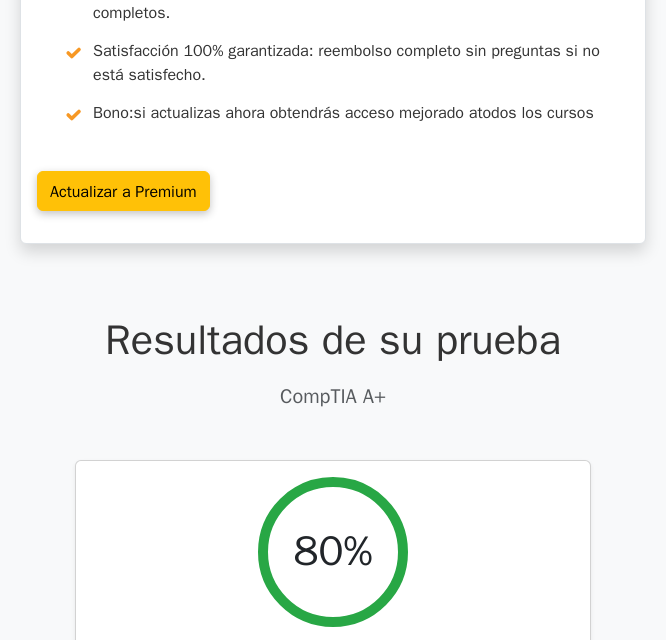 scroll, scrollTop: 0, scrollLeft: 0, axis: both 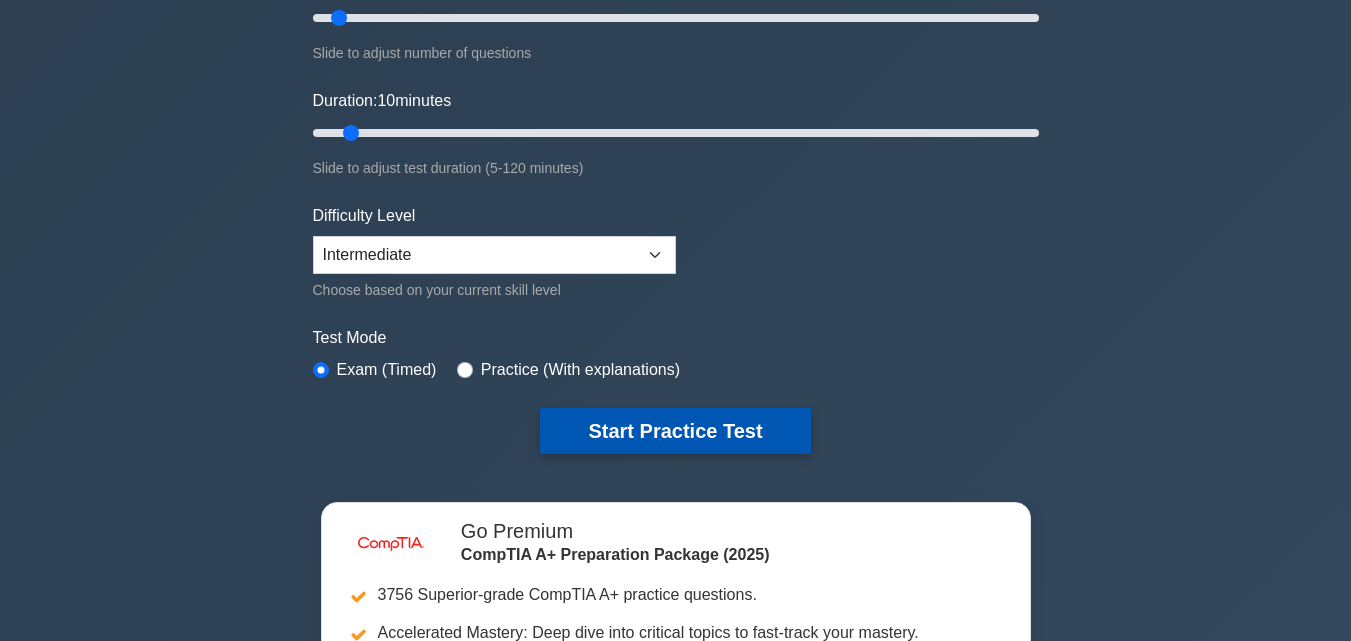 click on "Start Practice Test" at bounding box center (675, 431) 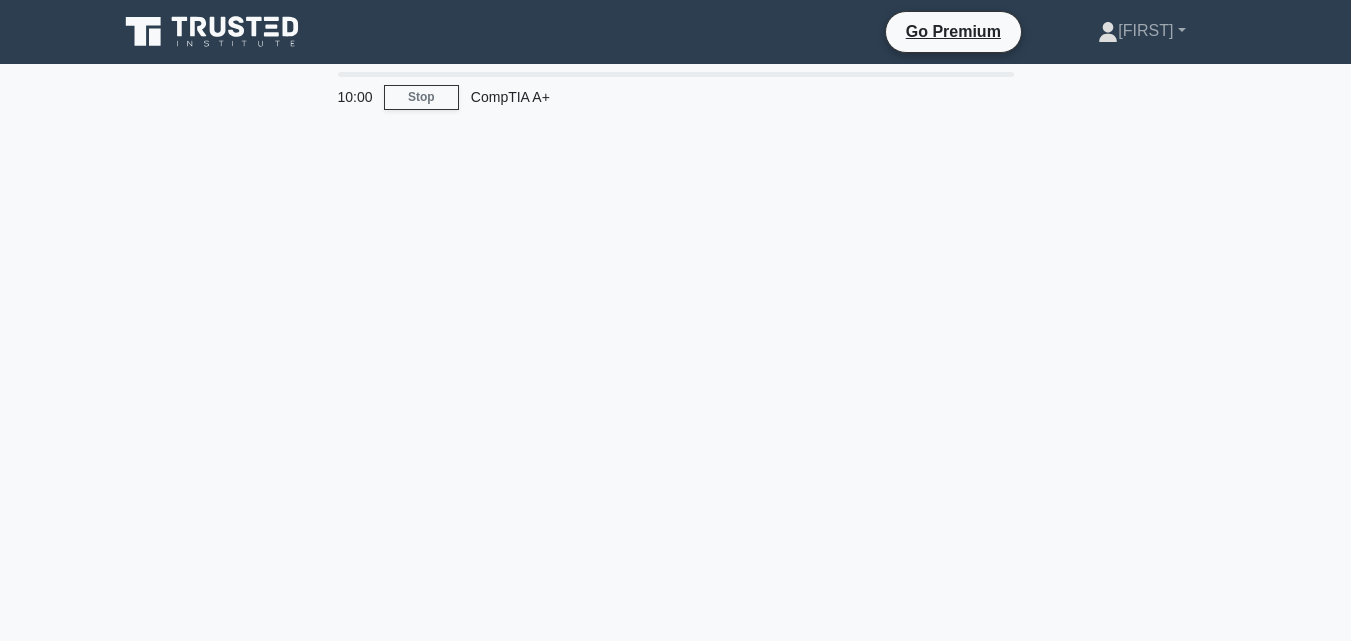 scroll, scrollTop: 0, scrollLeft: 0, axis: both 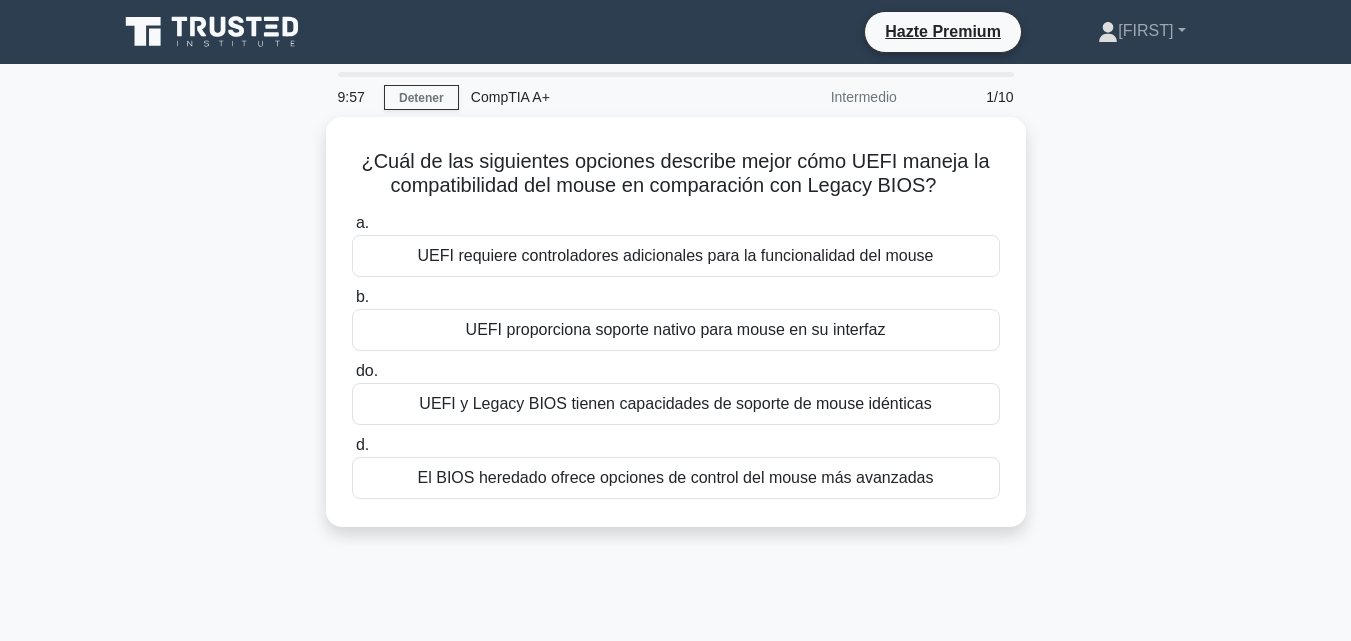 click on "¿Cuál de las siguientes opciones describe mejor cómo UEFI maneja la compatibilidad del mouse en comparación con Legacy BIOS?
.spinner_0XTQ{transform-origin:center;animation:spinner_y6GP .75s linear infinite}@keyframes spinner_y6GP{100%{transform:rotate(360deg)}}
a.
UEFI requiere controladores adicionales para la funcionalidad del mouse
b." at bounding box center [676, 334] 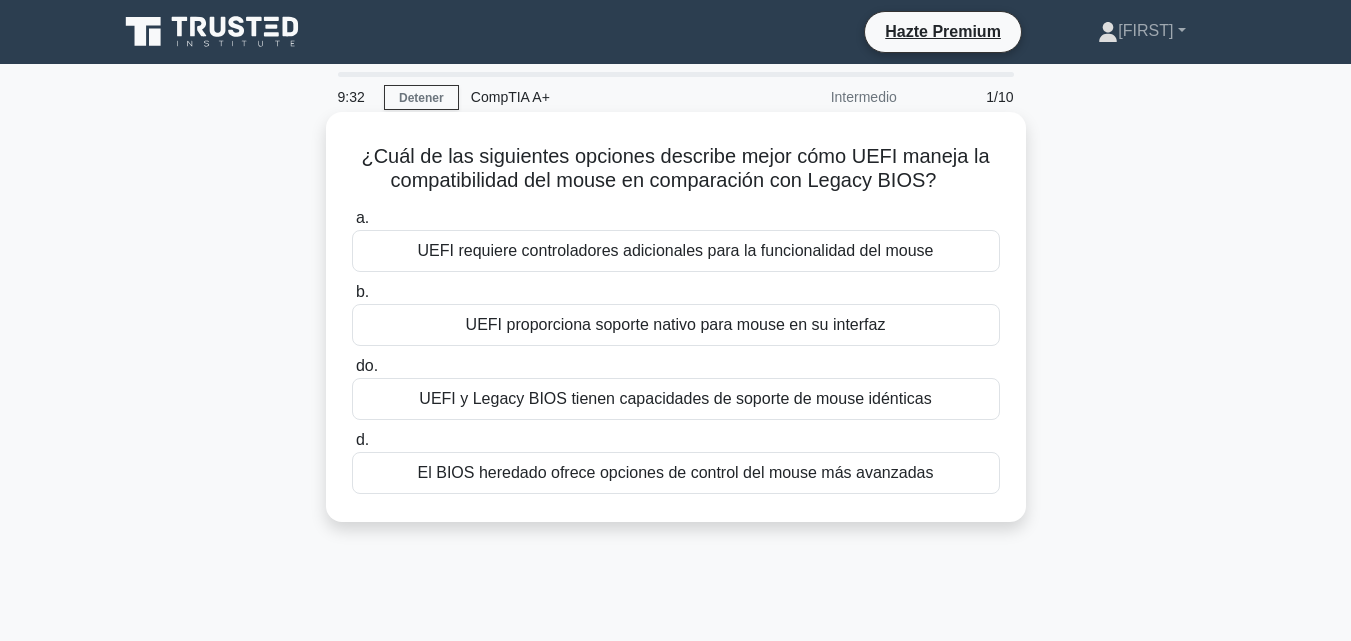 drag, startPoint x: 355, startPoint y: 158, endPoint x: 939, endPoint y: 472, distance: 663.06256 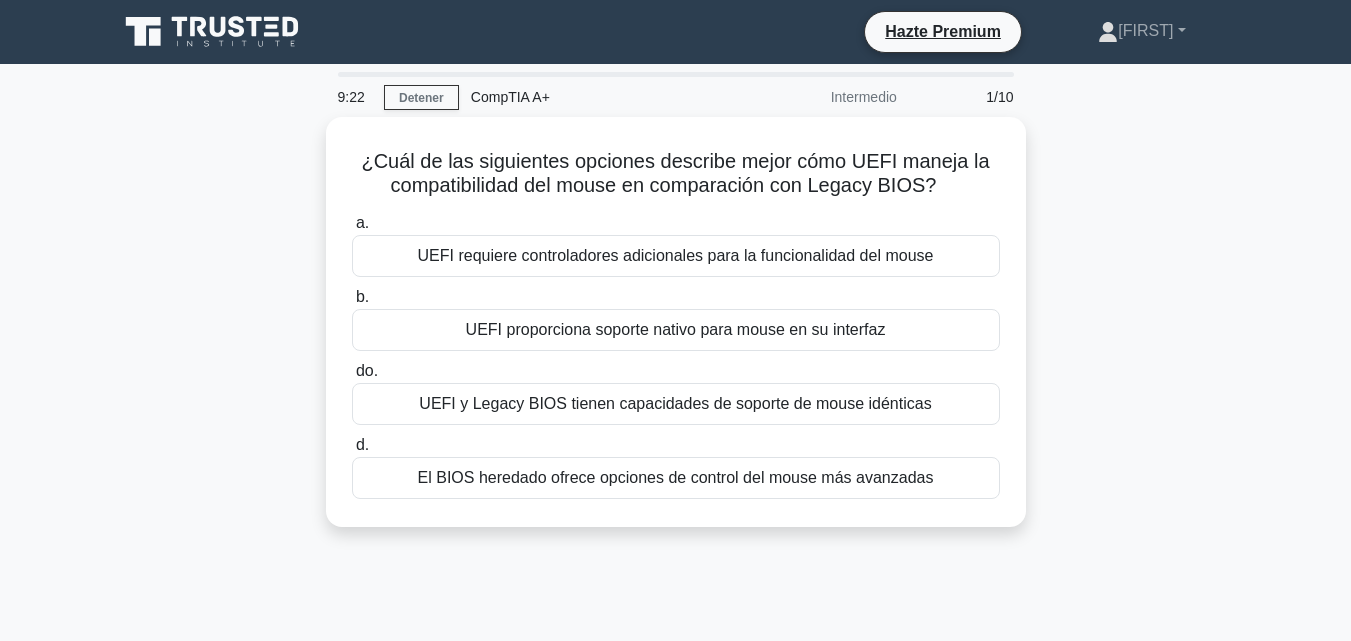 click on "¿Cuál de las siguientes opciones describe mejor cómo UEFI maneja la compatibilidad del mouse en comparación con Legacy BIOS?
.spinner_0XTQ{transform-origin:center;animation:spinner_y6GP .75s linear infinite}@keyframes spinner_y6GP{100%{transform:rotate(360deg)}}
a.
UEFI requiere controladores adicionales para la funcionalidad del mouse
b." at bounding box center [676, 334] 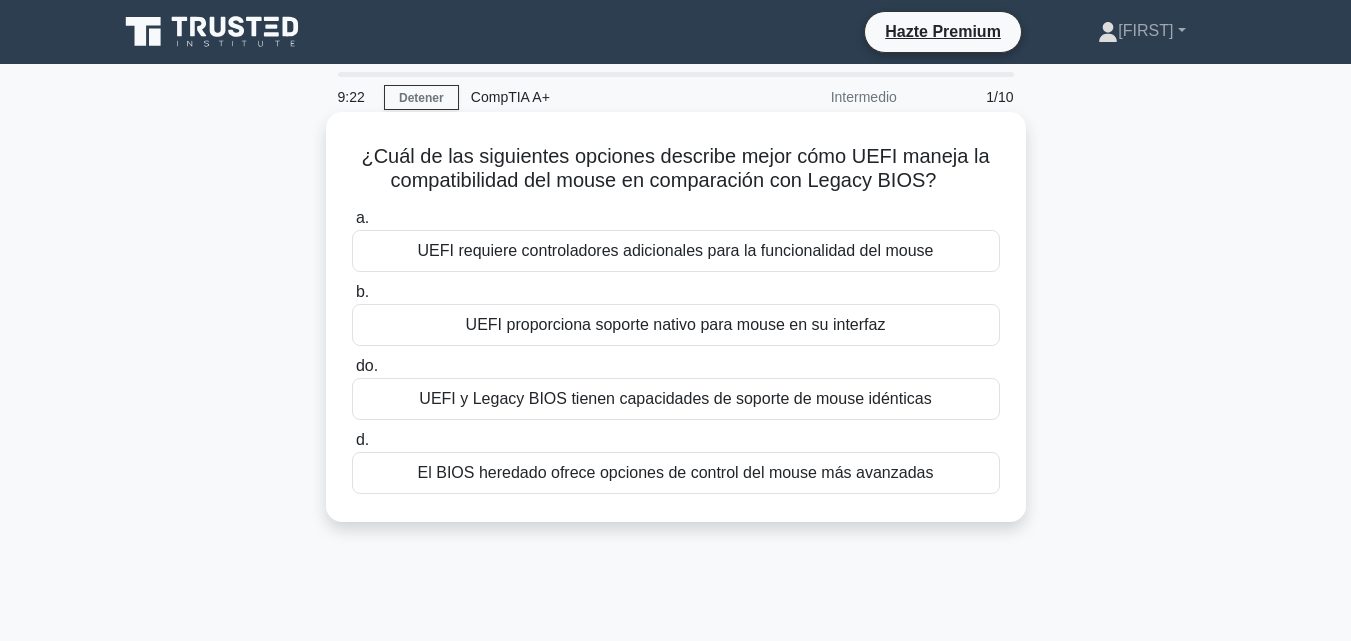click on "UEFI proporciona soporte nativo para mouse en su interfaz" at bounding box center [676, 325] 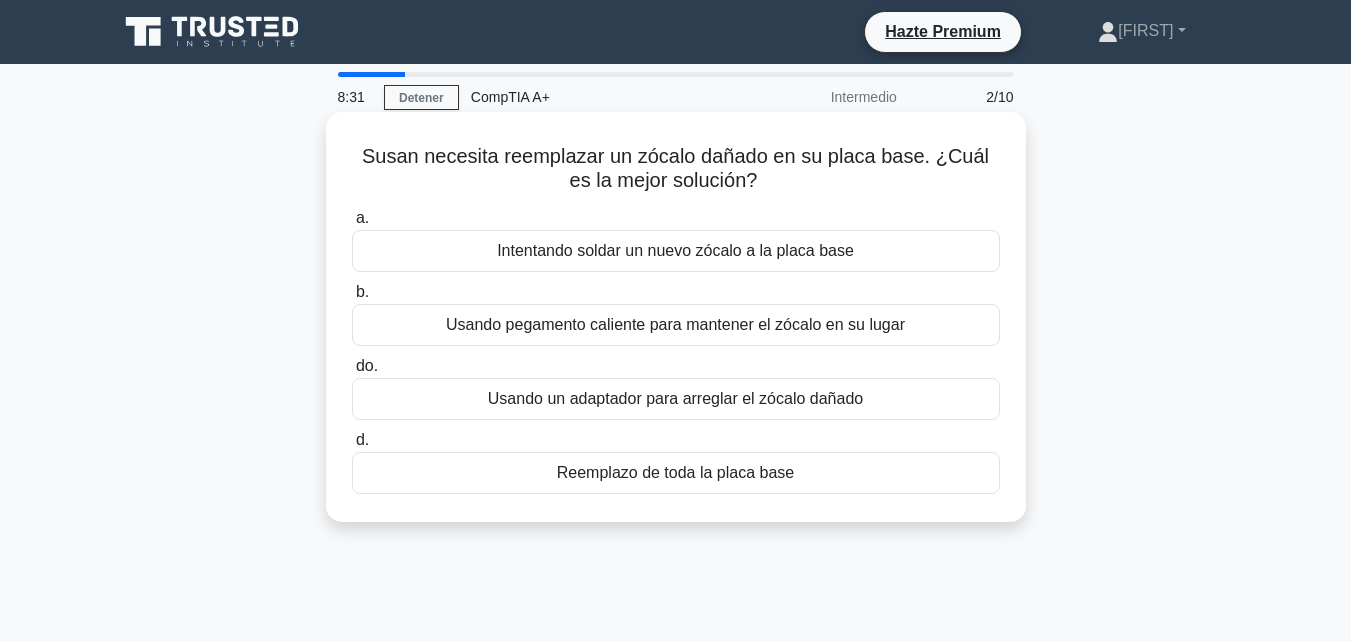 click on "Usando un adaptador para arreglar el zócalo dañado" at bounding box center (675, 398) 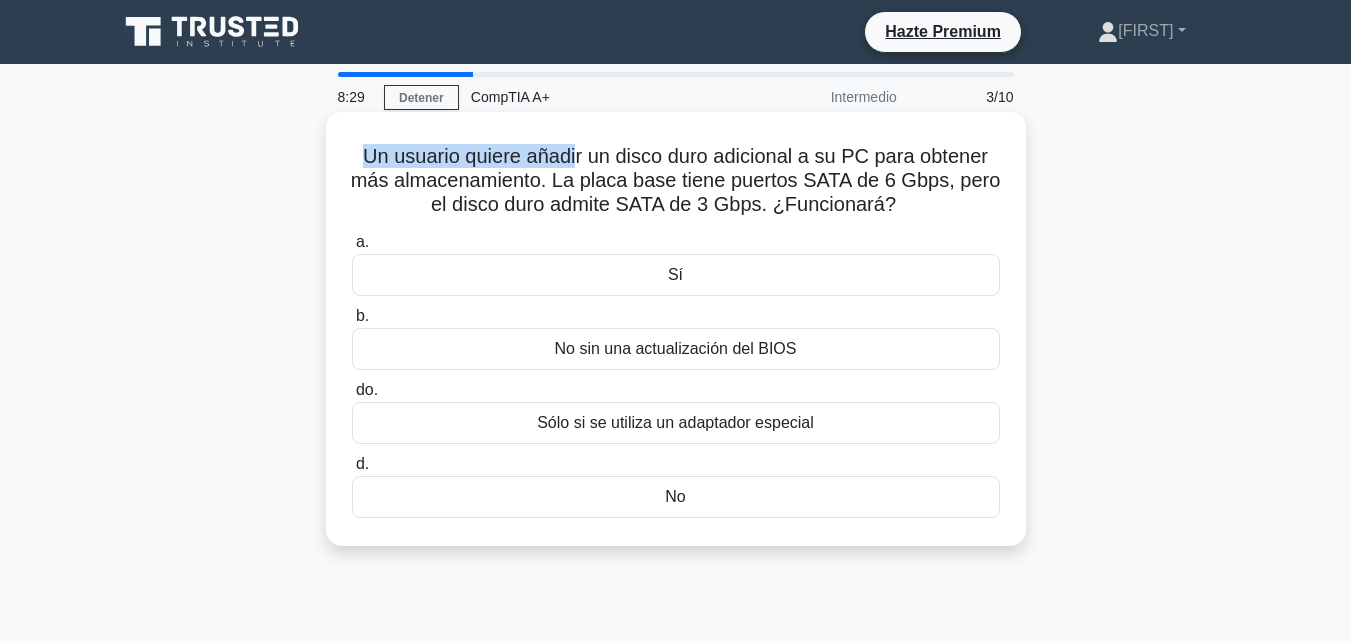 drag, startPoint x: 357, startPoint y: 158, endPoint x: 631, endPoint y: 152, distance: 274.06567 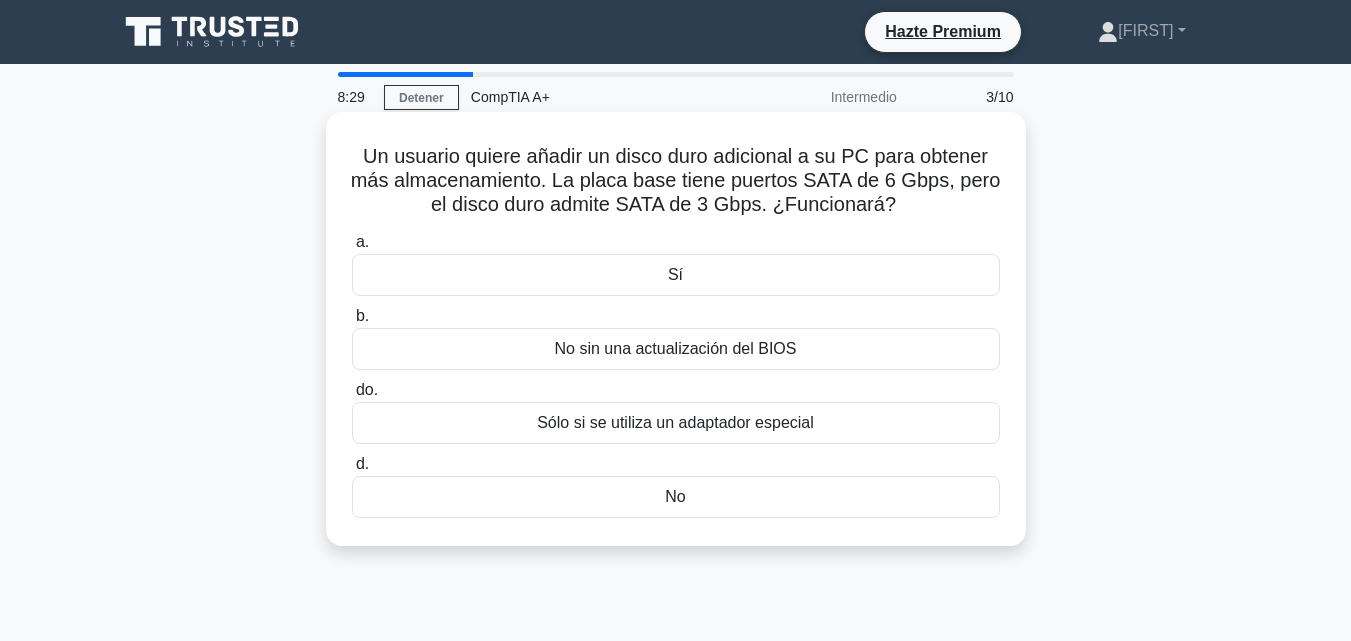 click on "Un usuario quiere añadir un disco duro adicional a su PC para obtener más almacenamiento. La placa base tiene puertos SATA de 6 Gbps, pero el disco duro admite SATA de 3 Gbps. ¿Funcionará?" at bounding box center (676, 180) 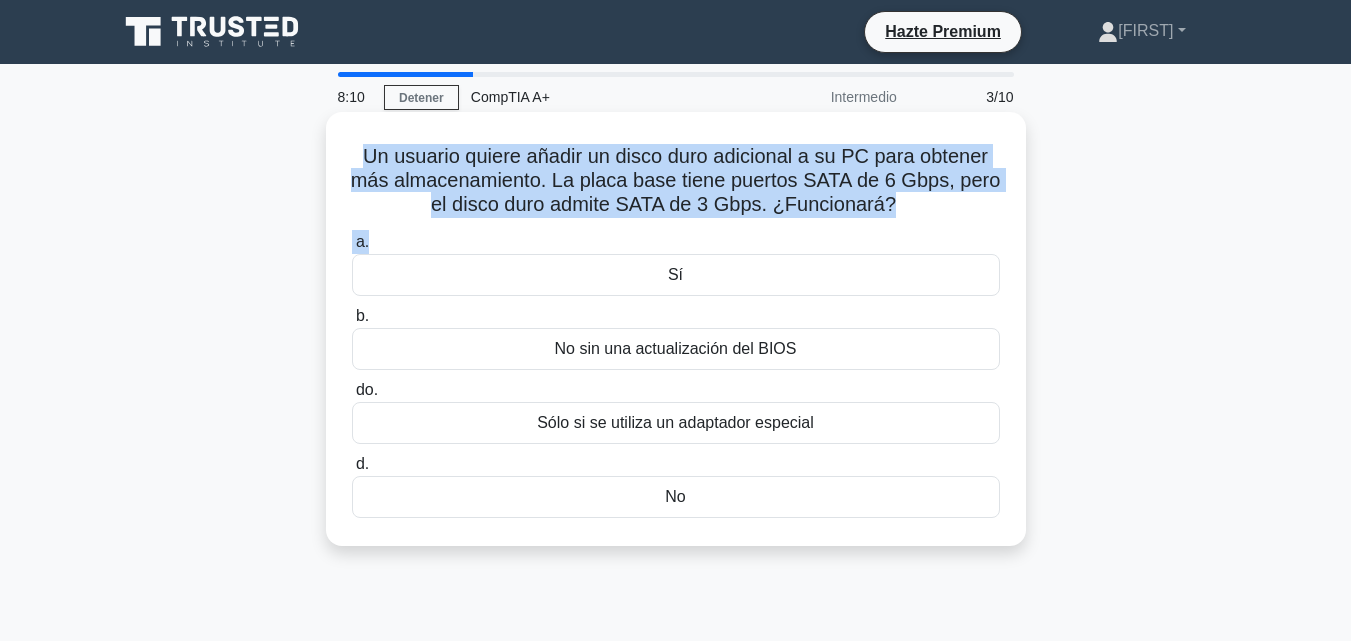 drag, startPoint x: 357, startPoint y: 154, endPoint x: 901, endPoint y: 223, distance: 548.35846 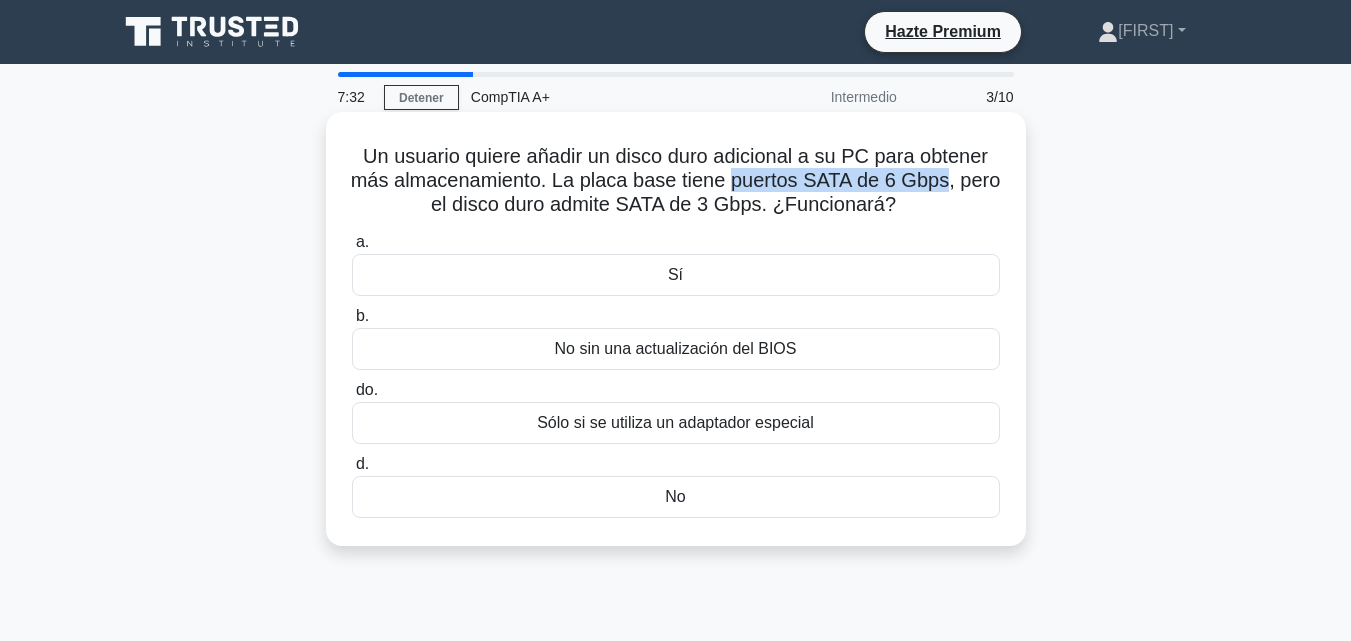 drag, startPoint x: 730, startPoint y: 183, endPoint x: 947, endPoint y: 181, distance: 217.00922 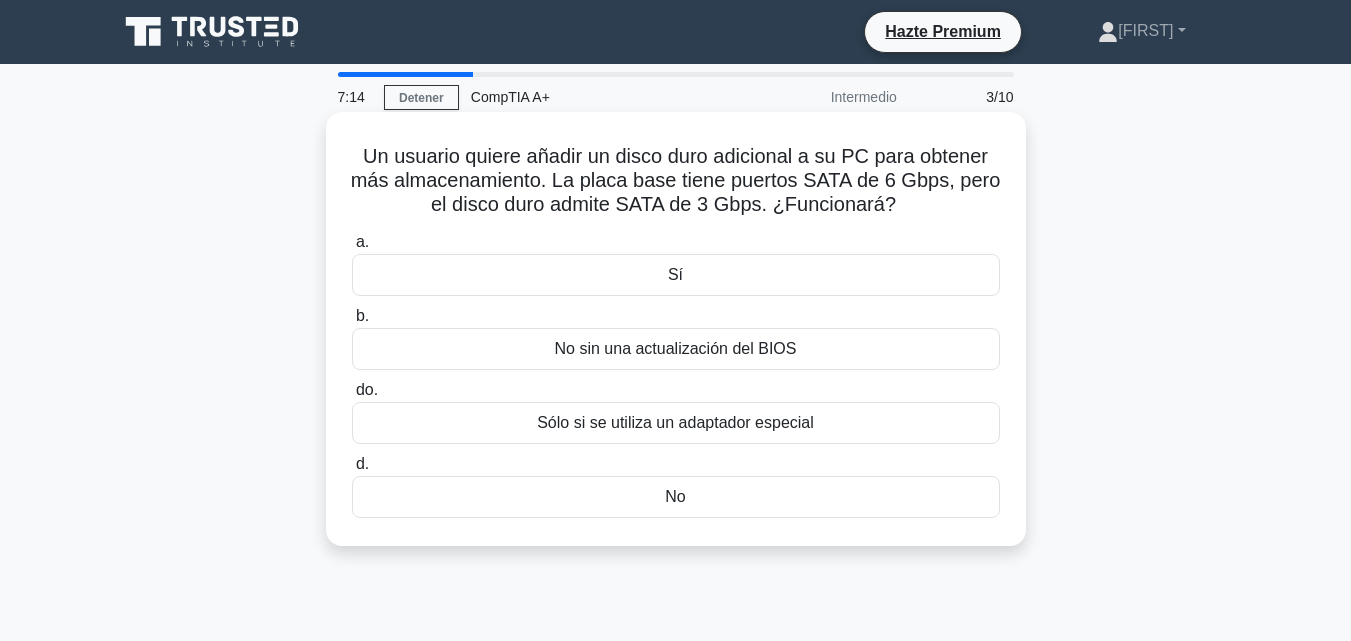 click on "Sí" at bounding box center (676, 275) 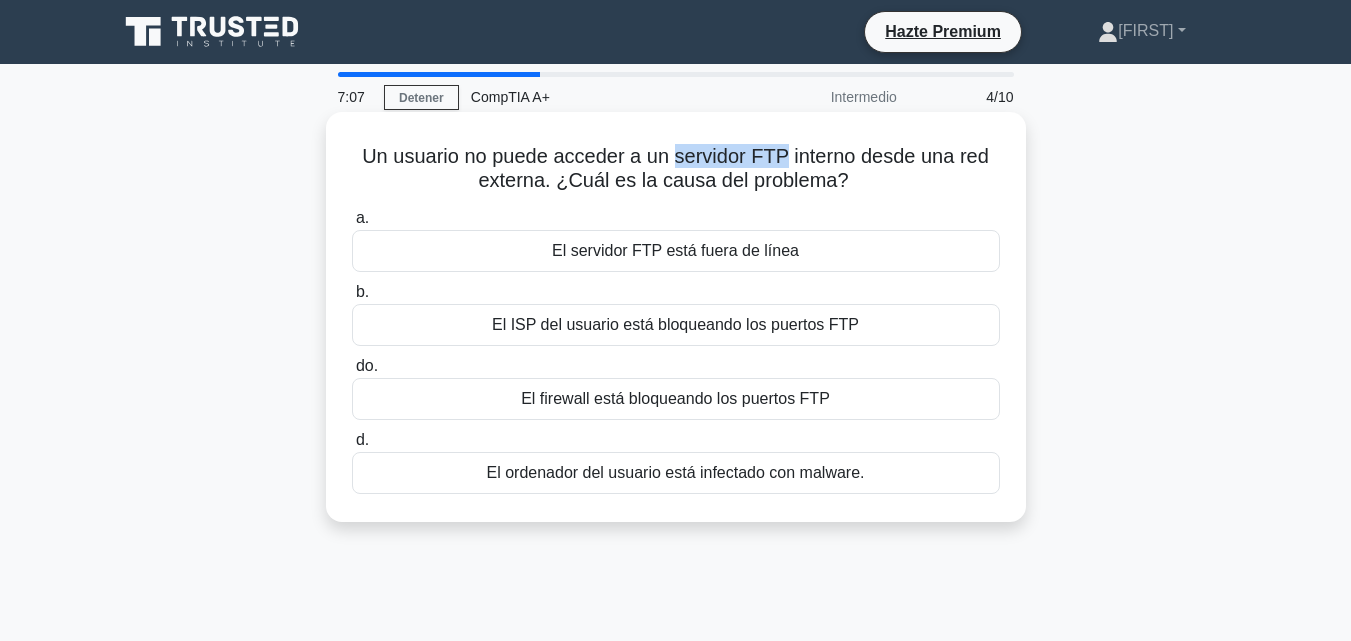 drag, startPoint x: 674, startPoint y: 154, endPoint x: 787, endPoint y: 158, distance: 113.07078 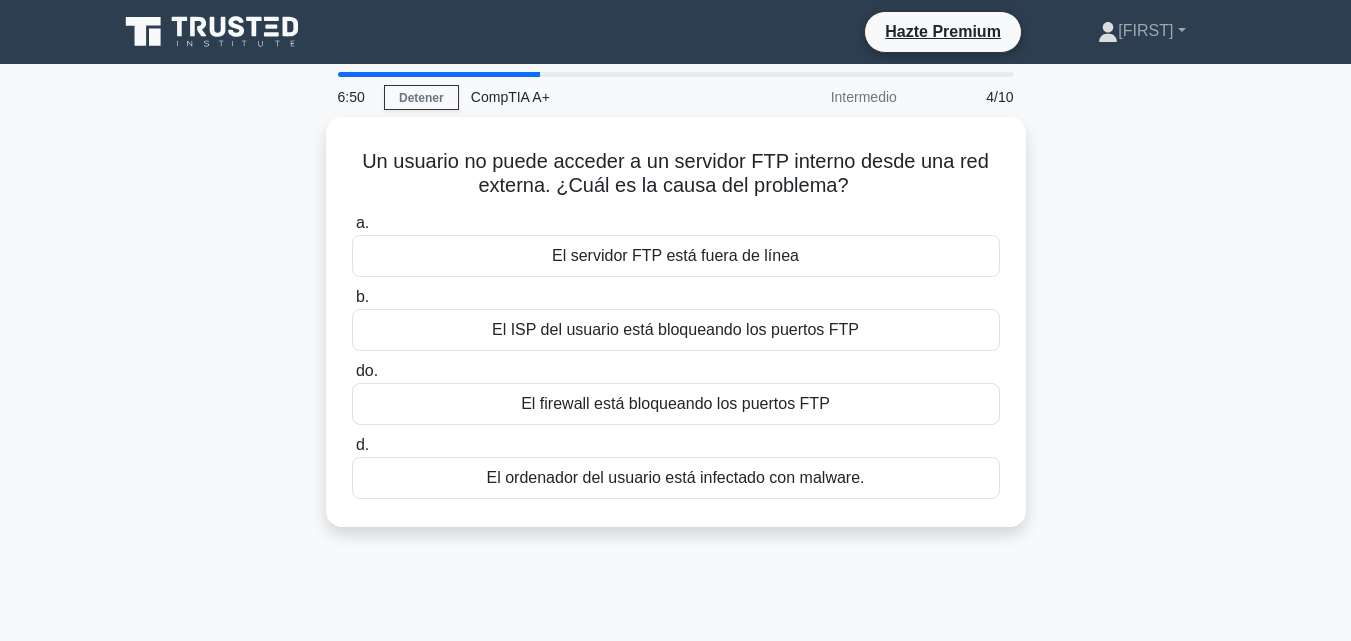 click on "Un usuario no puede acceder a un servidor FTP interno desde una red externa. ¿Cuál es la causa del problema?
.spinner_0XTQ{transform-origin:center;animation:spinner_y6GP .75s linear infinite}@keyframes spinner_y6GP{100%{transform:rotate(360deg)}}
a.
El servidor FTP está fuera de línea
b." at bounding box center (676, 334) 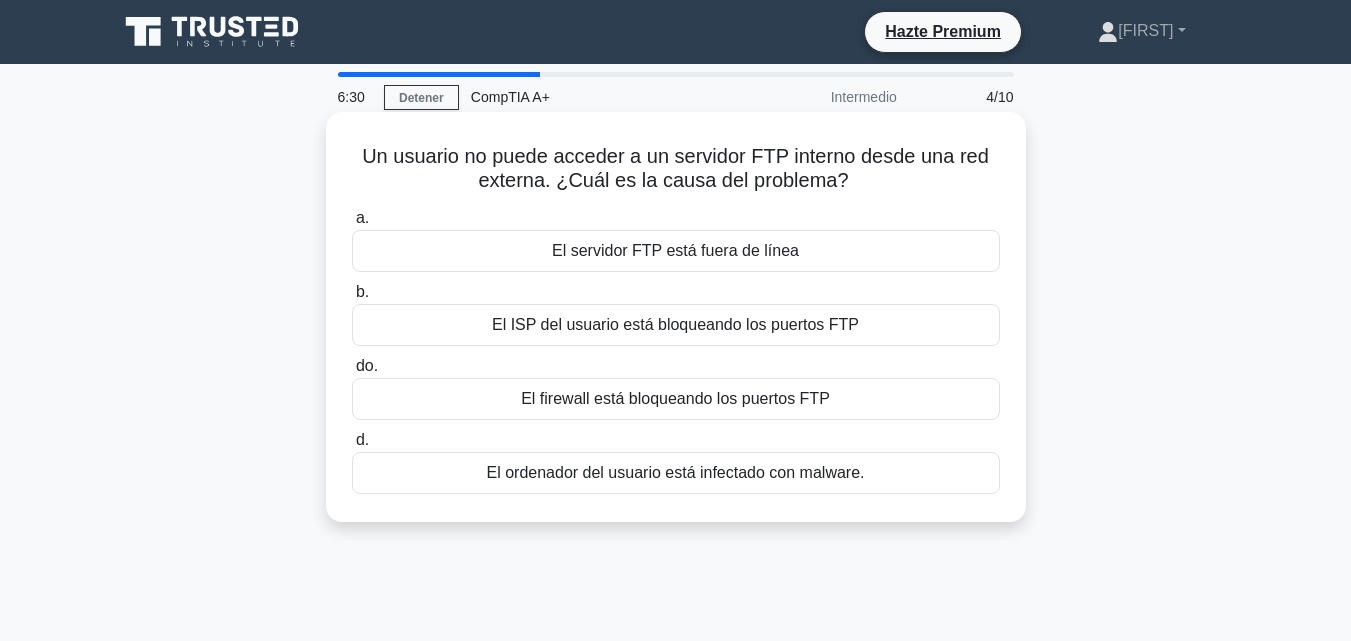 click on "El servidor FTP está fuera de línea" at bounding box center [675, 250] 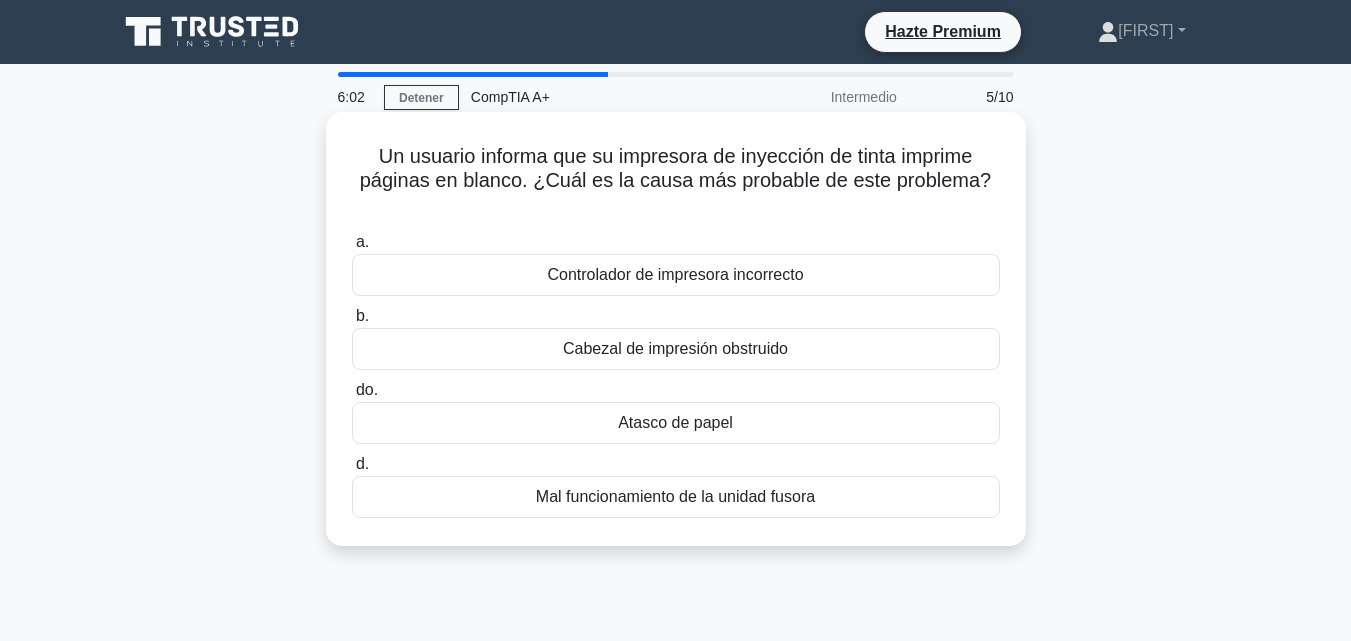 click on "Mal funcionamiento de la unidad fusora" at bounding box center [676, 497] 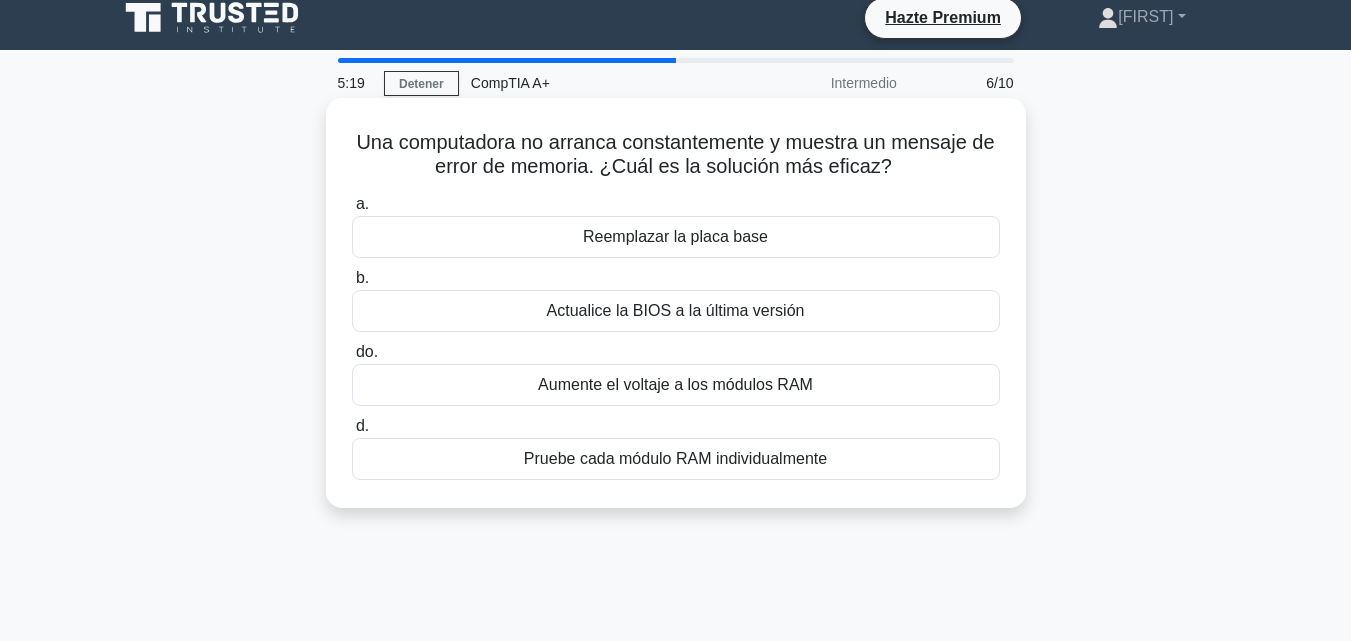 scroll, scrollTop: 0, scrollLeft: 0, axis: both 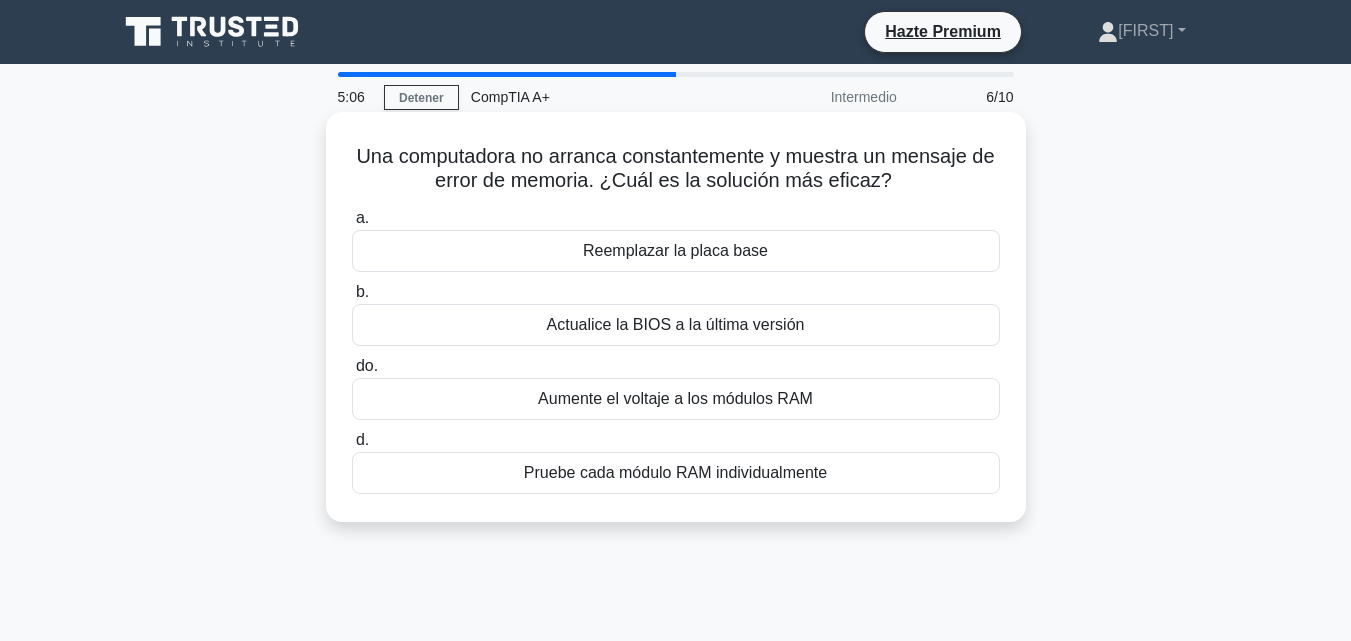 click on "Pruebe cada módulo RAM individualmente" at bounding box center [676, 473] 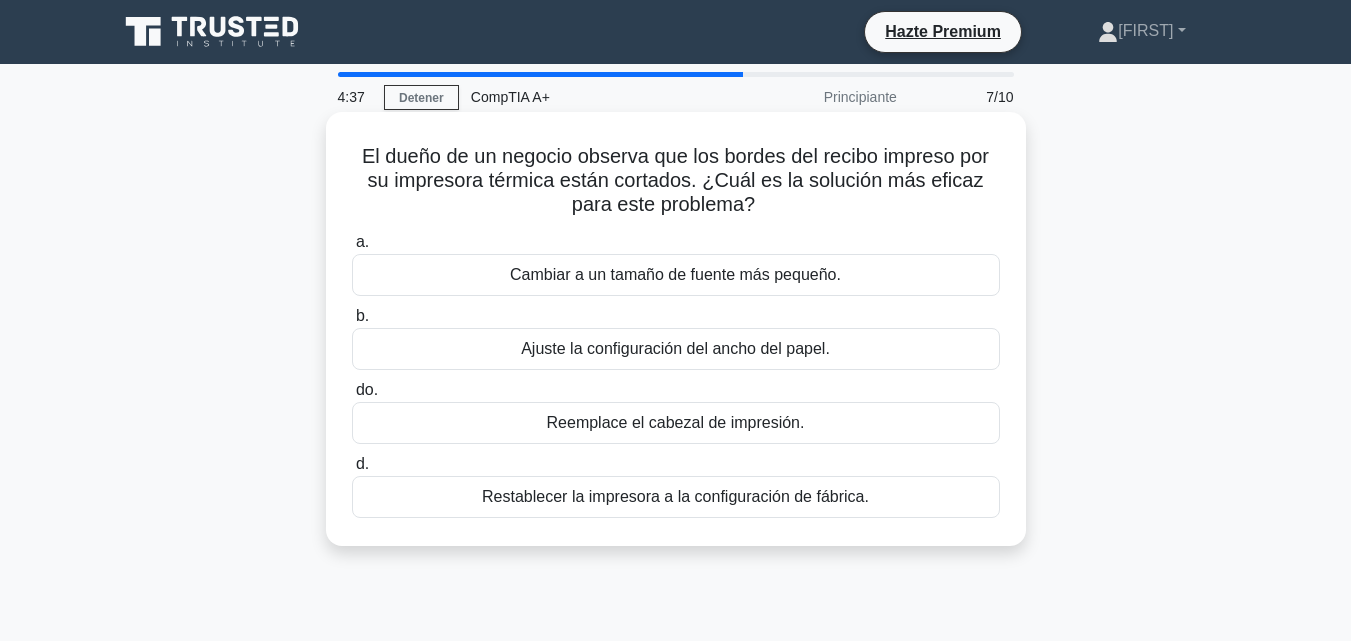 click on "Reemplace el cabezal de impresión." at bounding box center (676, 423) 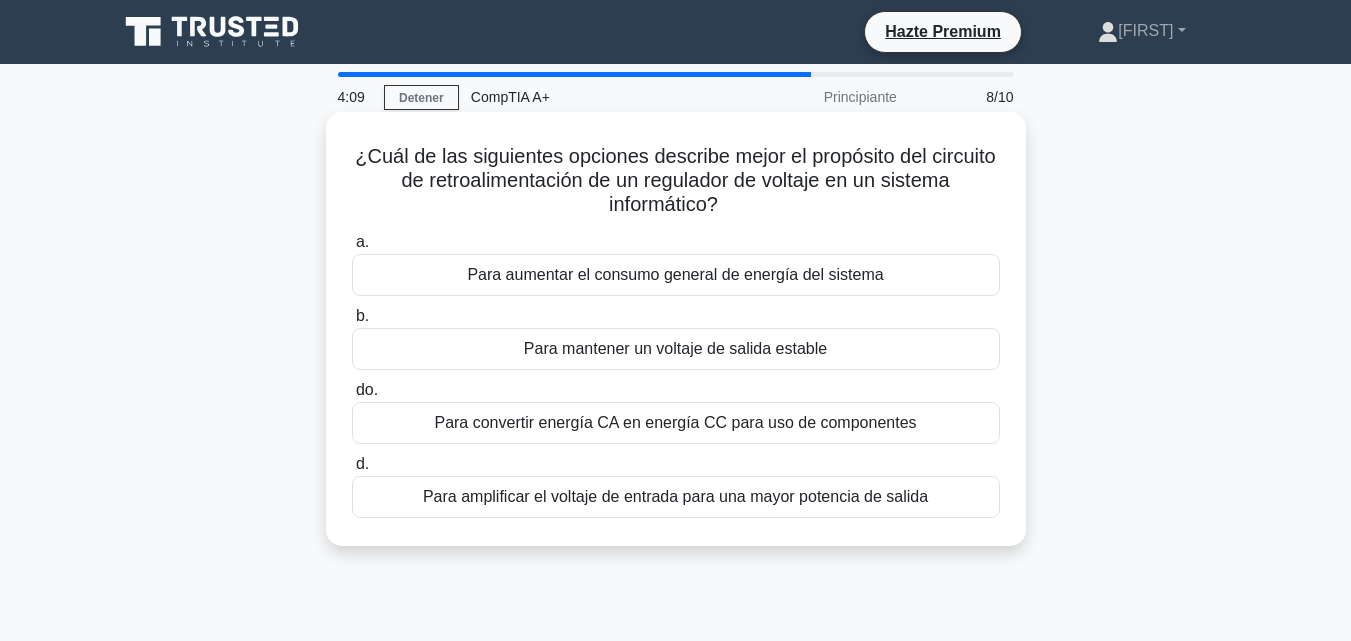 click on "Para mantener un voltaje de salida estable" at bounding box center (675, 348) 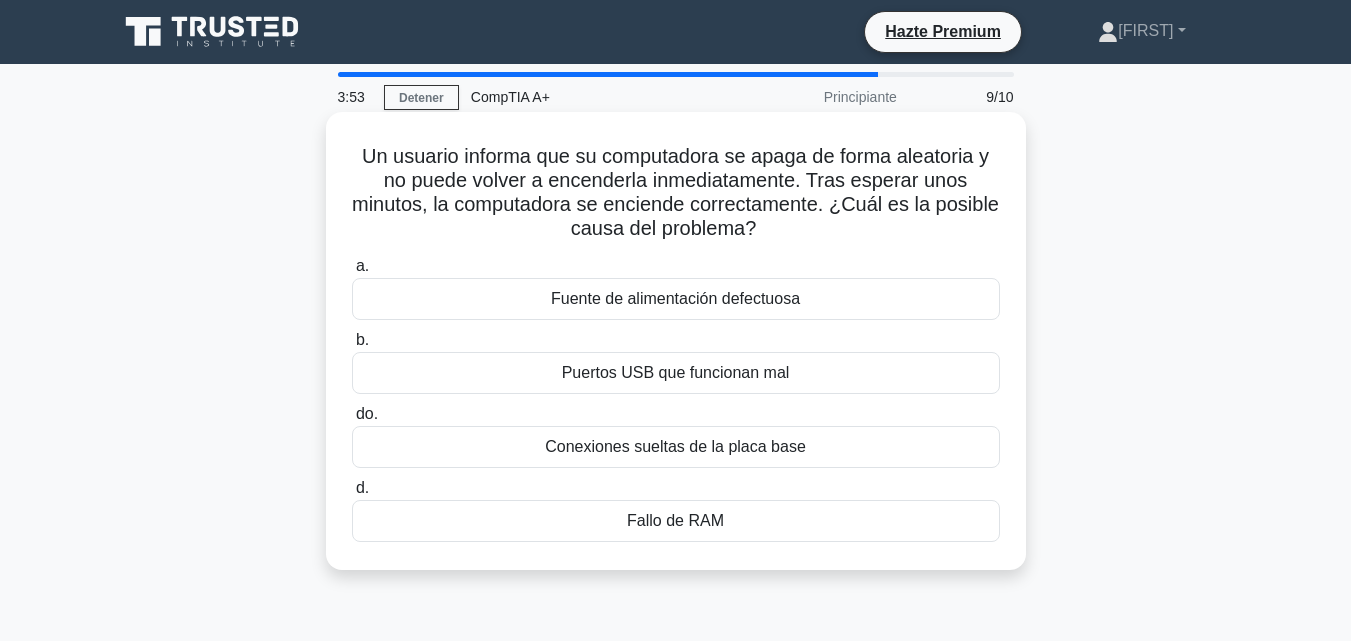 click on "Fuente de alimentación defectuosa" at bounding box center [675, 298] 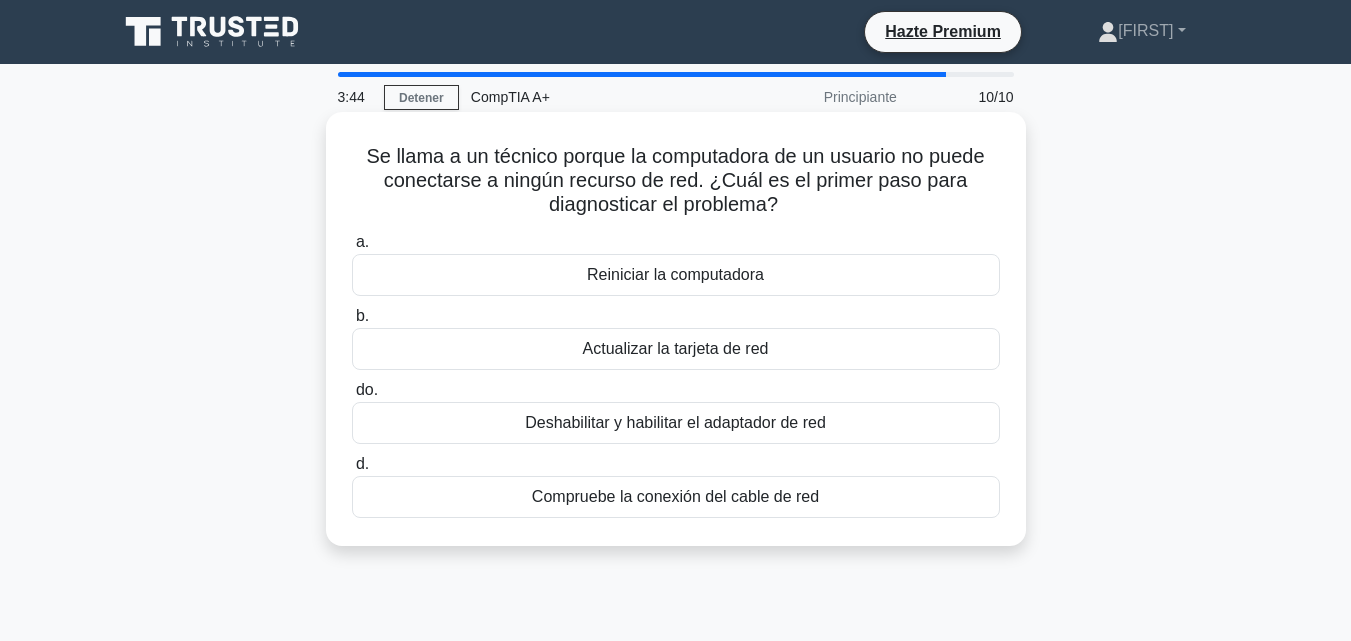click on "Compruebe la conexión del cable de red" at bounding box center (675, 496) 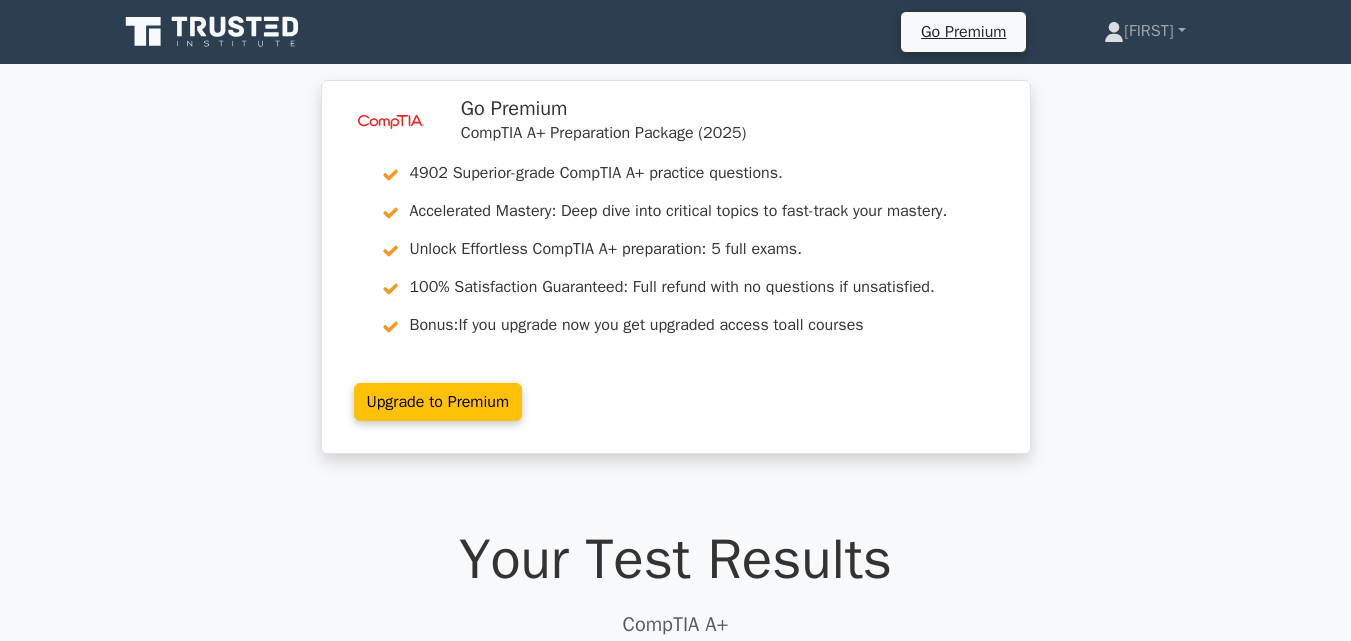 scroll, scrollTop: 339, scrollLeft: 0, axis: vertical 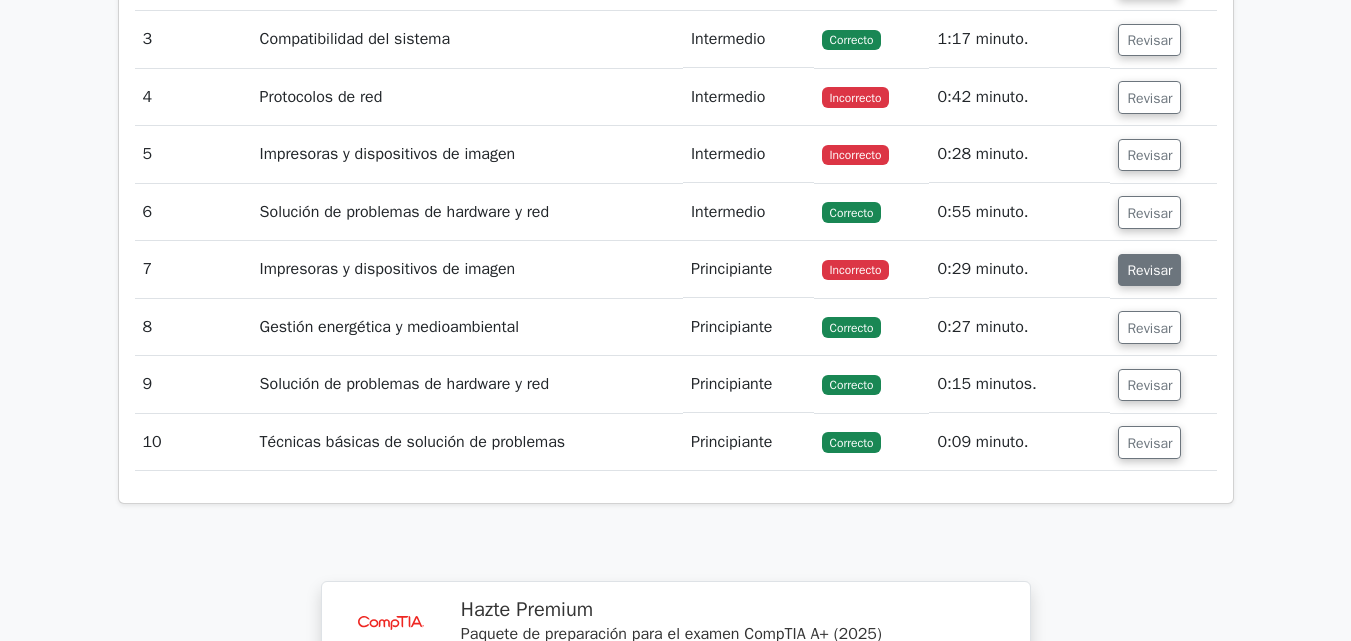 click on "Revisar" at bounding box center [1149, 270] 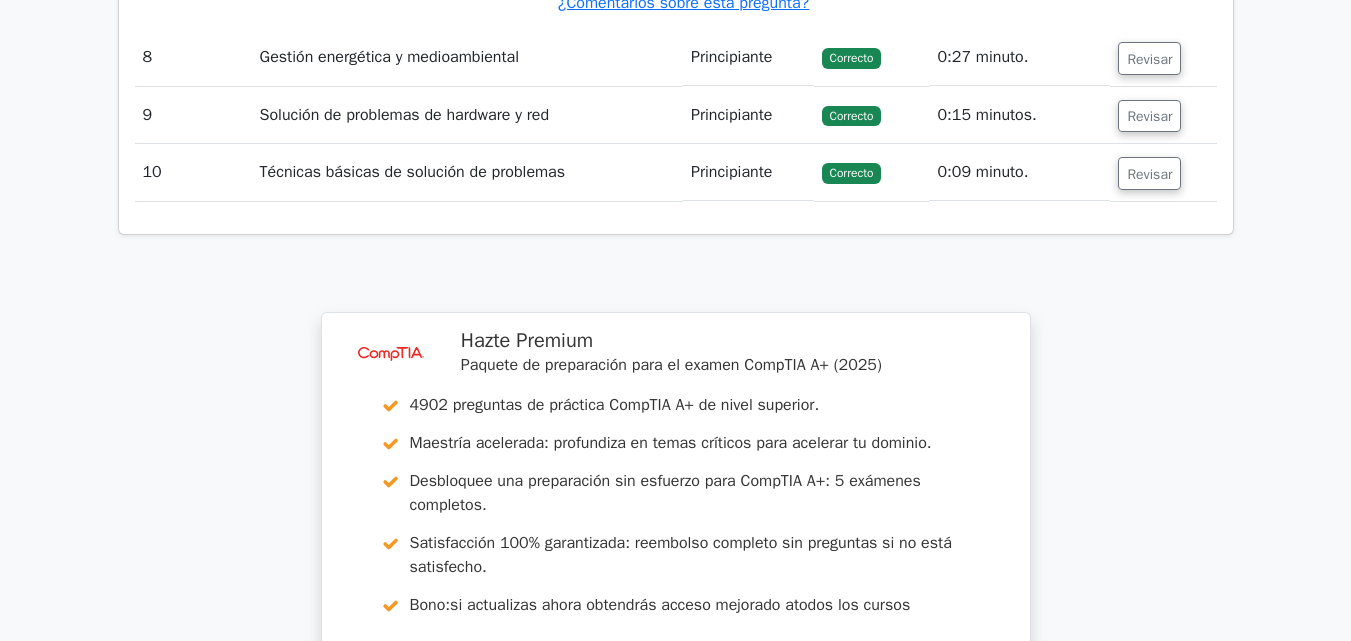 scroll, scrollTop: 3865, scrollLeft: 0, axis: vertical 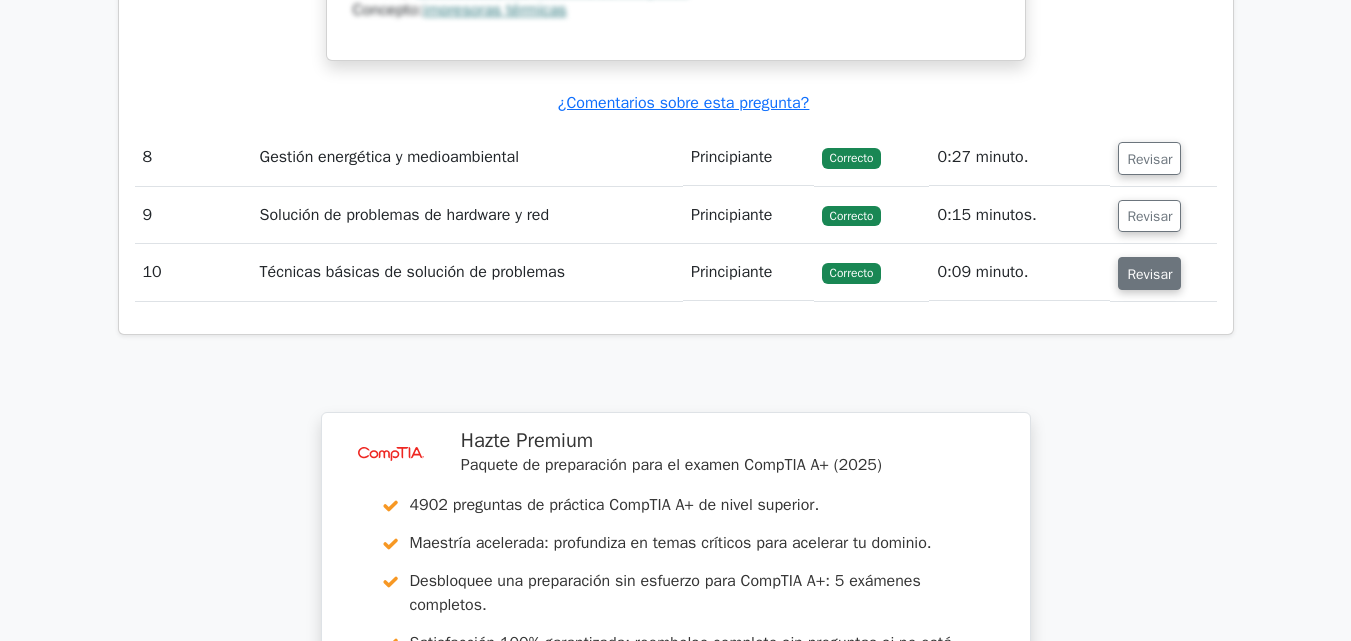 click on "Revisar" at bounding box center [1149, 273] 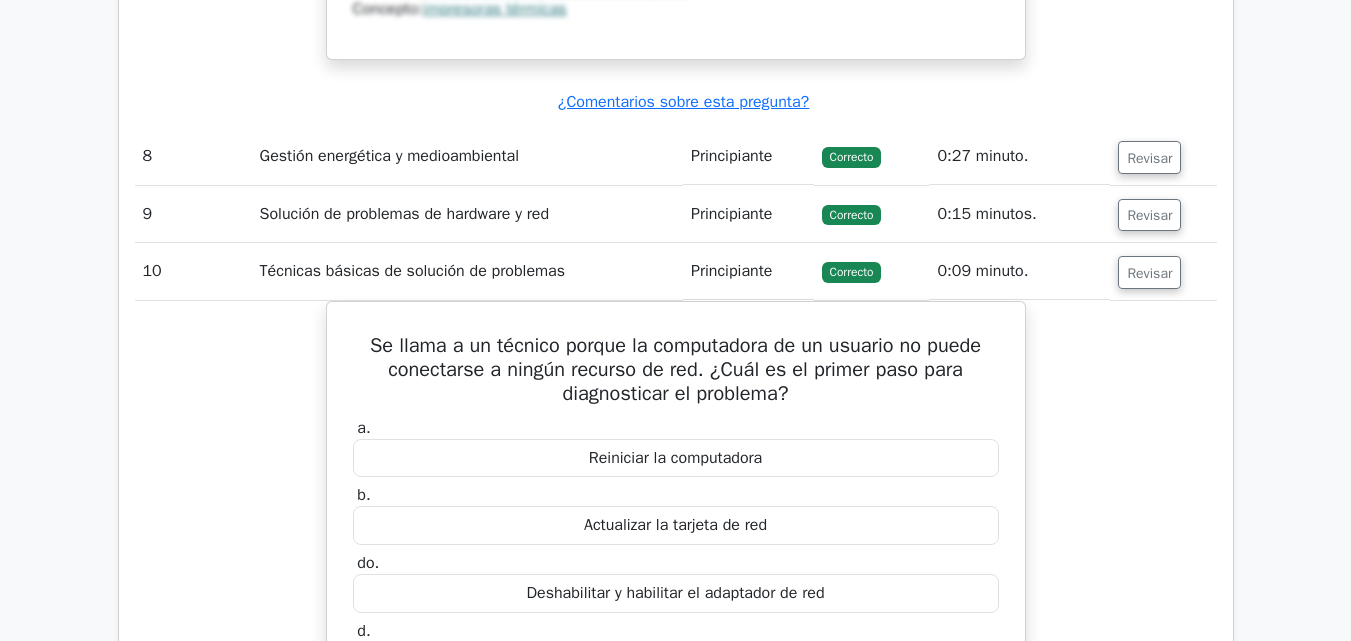 scroll, scrollTop: 3865, scrollLeft: 0, axis: vertical 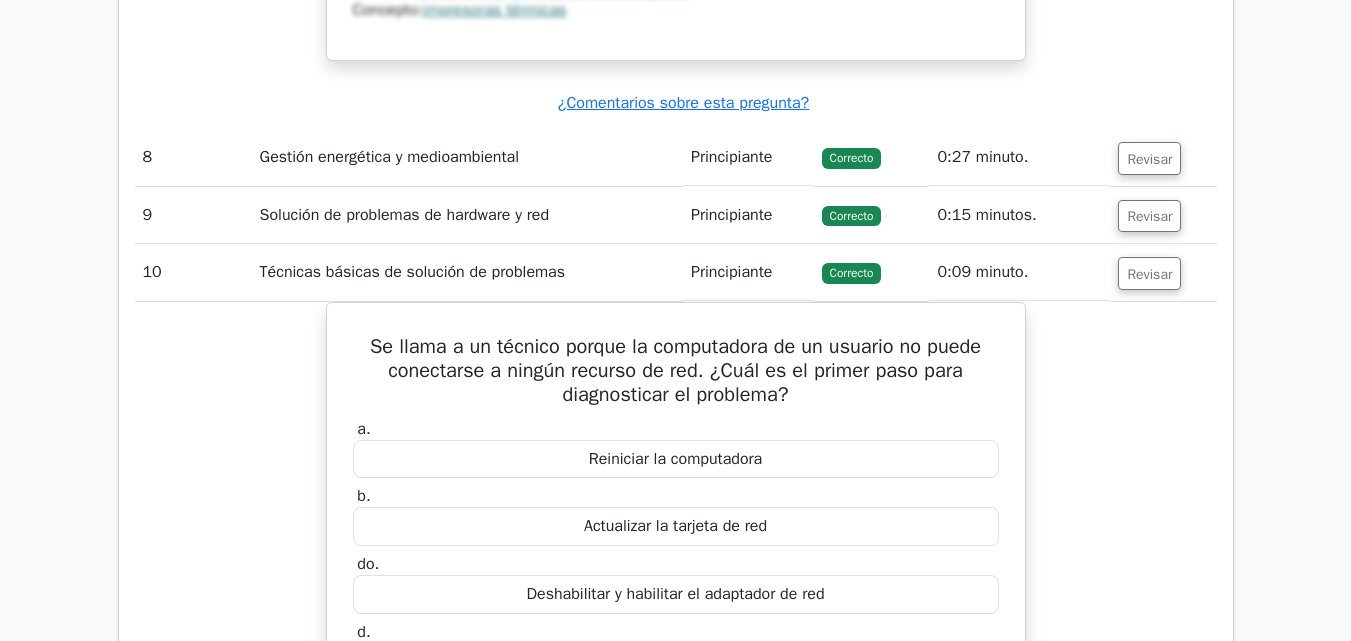 click on "Revisar" at bounding box center (1163, 215) 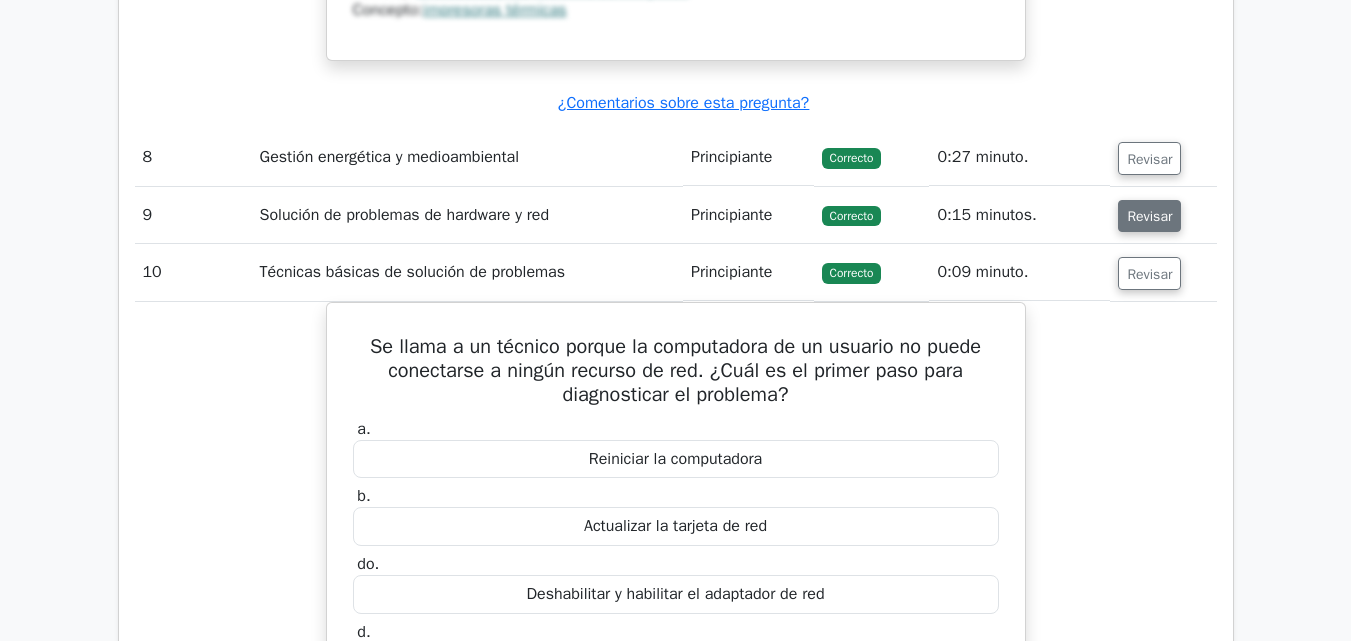 click on "Revisar" at bounding box center [1149, 216] 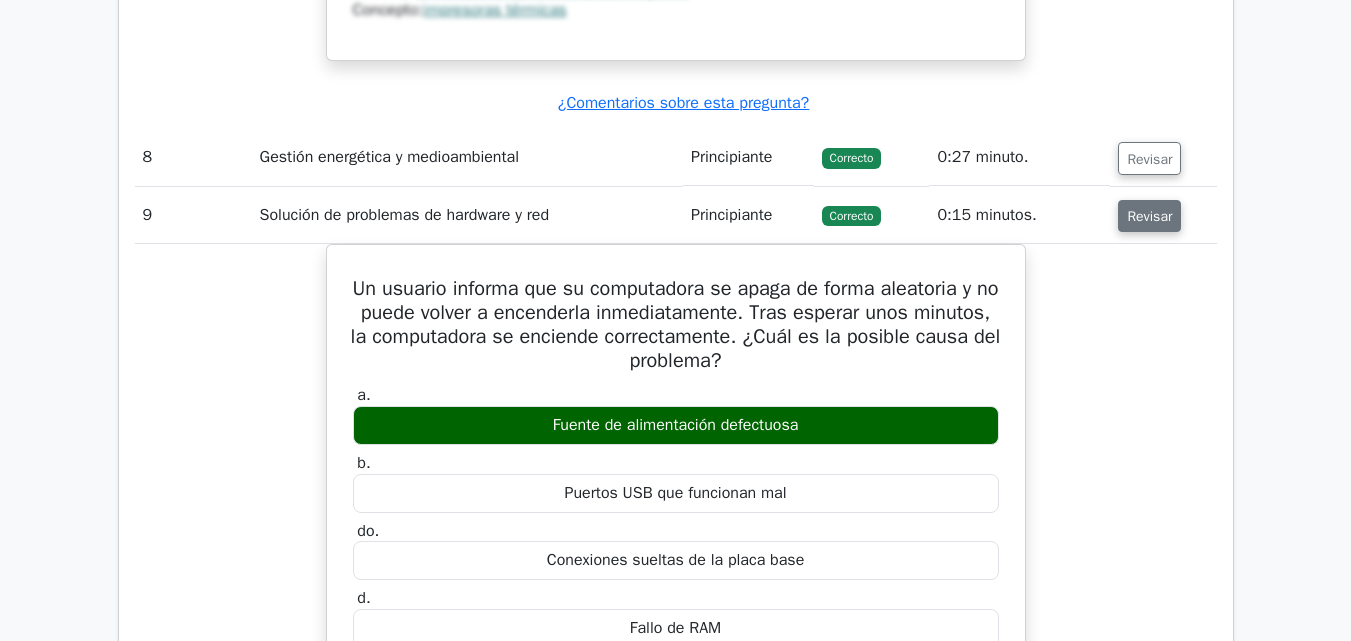 click on "Revisar" at bounding box center (1149, 216) 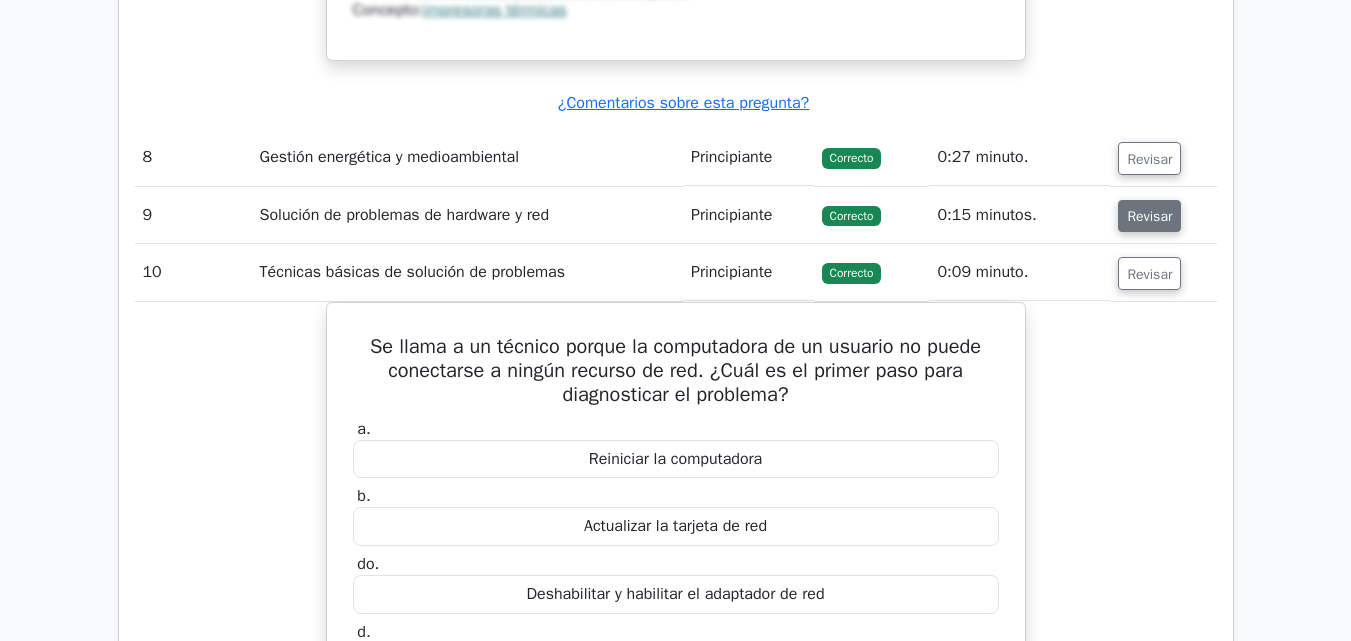 click on "Revisar" at bounding box center (1149, 216) 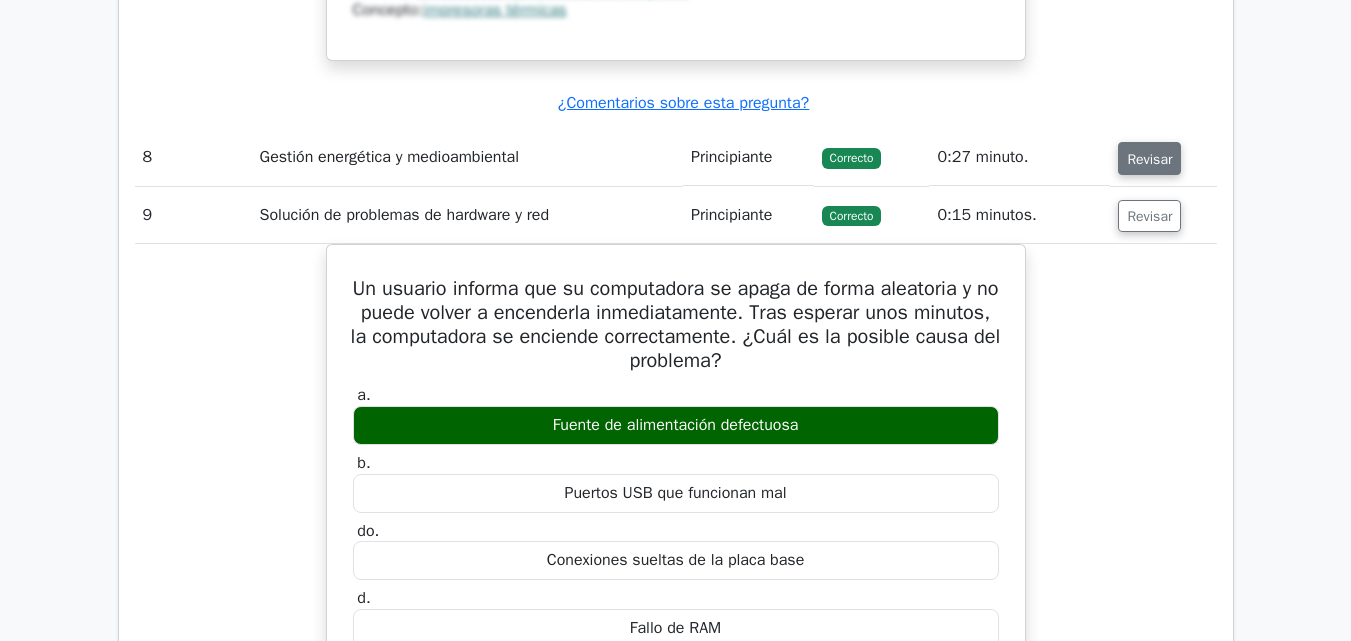 click on "Revisar" at bounding box center [1149, 158] 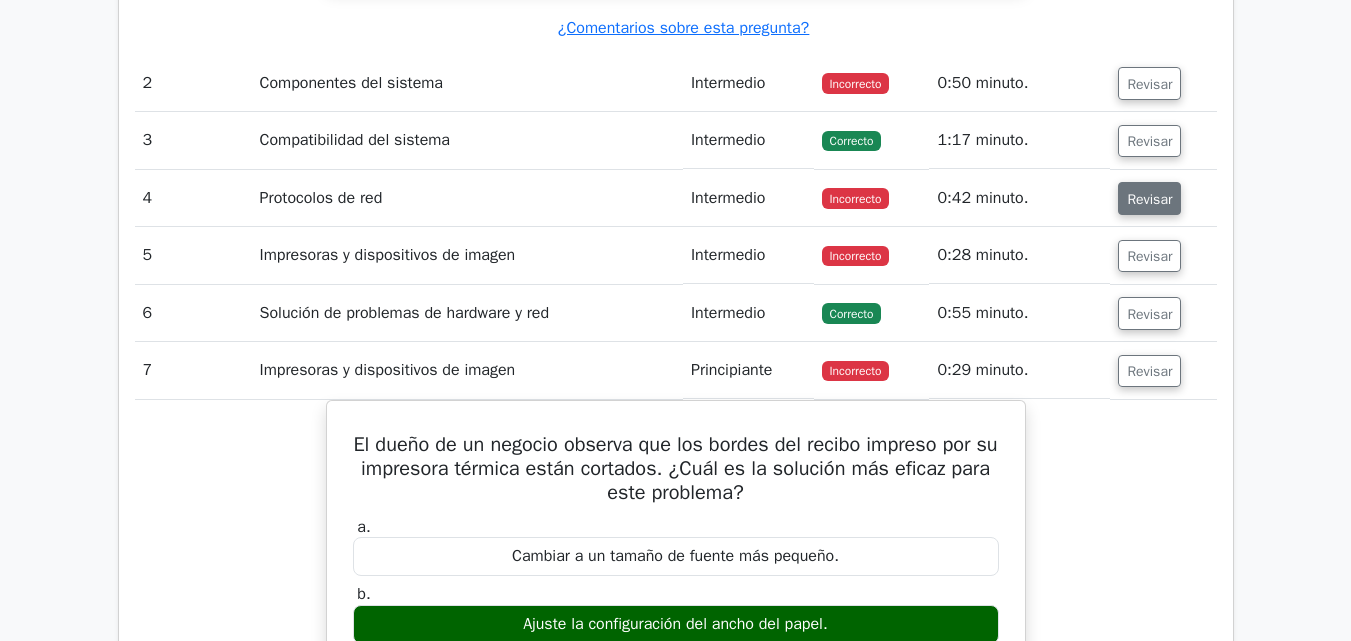 scroll, scrollTop: 2765, scrollLeft: 0, axis: vertical 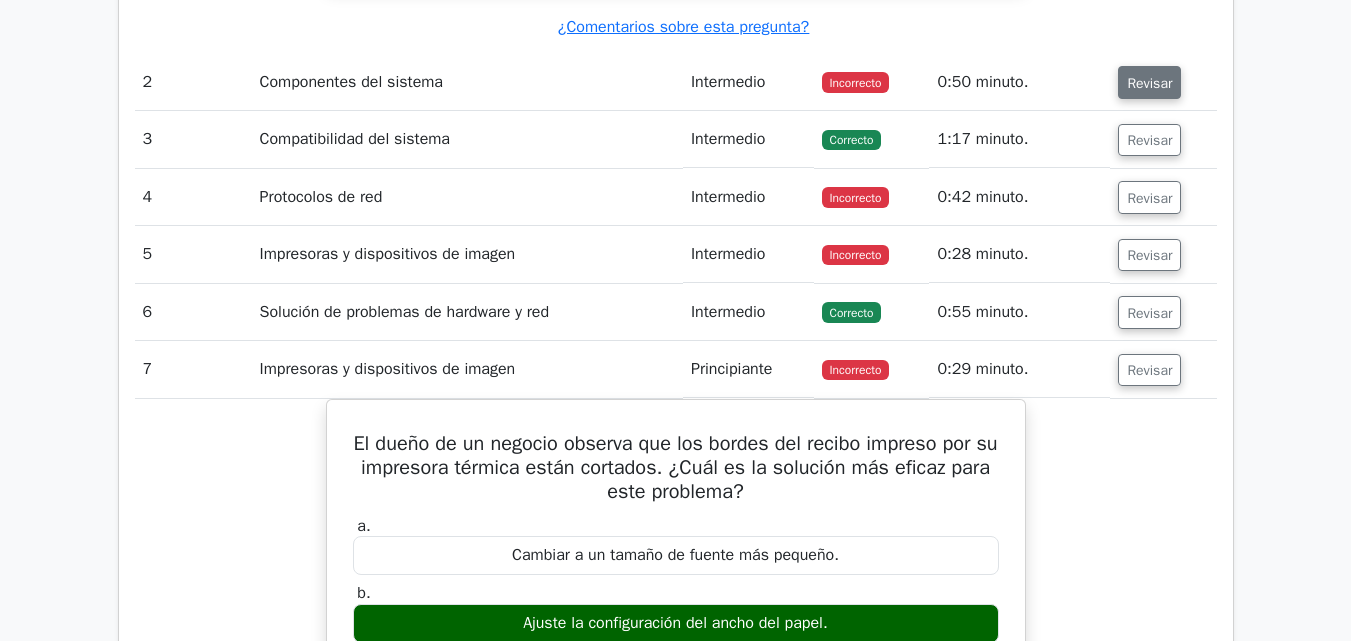 click on "Revisar" at bounding box center (1149, 83) 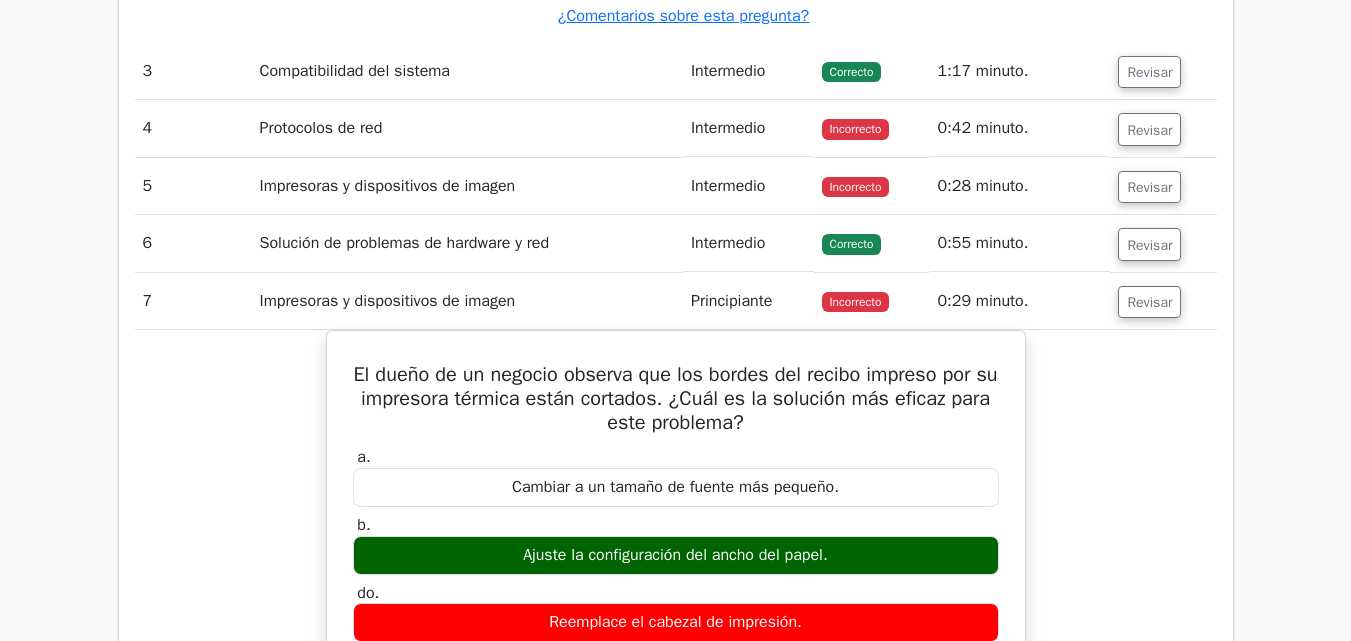 scroll, scrollTop: 3365, scrollLeft: 0, axis: vertical 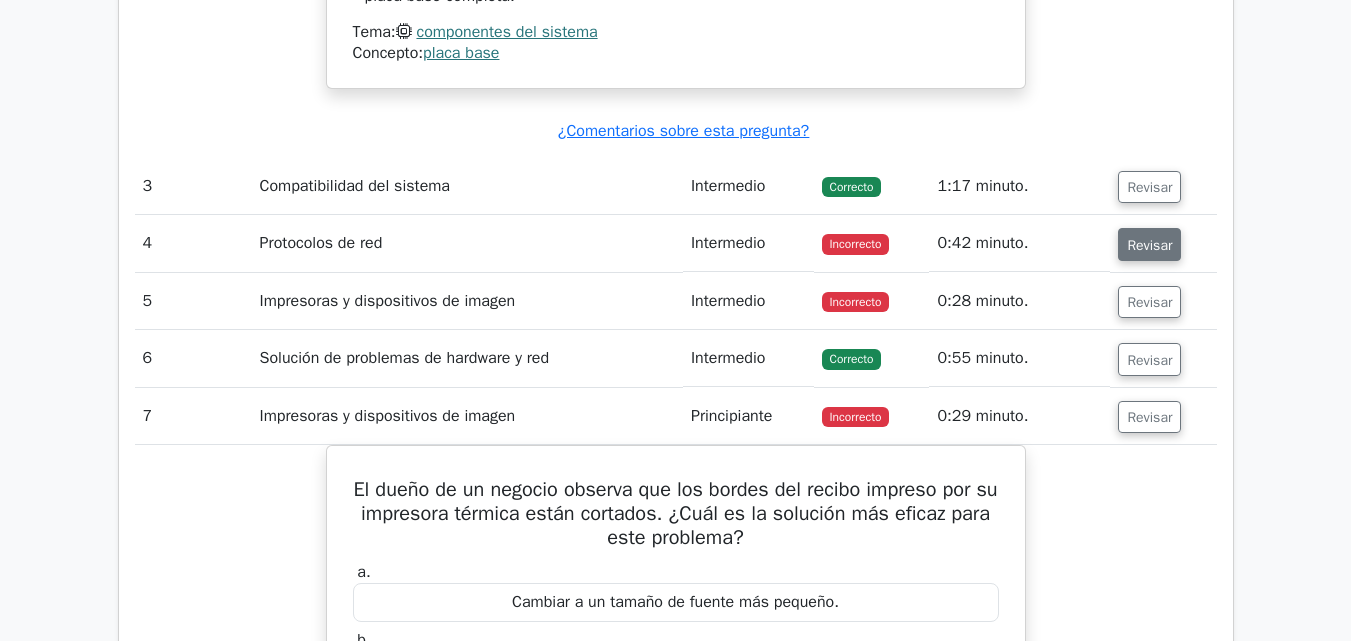 click on "Revisar" at bounding box center (1149, 244) 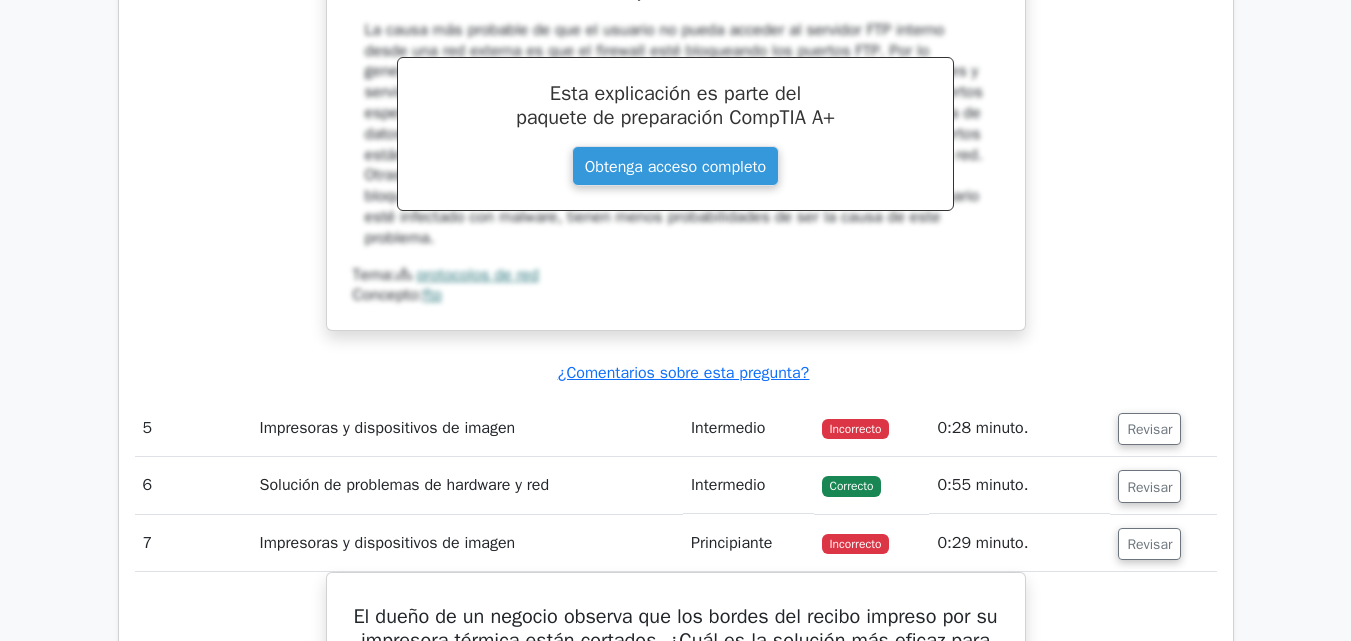 scroll, scrollTop: 4265, scrollLeft: 0, axis: vertical 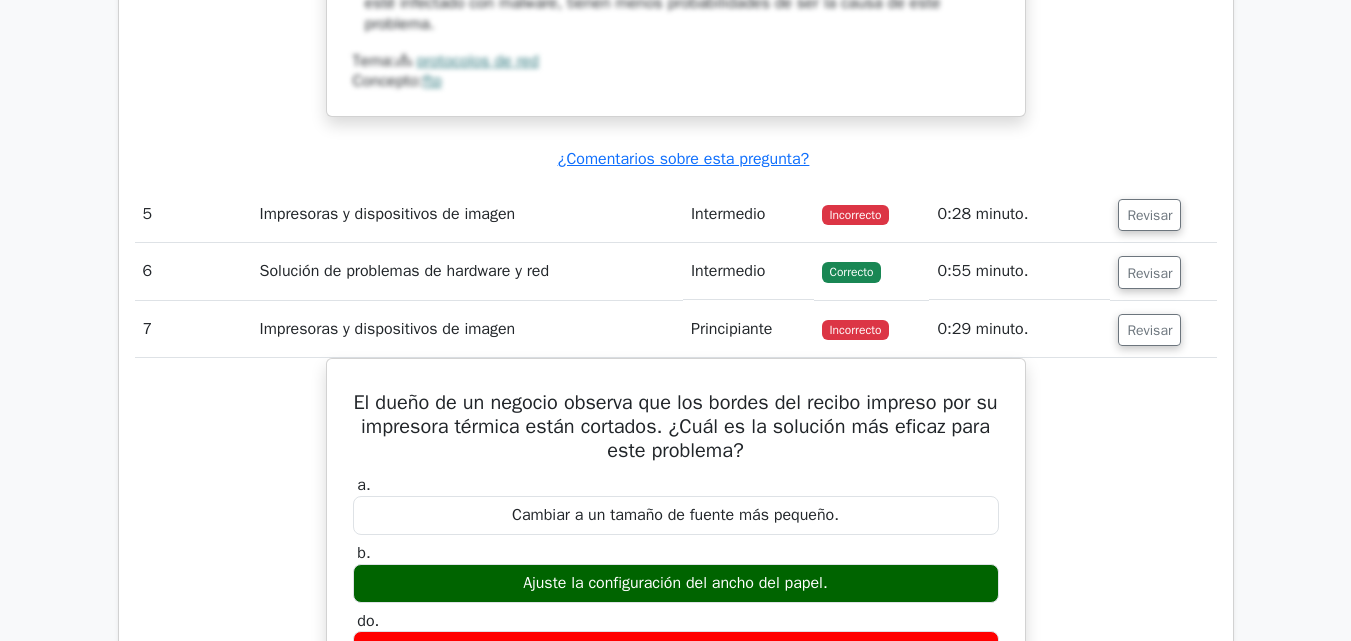 click on "Revisar" at bounding box center [1163, 214] 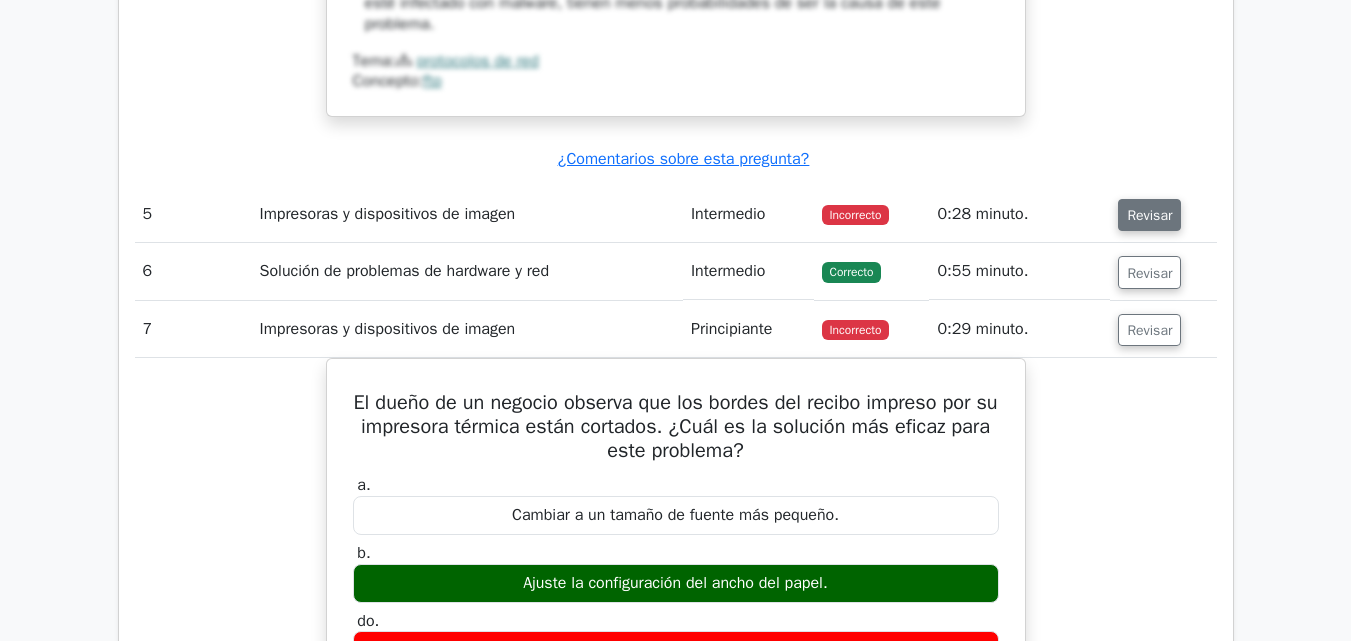 click on "Revisar" at bounding box center [1149, 215] 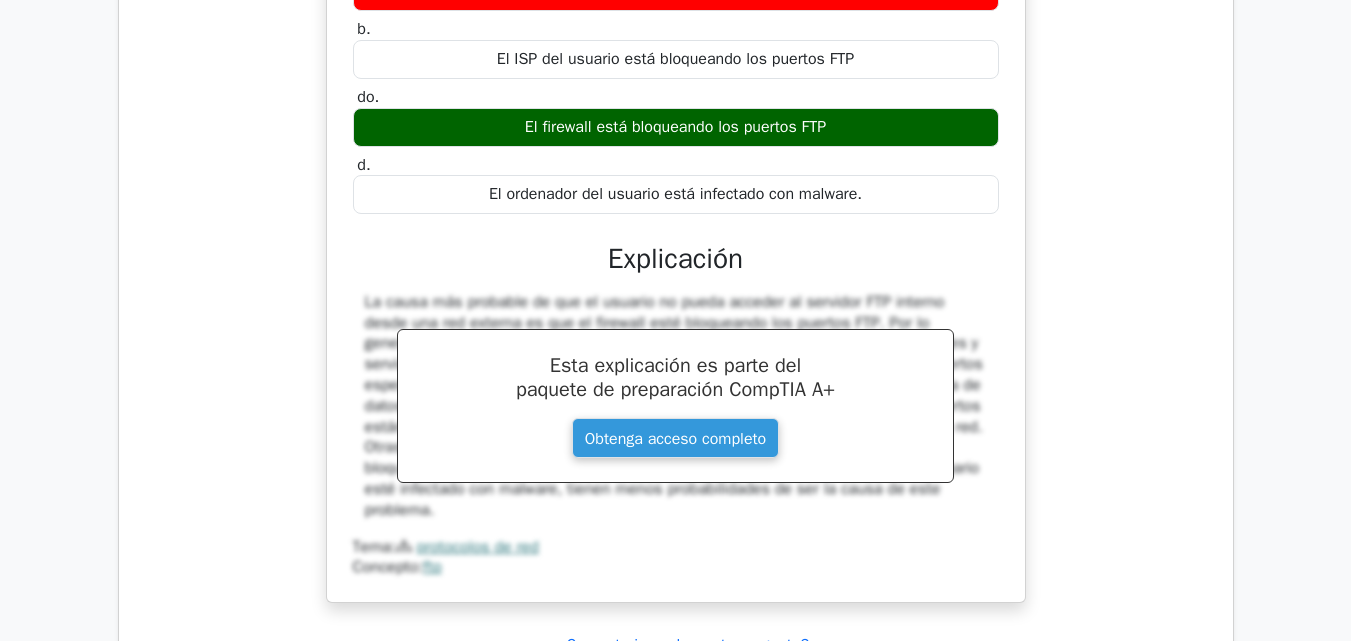 scroll, scrollTop: 3765, scrollLeft: 0, axis: vertical 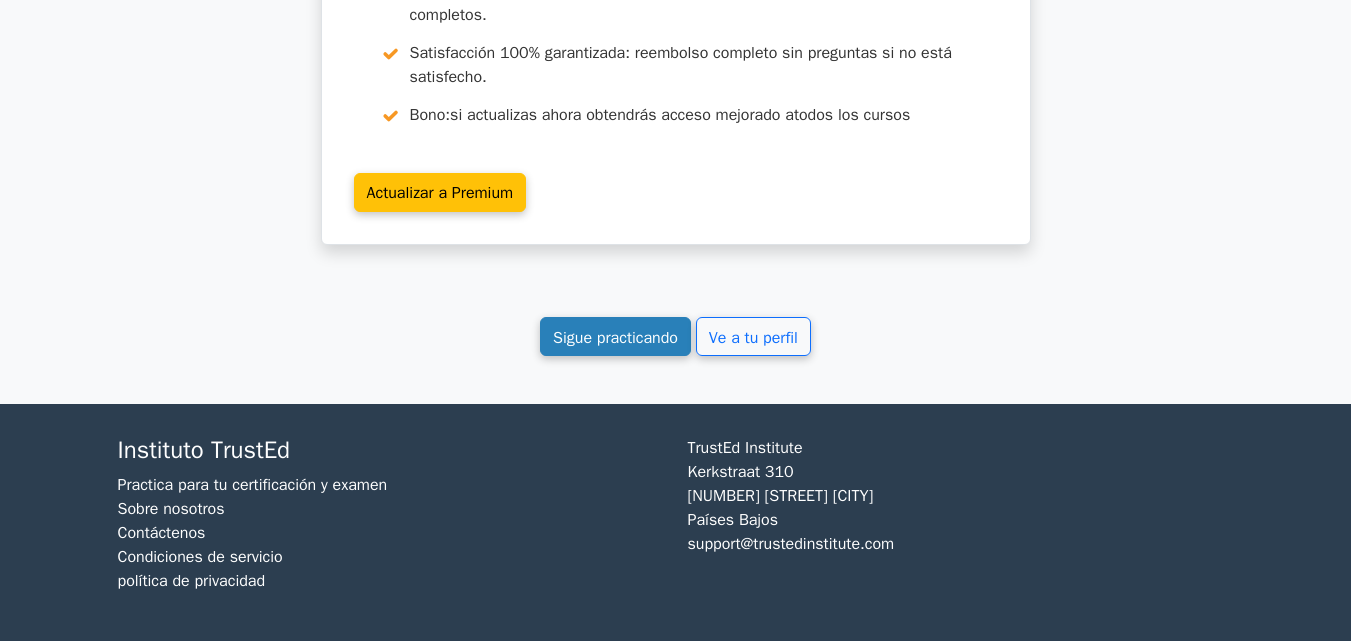 click on "Sigue practicando" at bounding box center (615, 337) 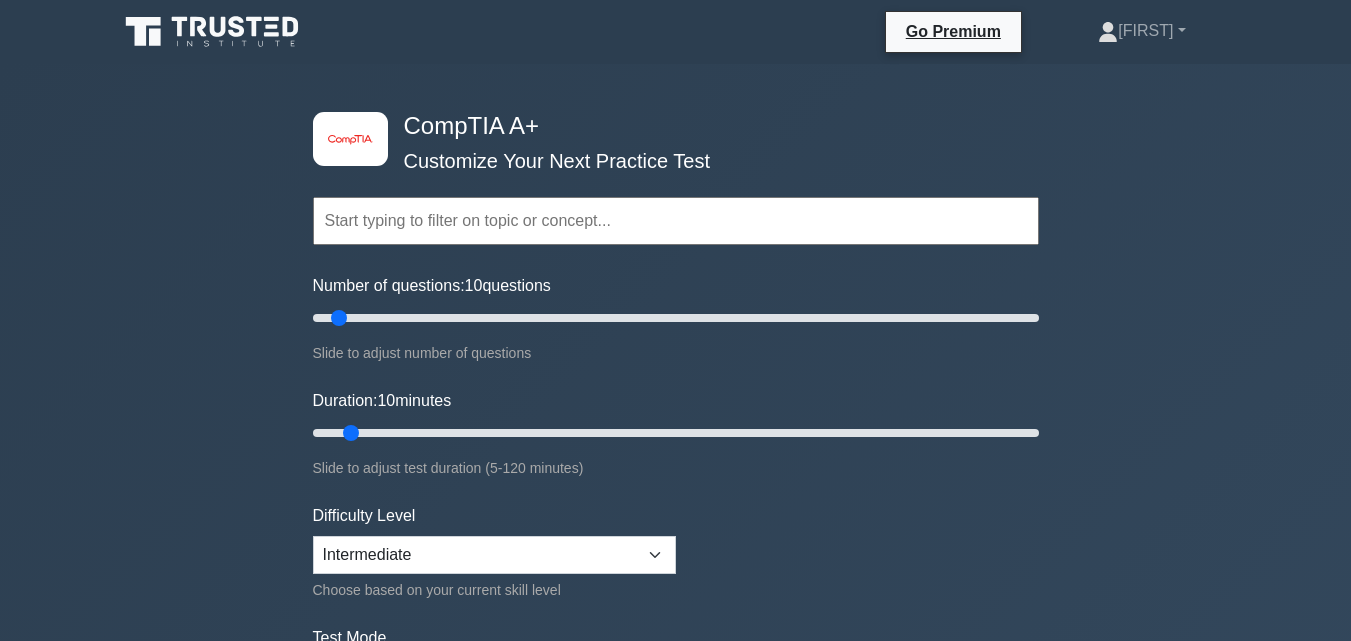 scroll, scrollTop: 0, scrollLeft: 0, axis: both 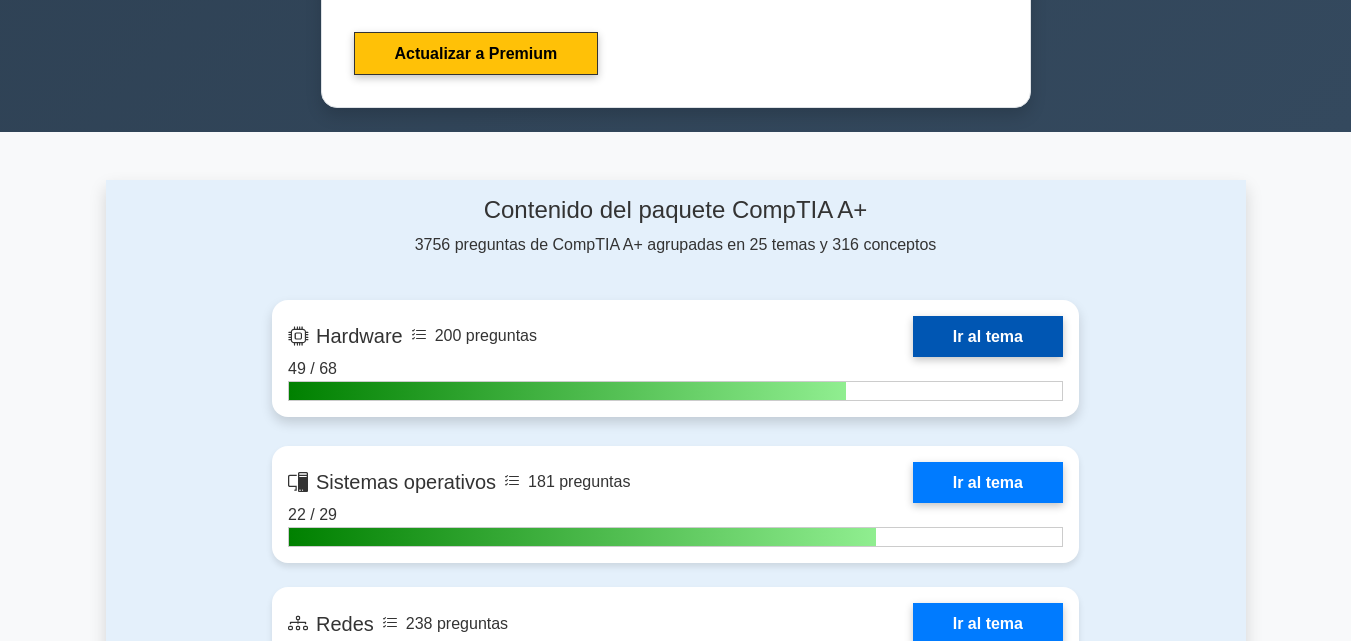 click on "Ir al tema" at bounding box center [988, 336] 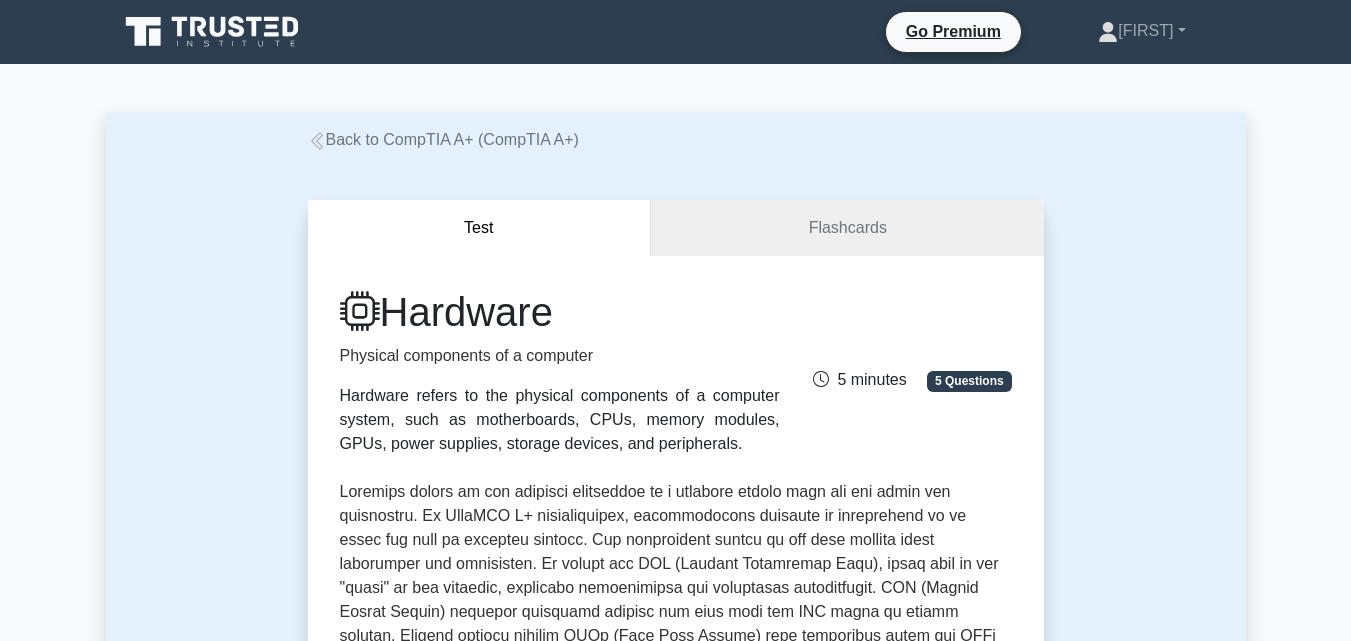scroll, scrollTop: 0, scrollLeft: 0, axis: both 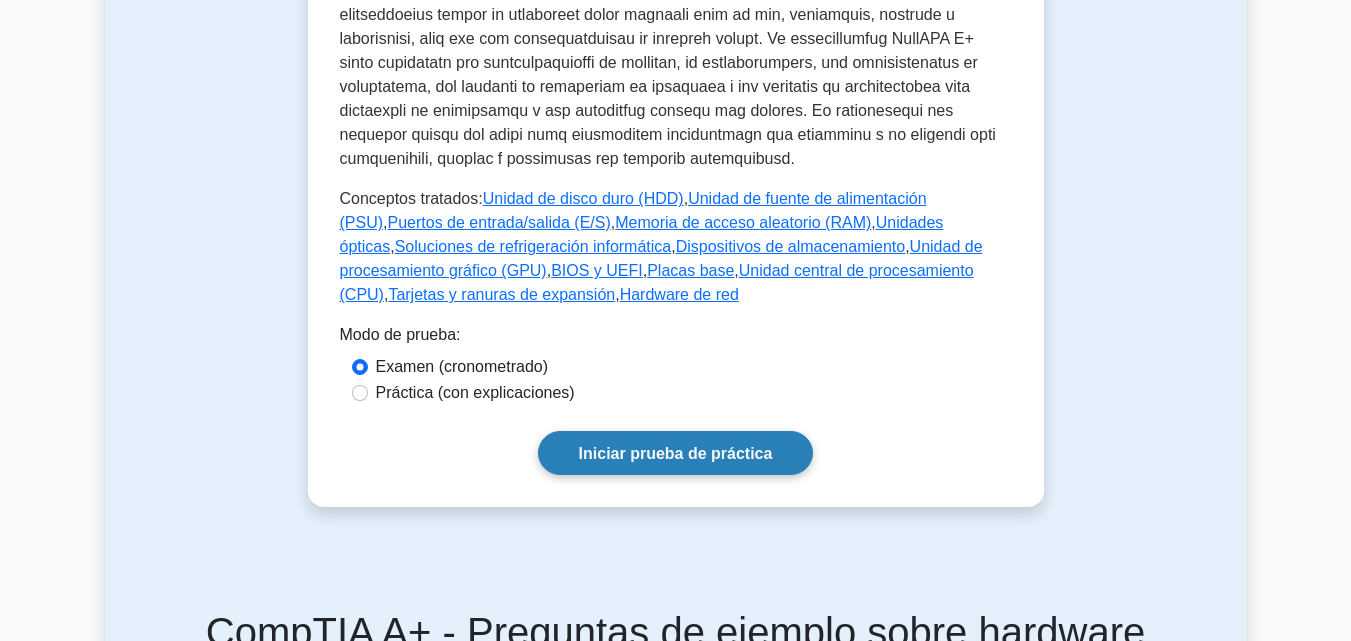 click on "Iniciar prueba de práctica" at bounding box center [676, 453] 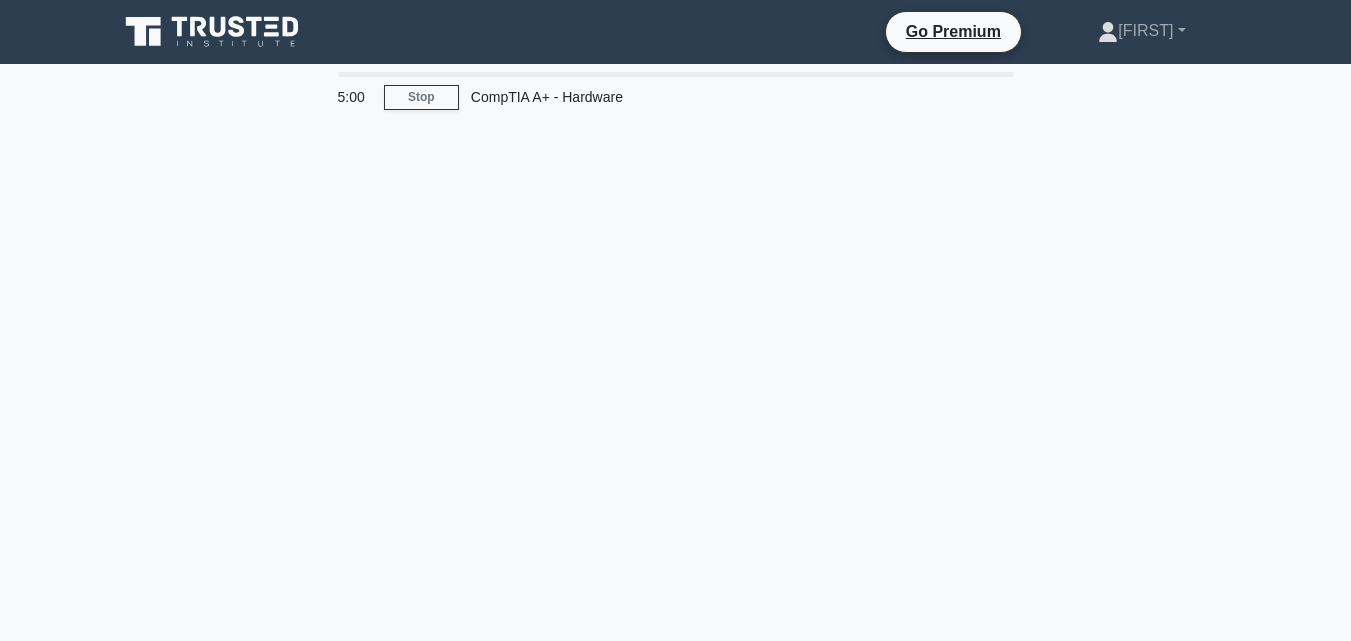 scroll, scrollTop: 0, scrollLeft: 0, axis: both 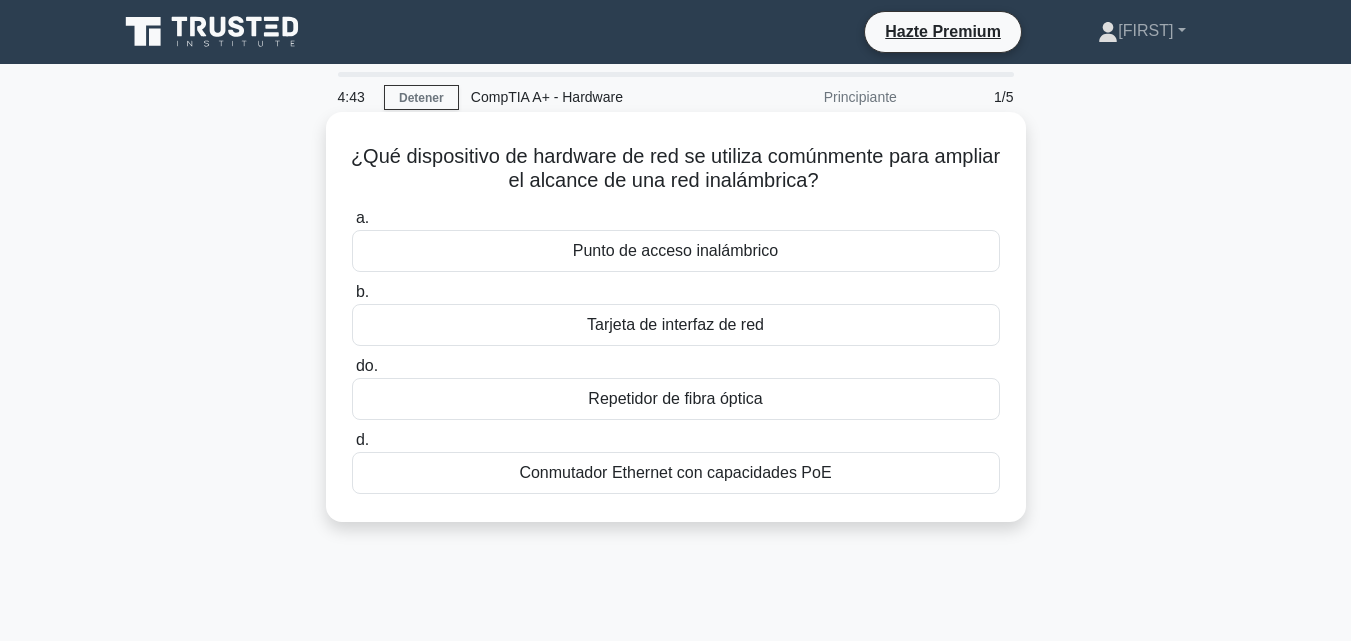 drag, startPoint x: 391, startPoint y: 168, endPoint x: 386, endPoint y: 129, distance: 39.319206 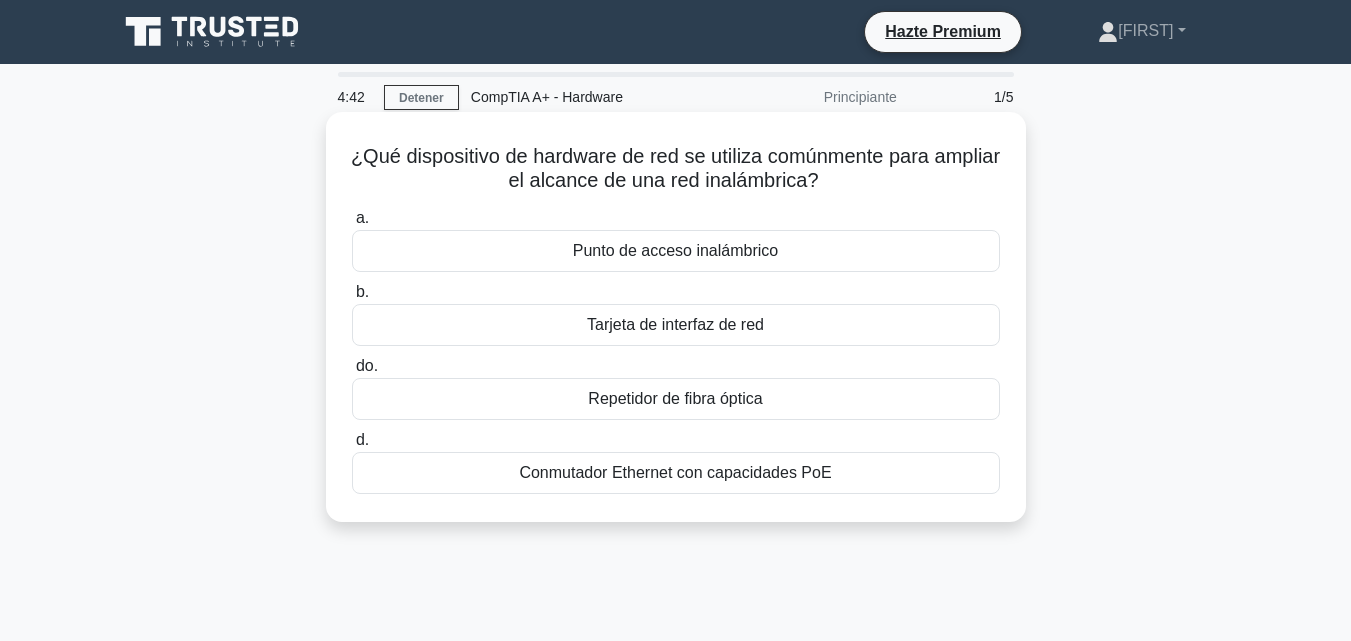 click on "¿Qué dispositivo de hardware de red se utiliza comúnmente para ampliar el alcance de una red inalámbrica?
.spinner_0XTQ{transform-origin:center;animation:spinner_y6GP .75s linear infinite}@keyframes spinner_y6GP{100%{transform:rotate(360deg)}}
a.
Punto de acceso inalámbrico
b. do. d." at bounding box center (676, 317) 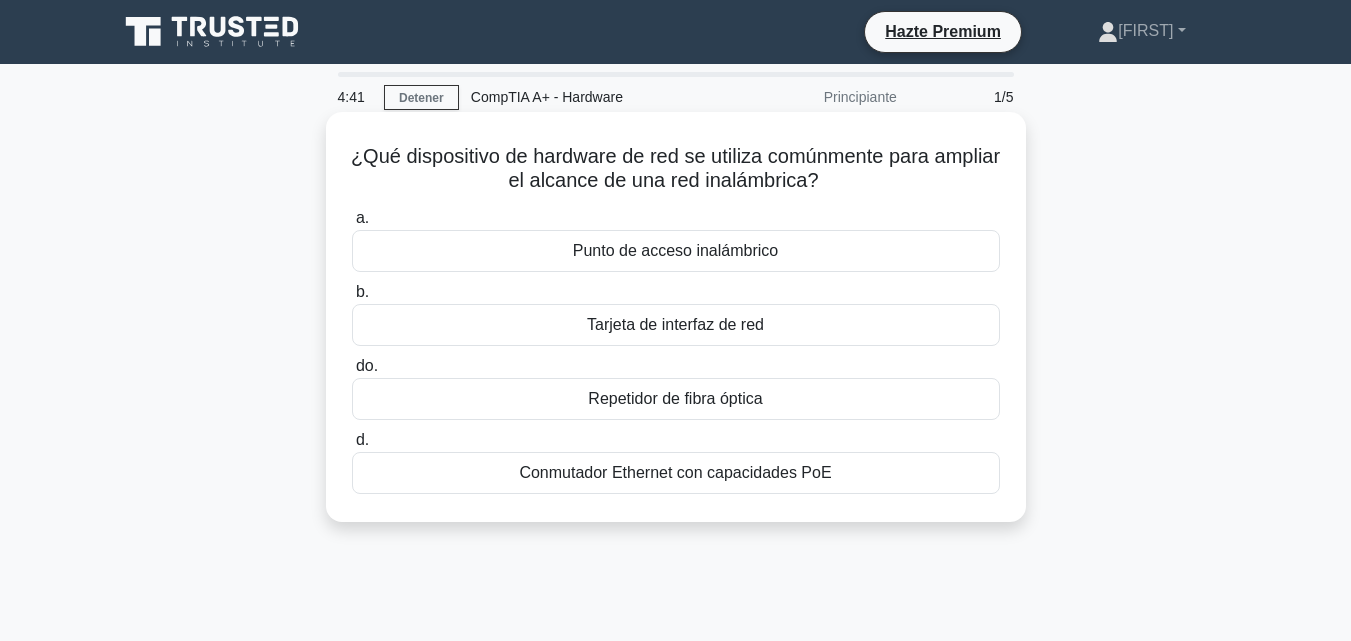 drag, startPoint x: 383, startPoint y: 159, endPoint x: 926, endPoint y: 462, distance: 621.8183 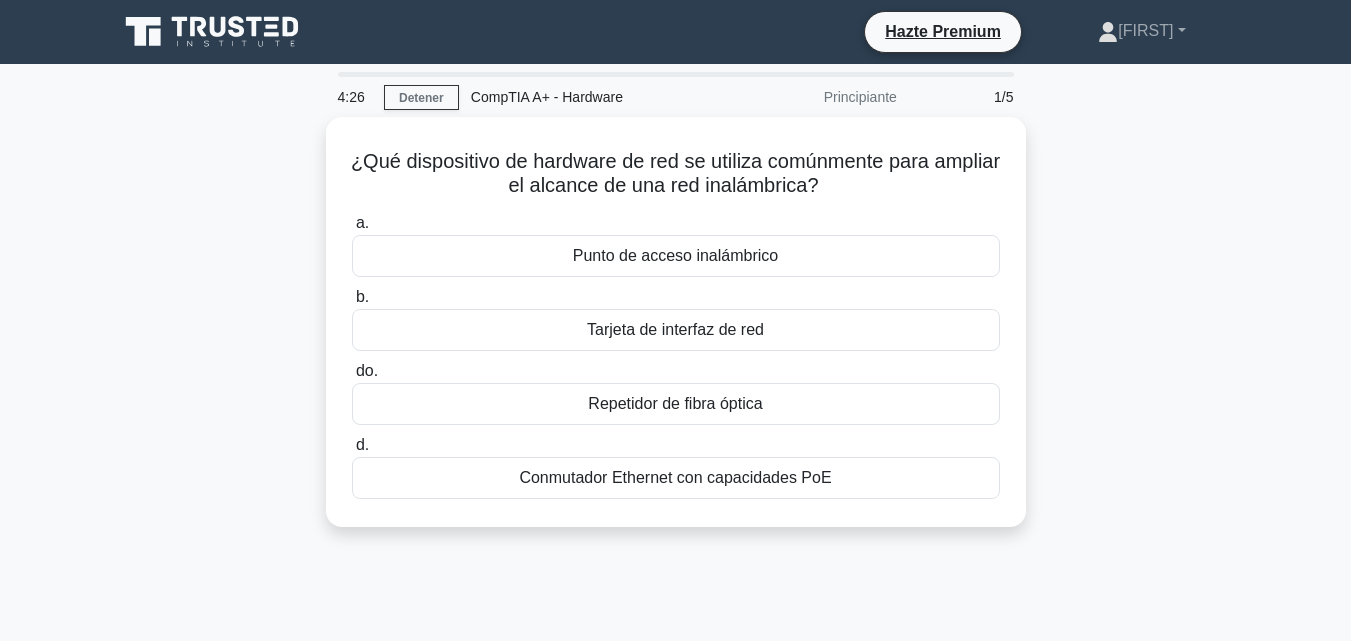 click on "¿Qué dispositivo de hardware de red se utiliza comúnmente para ampliar el alcance de una red inalámbrica?
.spinner_0XTQ{transform-origin:center;animation:spinner_y6GP .75s linear infinite}@keyframes spinner_y6GP{100%{transform:rotate(360deg)}}
a.
Punto de acceso inalámbrico
b. do. d." at bounding box center [676, 334] 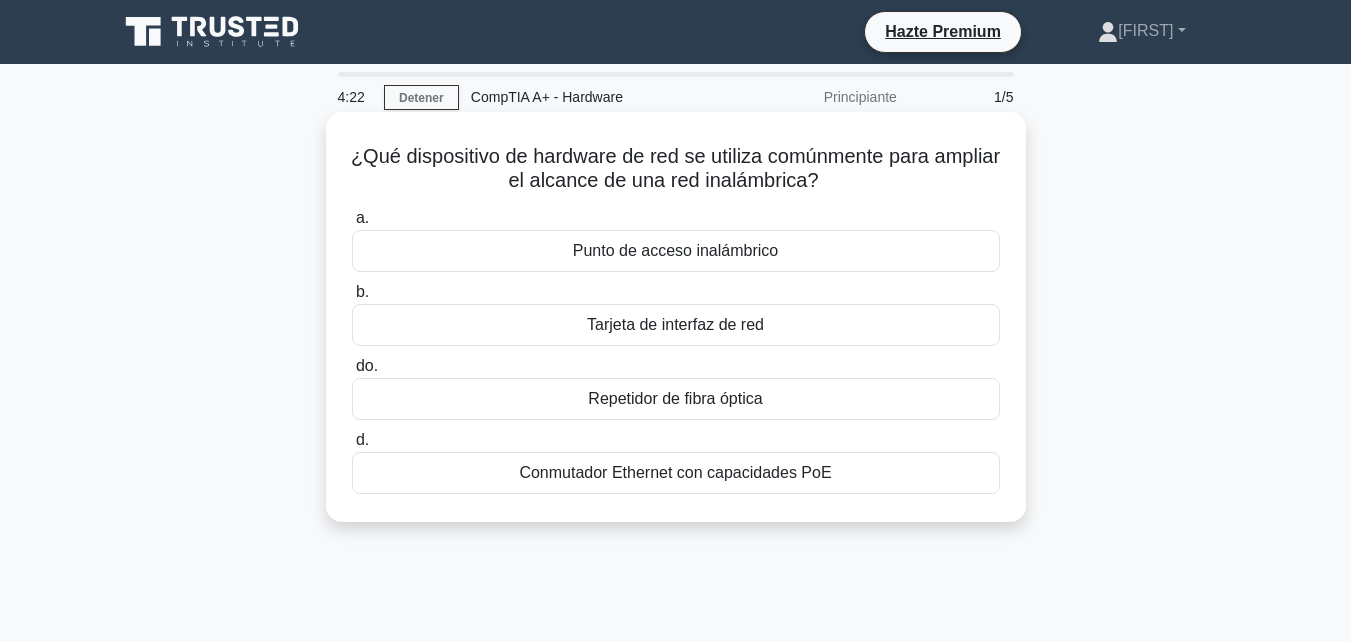 click on "Punto de acceso inalámbrico" at bounding box center [675, 250] 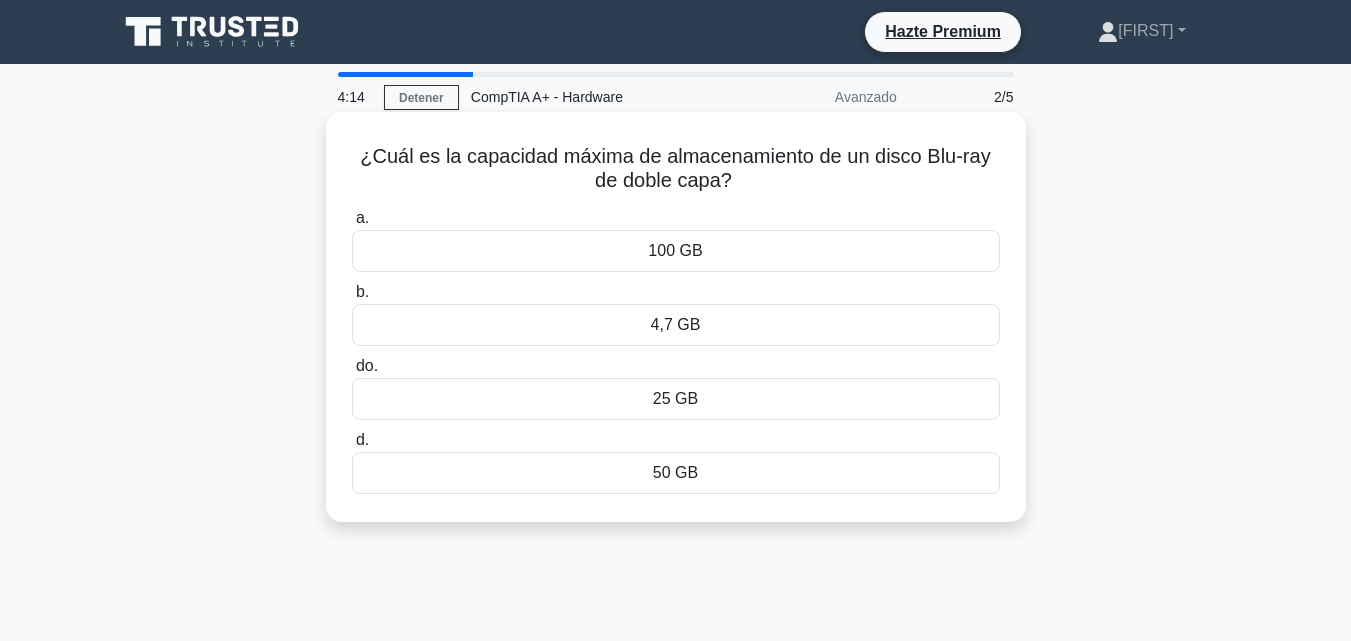 drag, startPoint x: 355, startPoint y: 149, endPoint x: 783, endPoint y: 186, distance: 429.5963 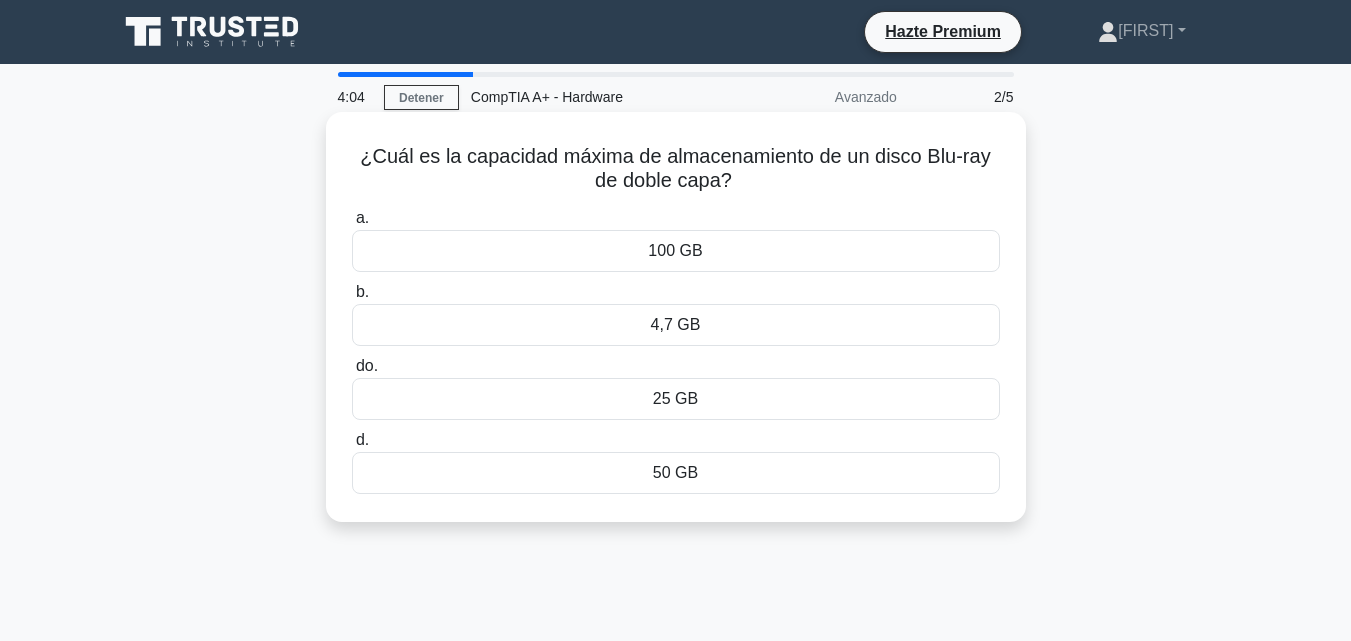 click on "50 GB" at bounding box center [676, 473] 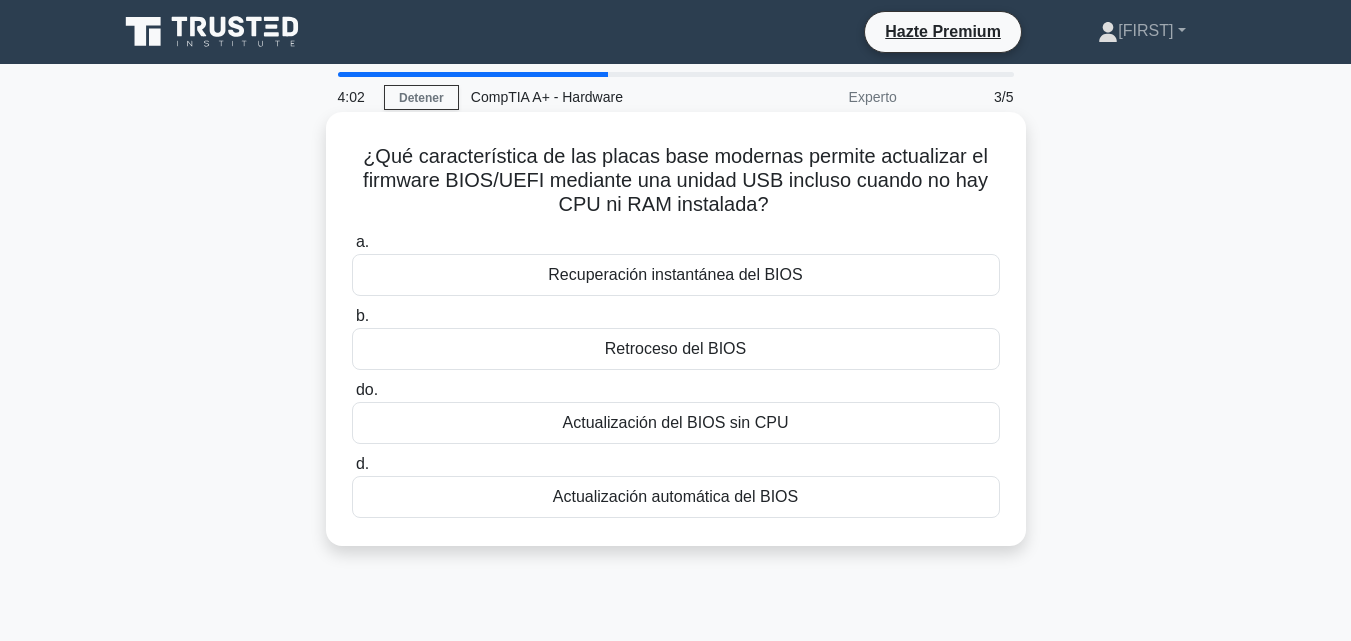 click on "¿Qué característica de las placas base modernas permite actualizar el firmware BIOS/UEFI mediante una unidad USB incluso cuando no hay CPU ni RAM instalada?" at bounding box center [675, 180] 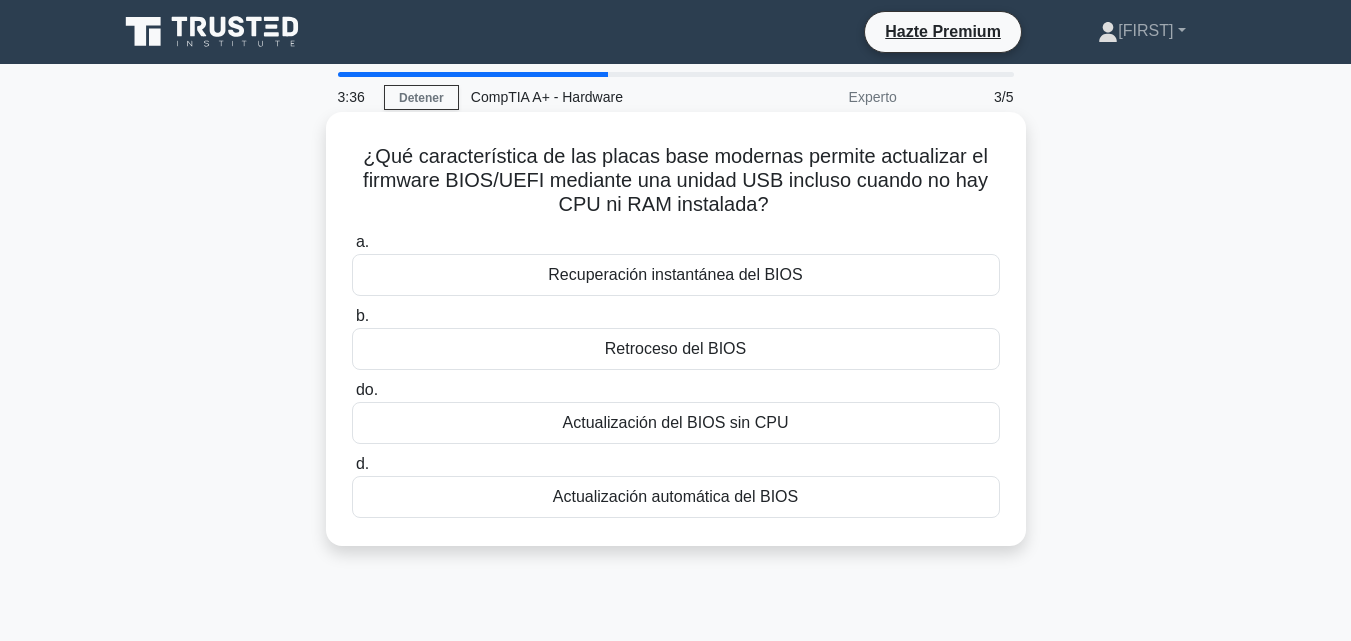 click on "Actualización del BIOS sin CPU" at bounding box center (676, 422) 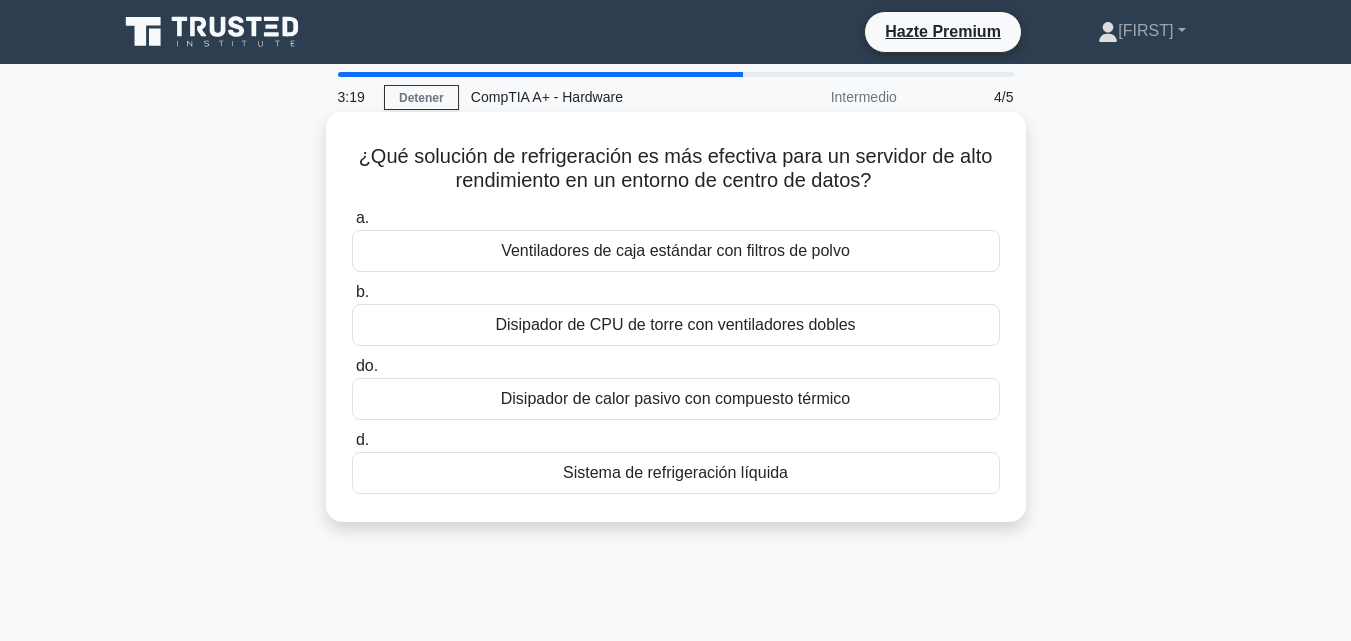 drag, startPoint x: 353, startPoint y: 159, endPoint x: 984, endPoint y: 472, distance: 704.365 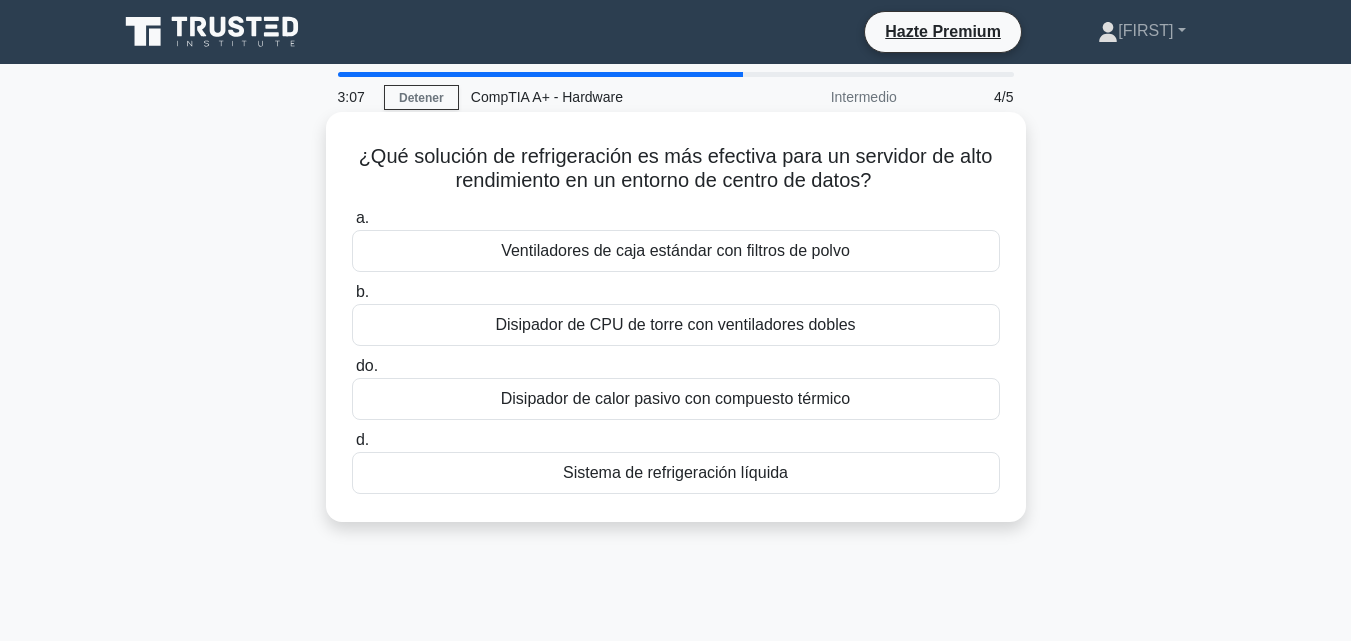 click on "¿Qué solución de refrigeración es más efectiva para un servidor de alto rendimiento en un entorno de centro de datos?" at bounding box center (676, 168) 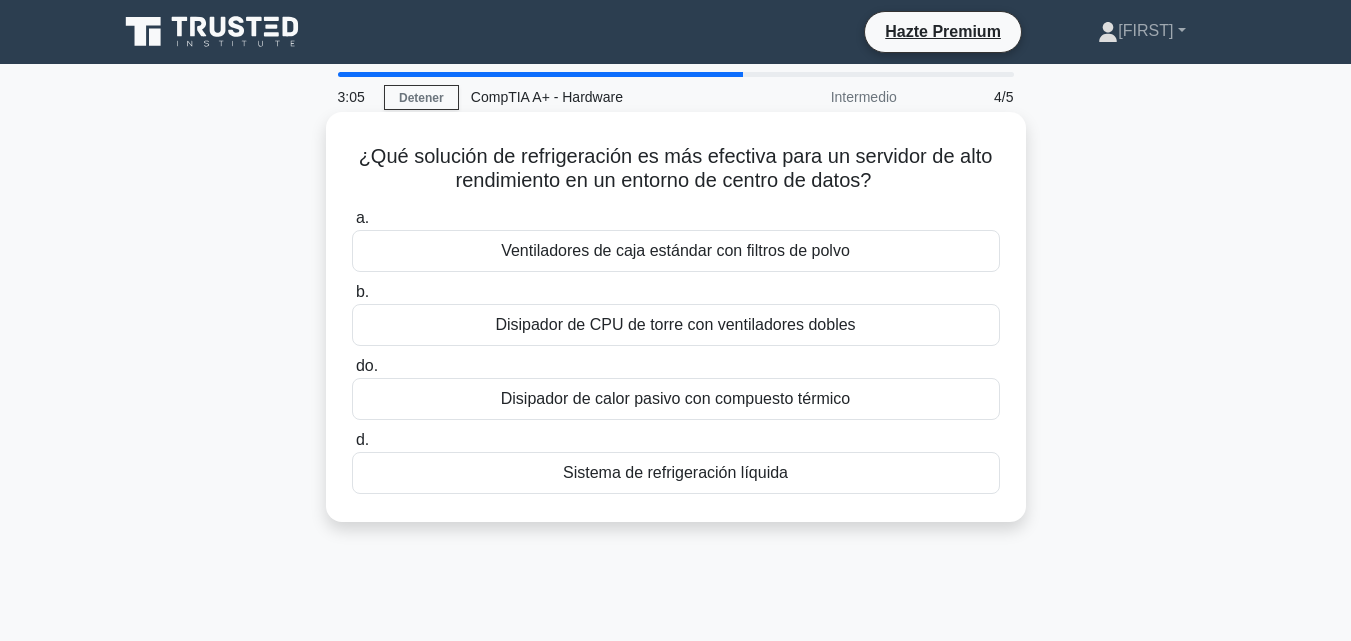 drag, startPoint x: 357, startPoint y: 158, endPoint x: 882, endPoint y: 187, distance: 525.80035 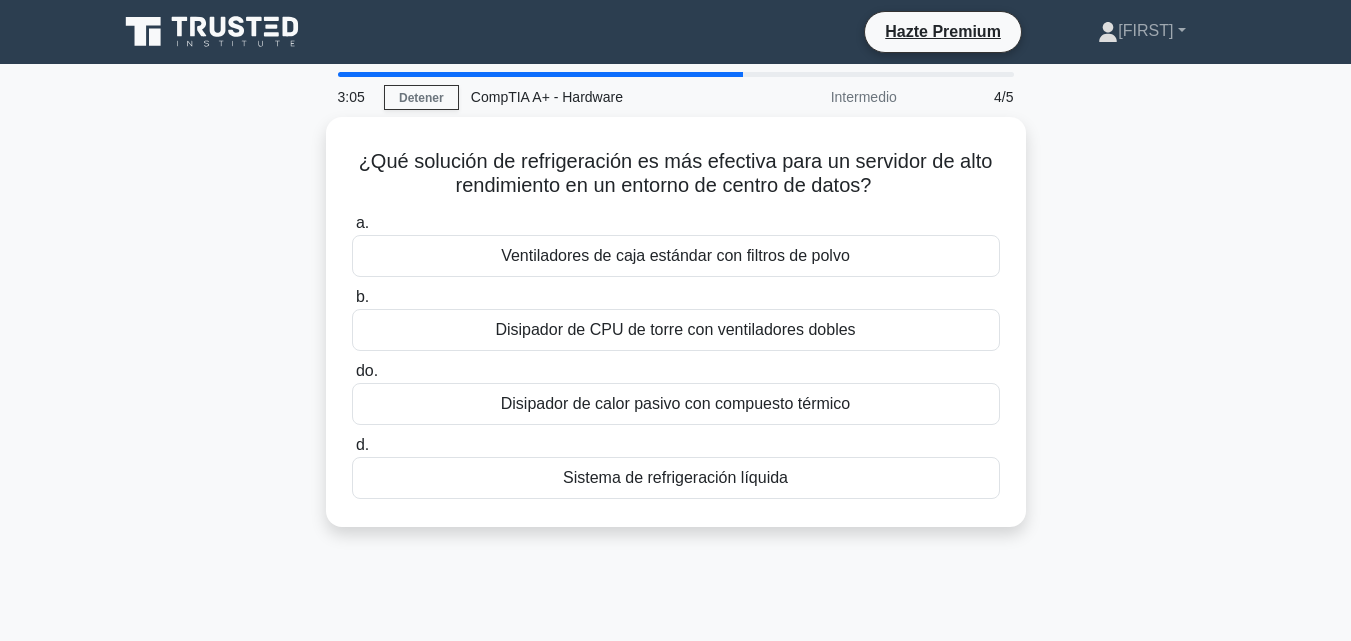 copy on "¿Qué solución de refrigeración es más efectiva para un servidor de alto rendimiento en un entorno de centro de datos?" 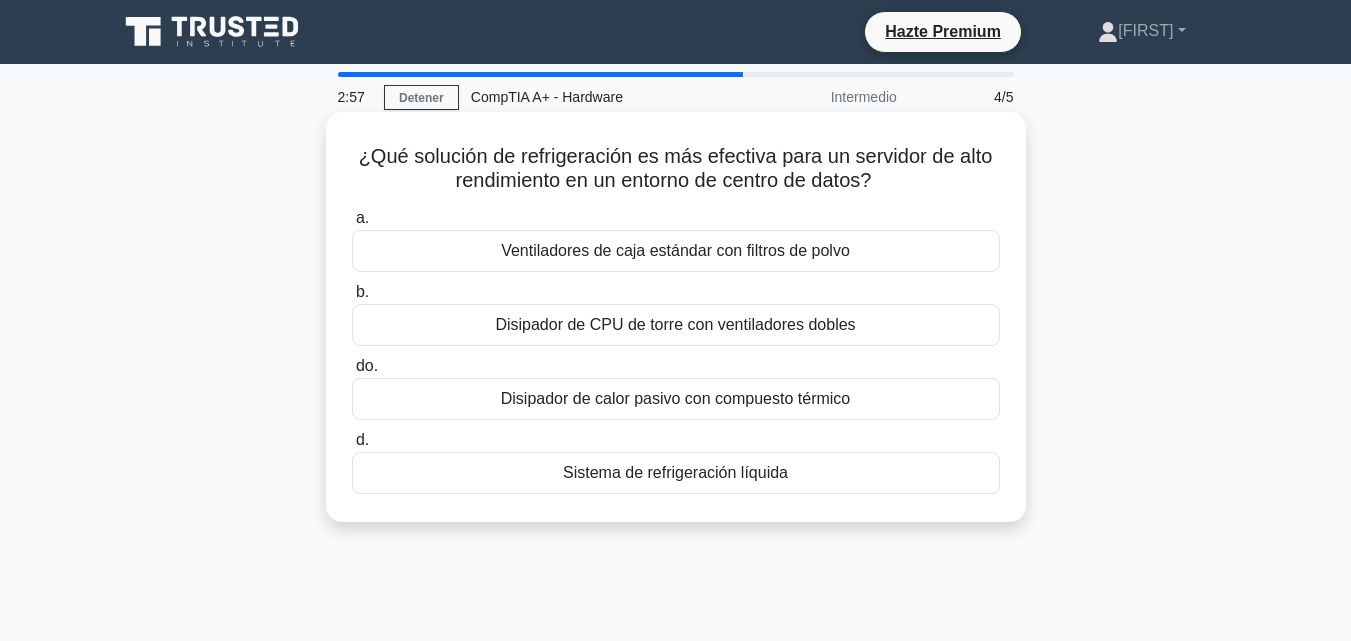 click on "¿Qué solución de refrigeración es más efectiva para un servidor de alto rendimiento en un entorno de centro de datos?" at bounding box center (676, 168) 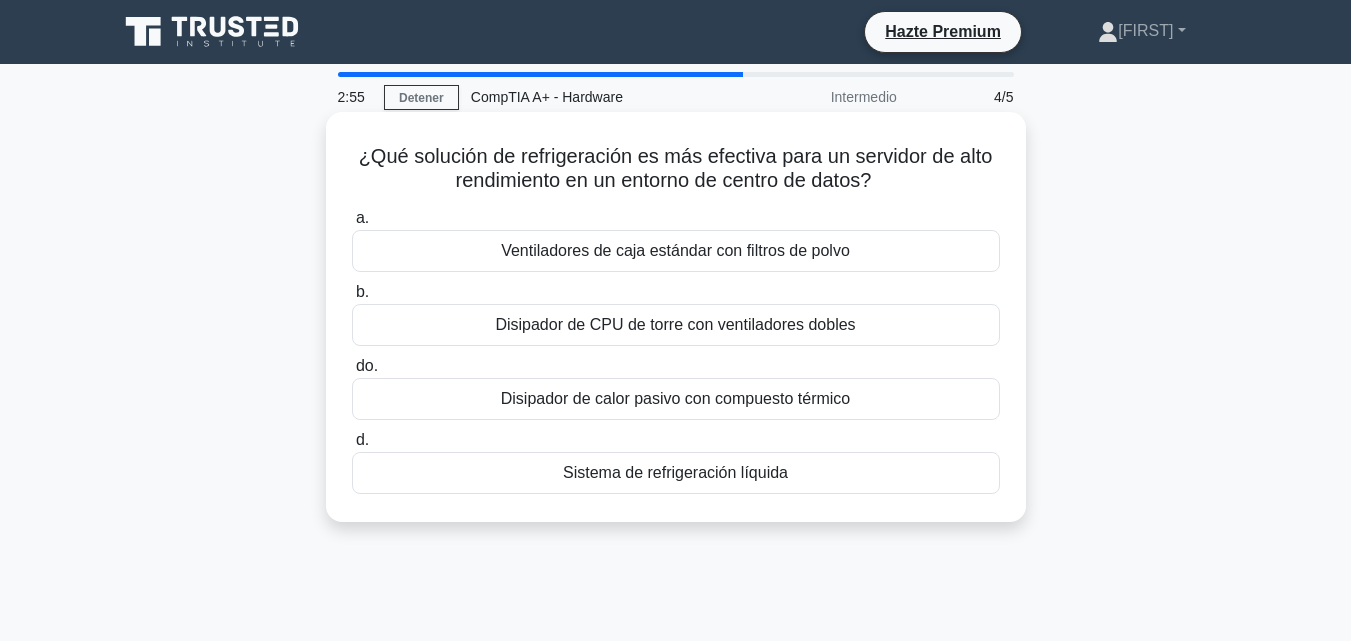 click on "Sistema de refrigeración líquida" at bounding box center [676, 473] 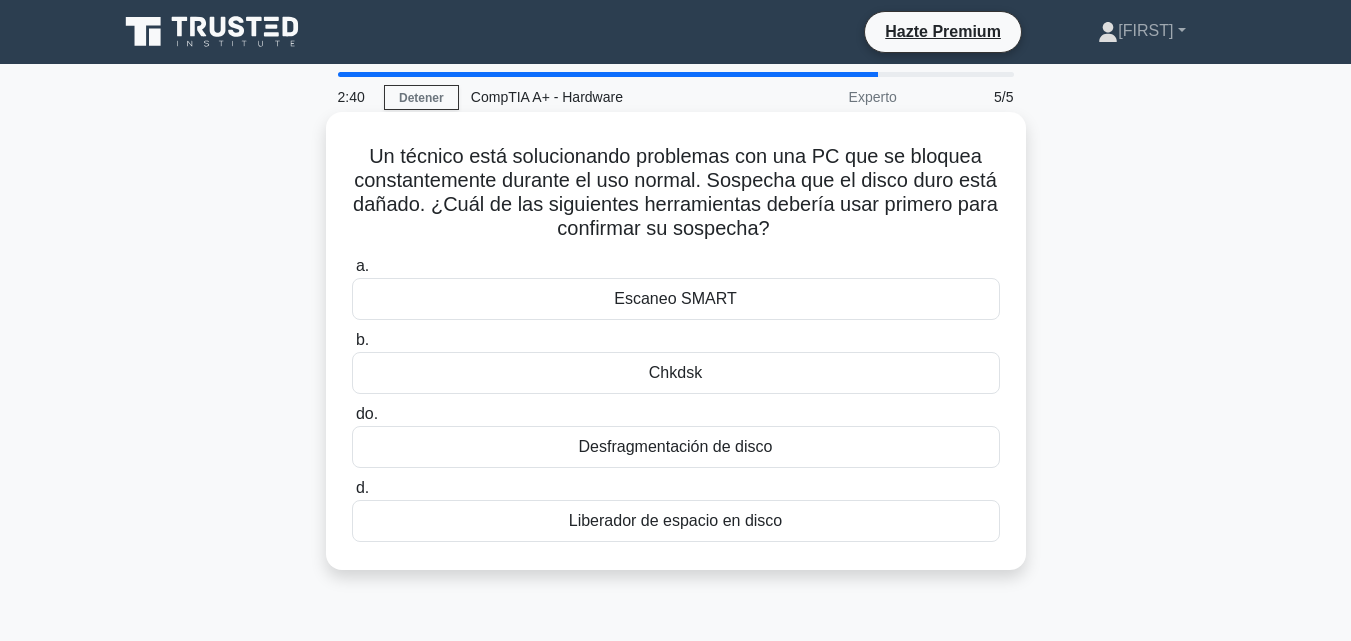 click on "Chkdsk" at bounding box center (676, 373) 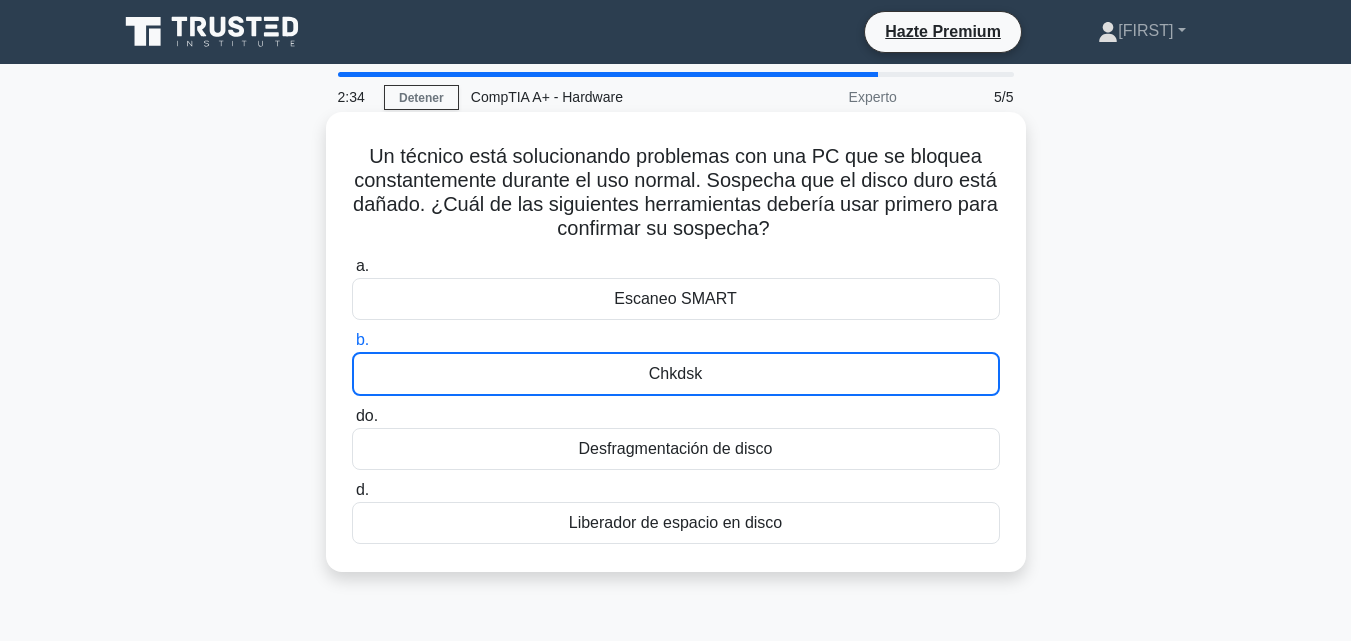 click on "Escaneo SMART" at bounding box center [676, 299] 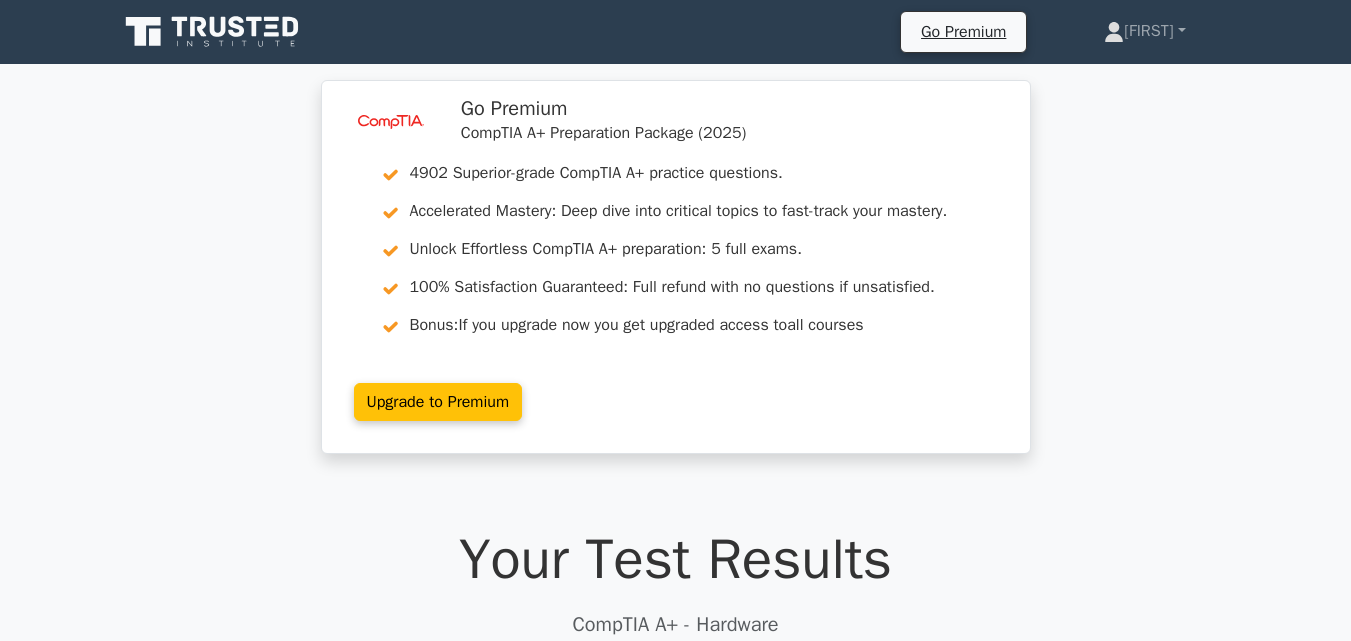scroll, scrollTop: 0, scrollLeft: 0, axis: both 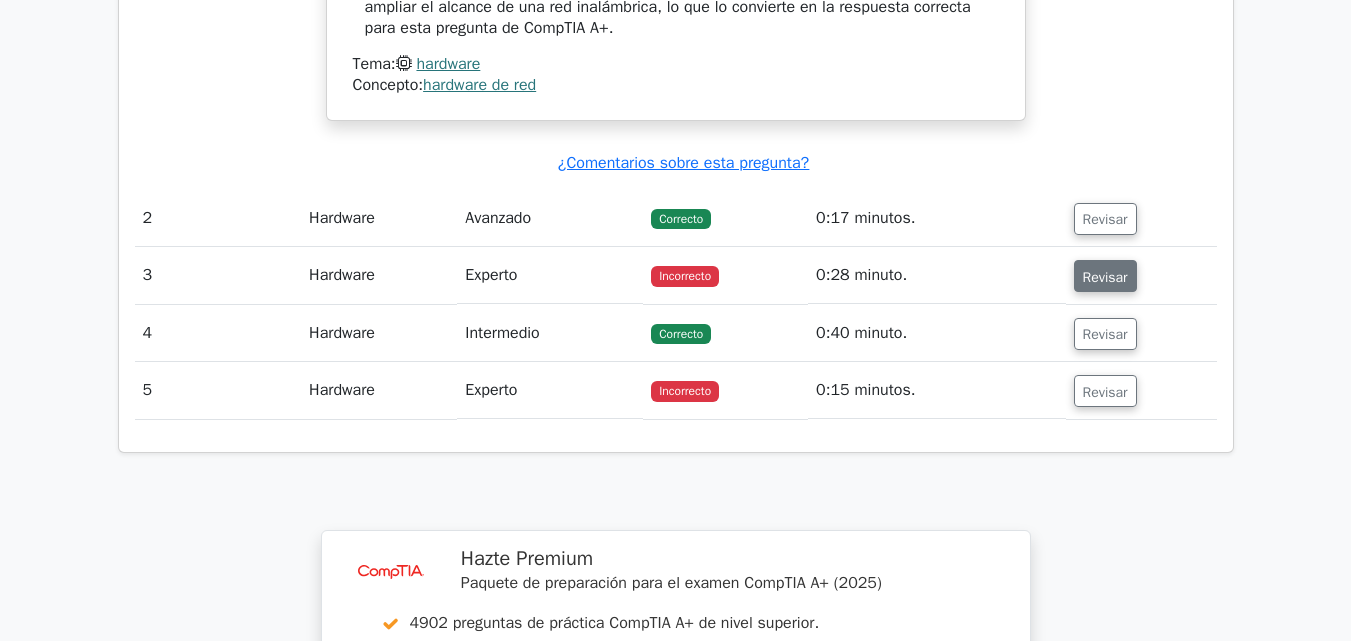 click on "Revisar" at bounding box center [1105, 276] 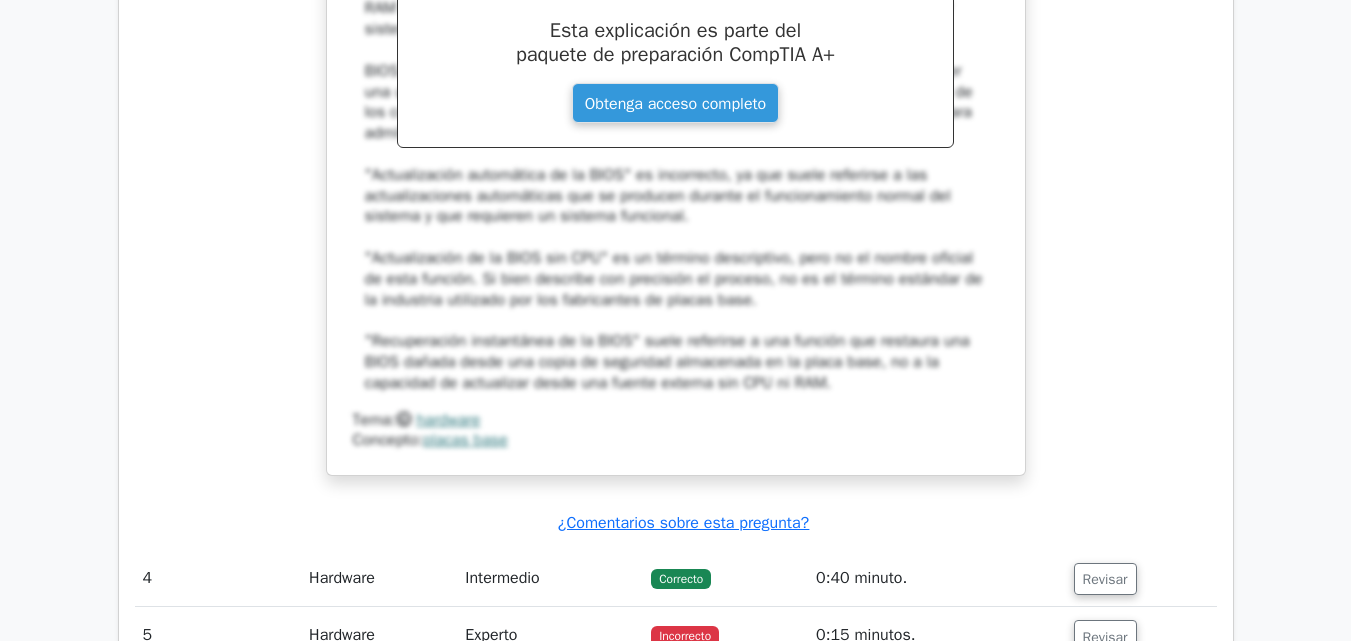 scroll, scrollTop: 3600, scrollLeft: 0, axis: vertical 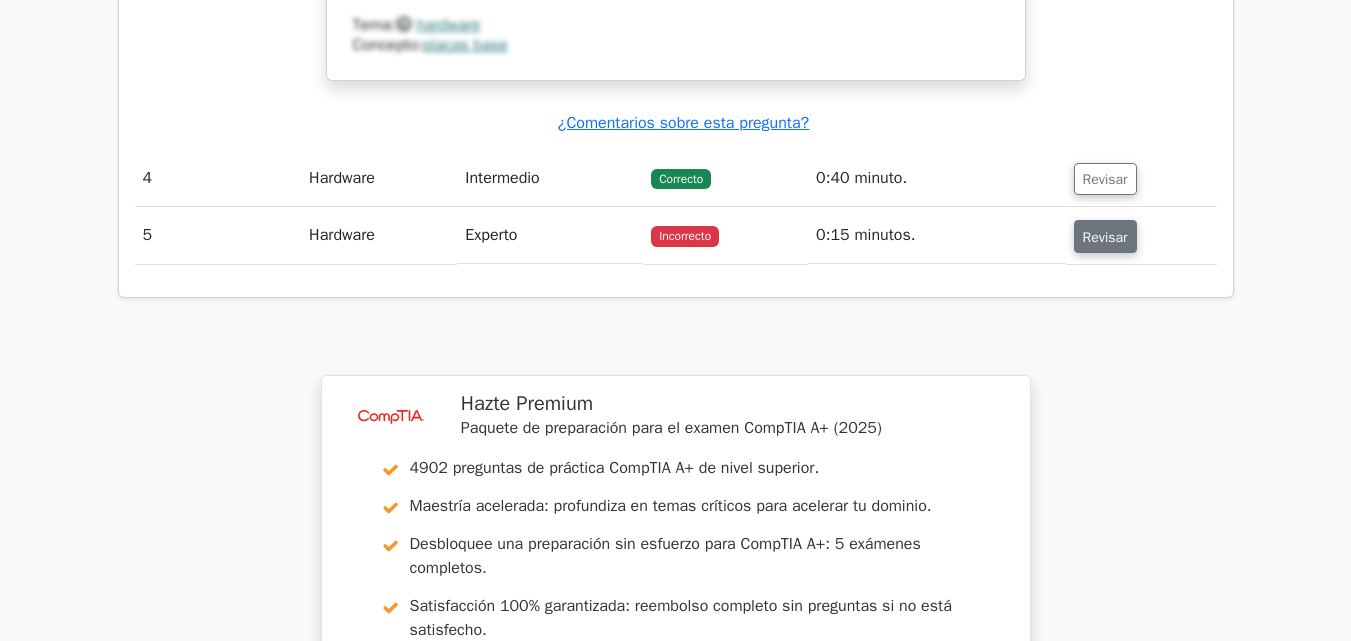 click on "Revisar" at bounding box center [1105, 237] 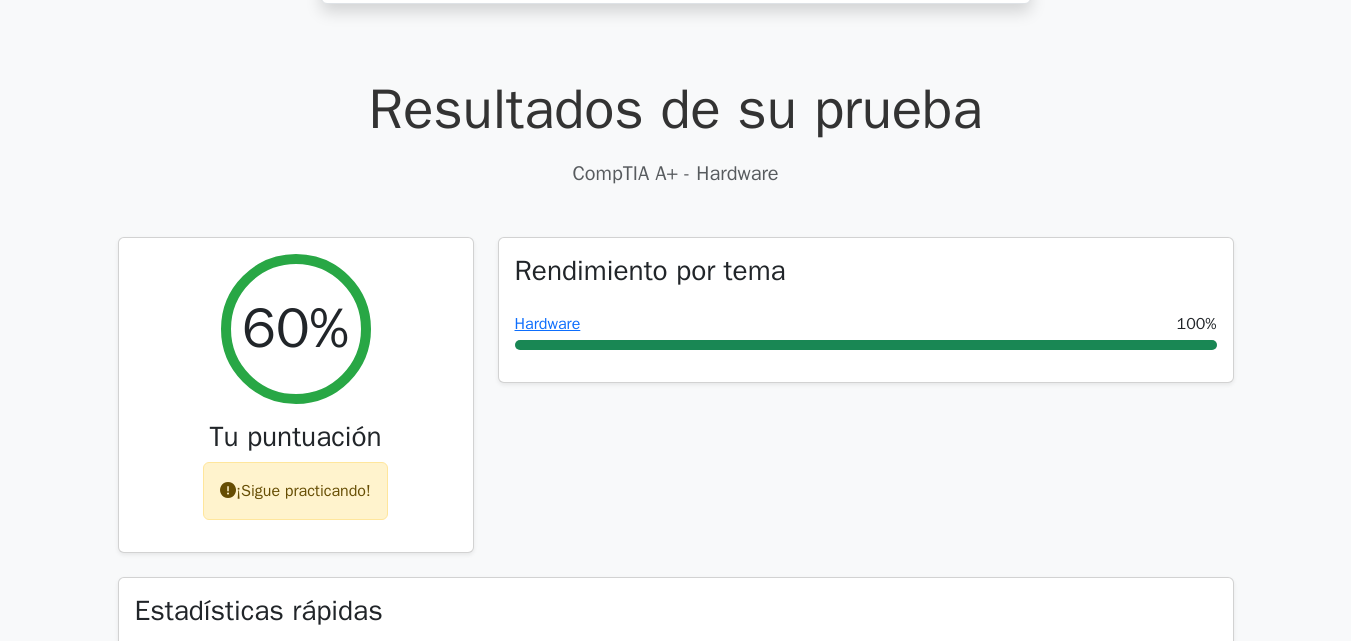 scroll, scrollTop: 0, scrollLeft: 0, axis: both 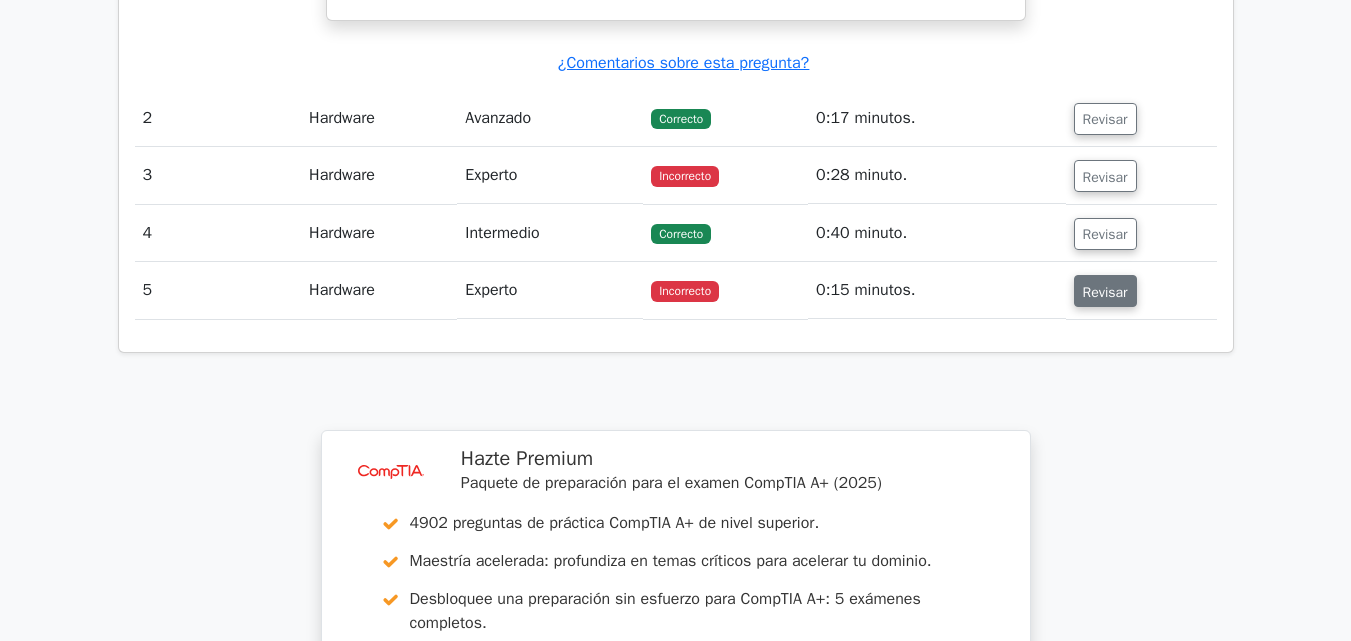 click on "Revisar" at bounding box center (1105, 291) 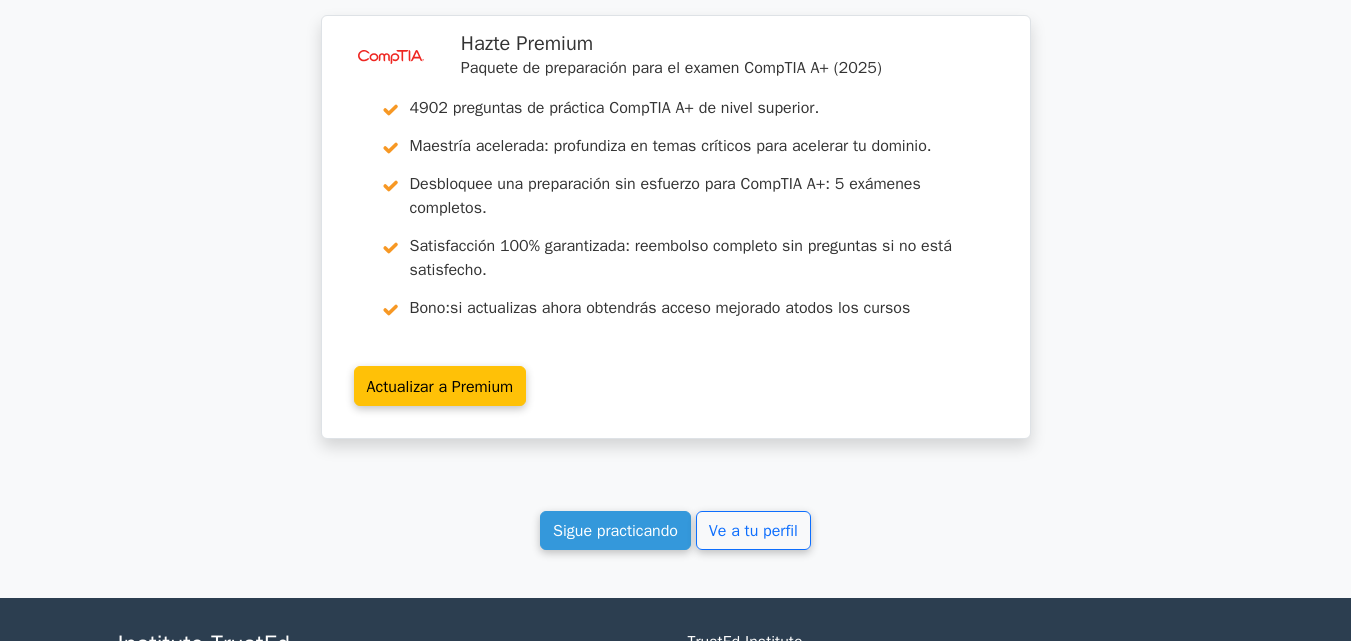 scroll, scrollTop: 3765, scrollLeft: 0, axis: vertical 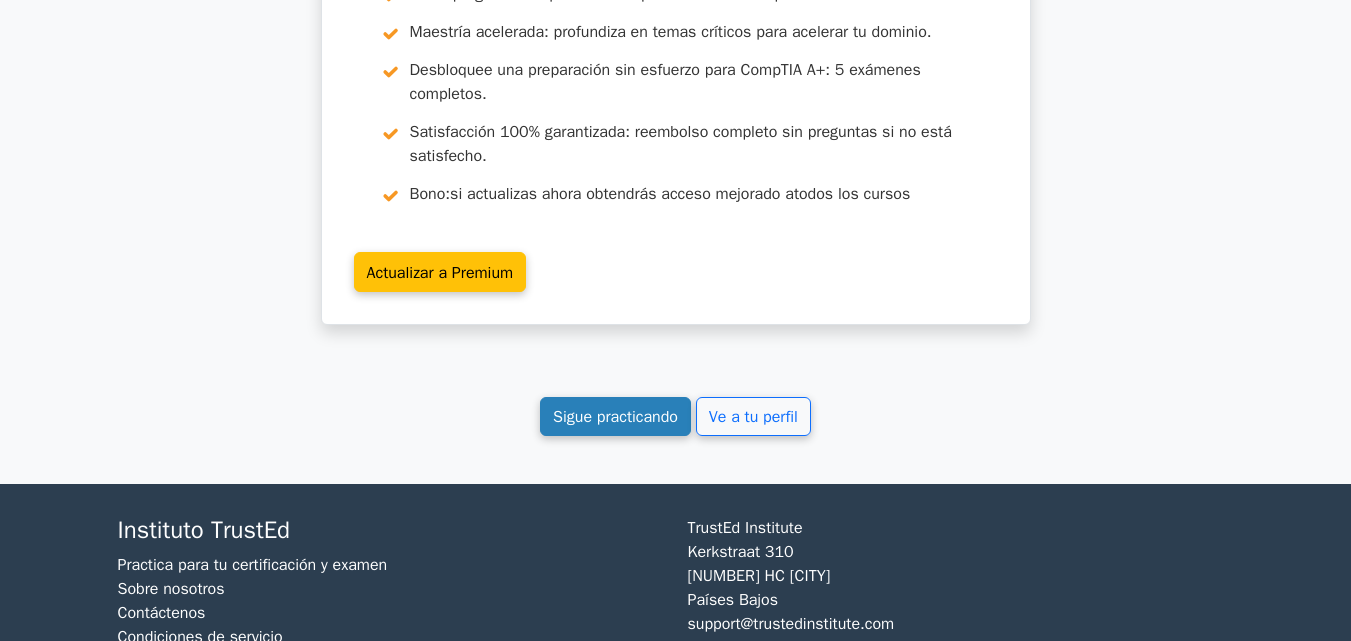 click on "Sigue practicando" at bounding box center [615, 417] 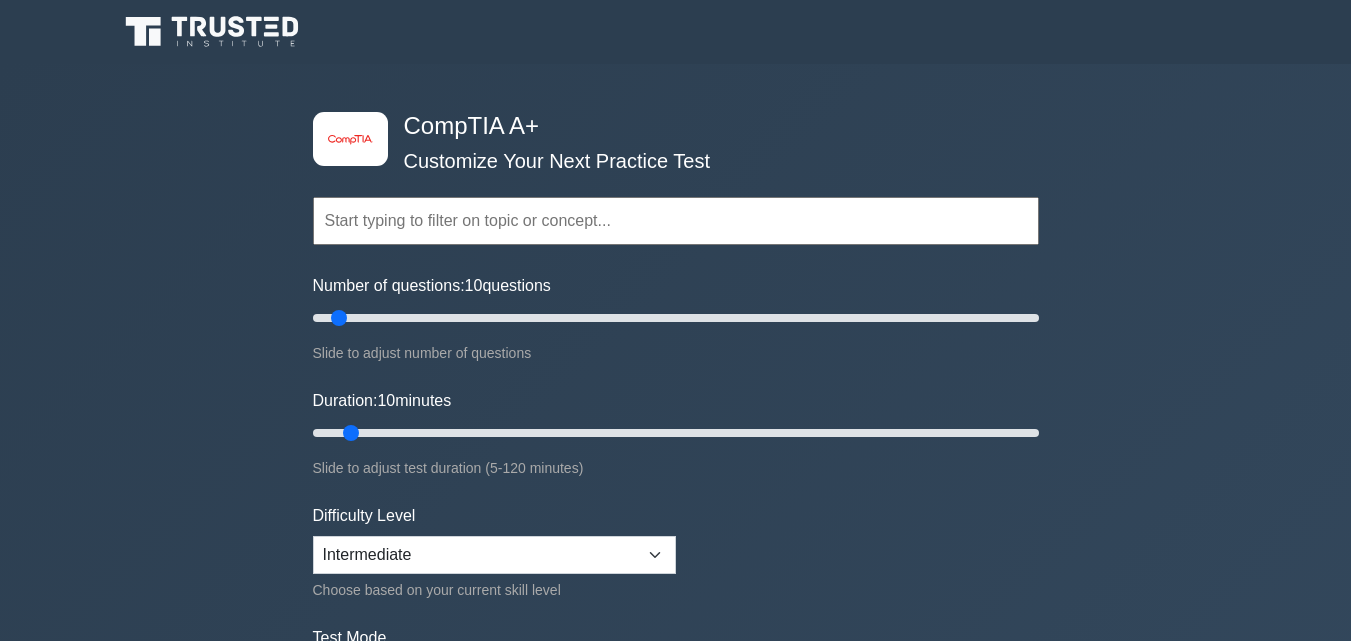 scroll, scrollTop: 0, scrollLeft: 0, axis: both 